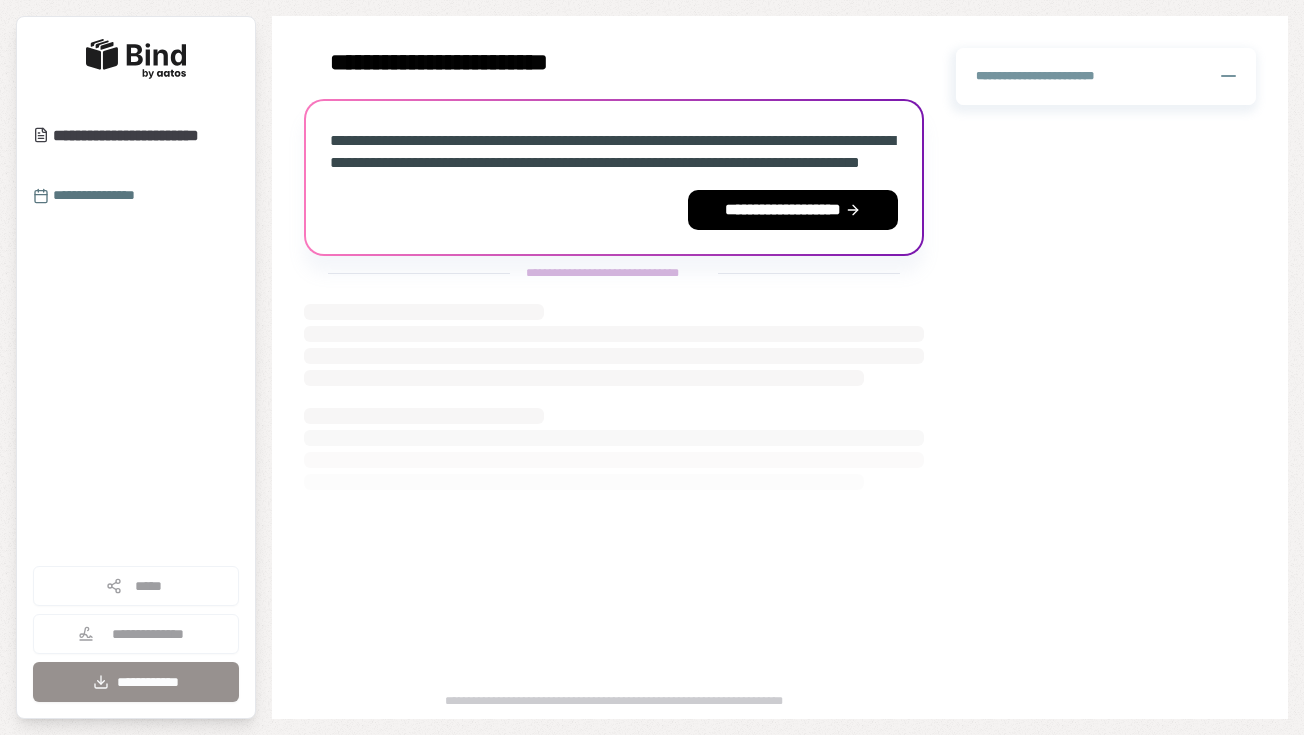 scroll, scrollTop: 0, scrollLeft: 0, axis: both 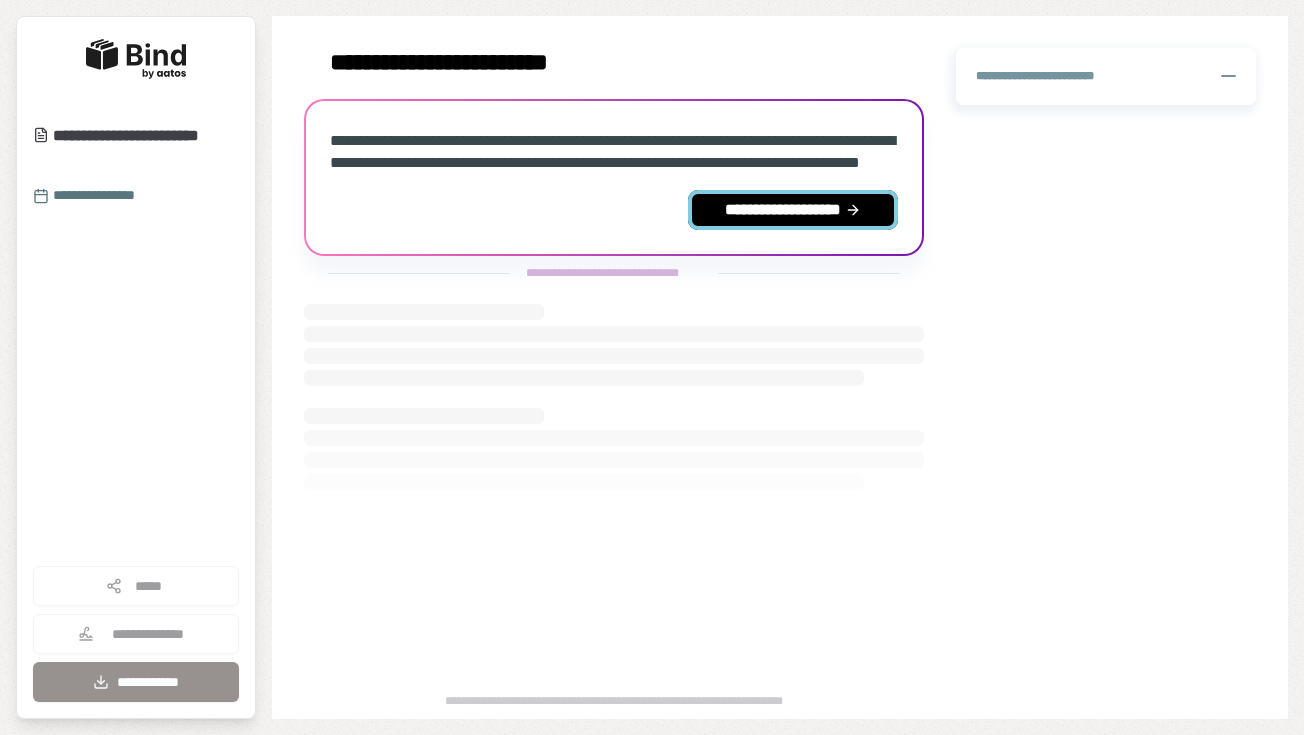 click on "**********" at bounding box center (793, 210) 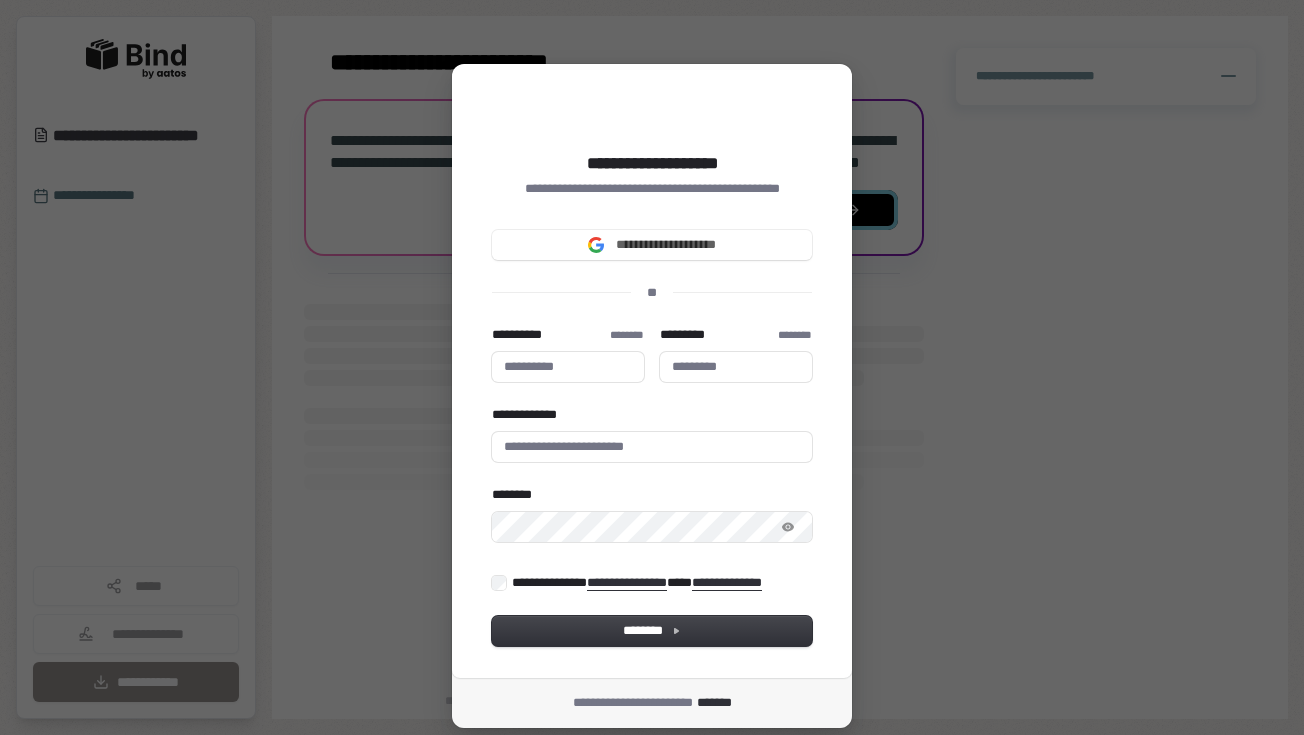 type 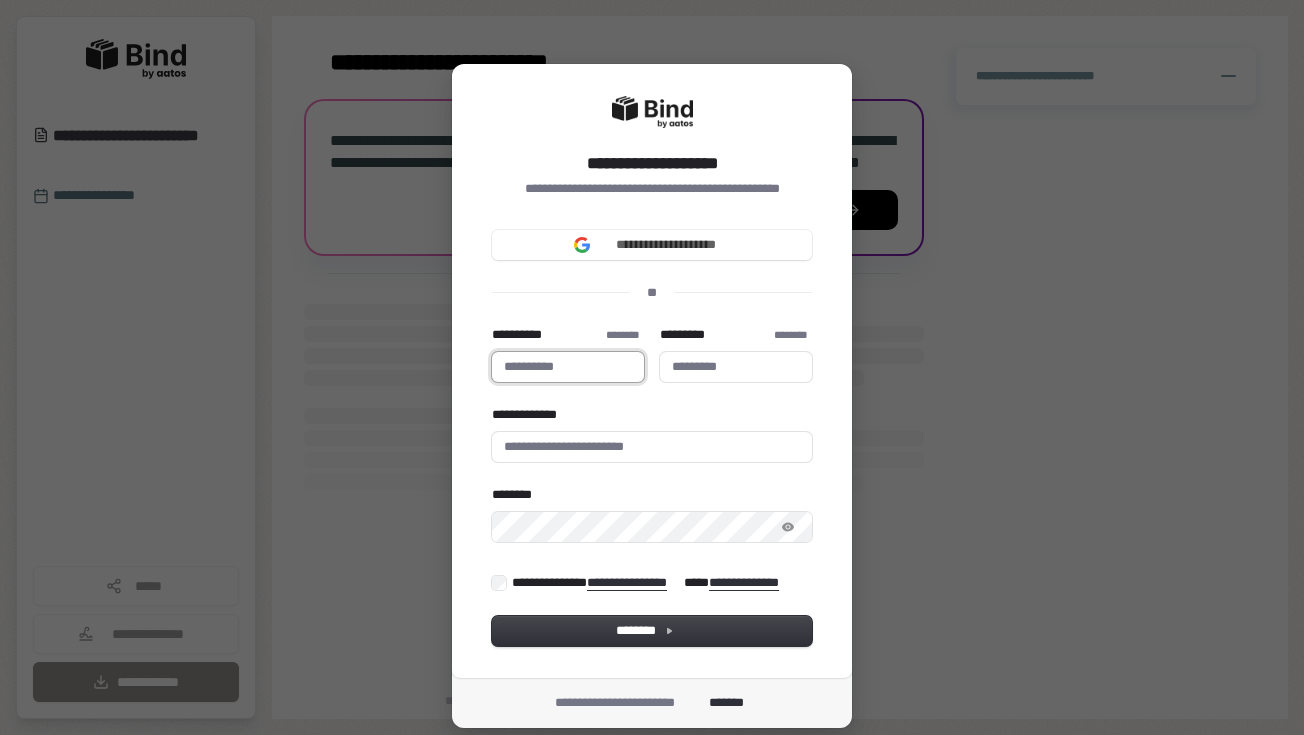 type 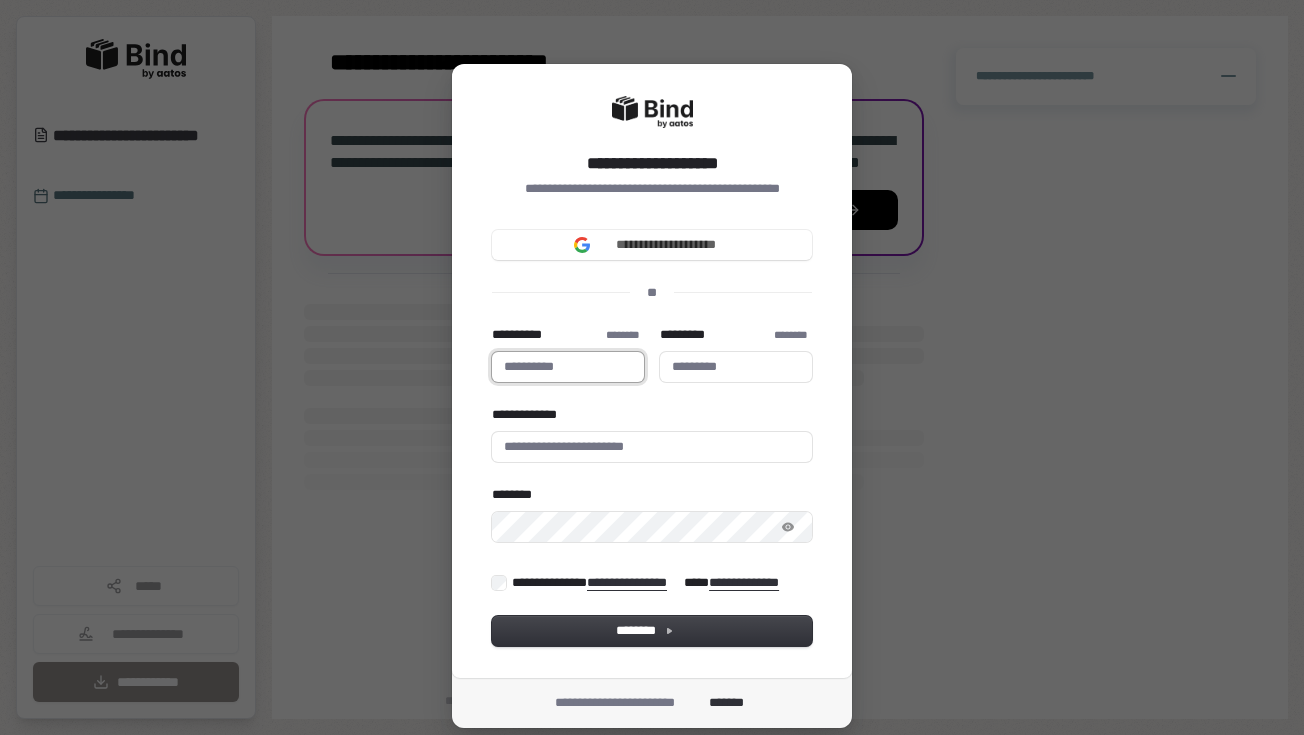 type on "*" 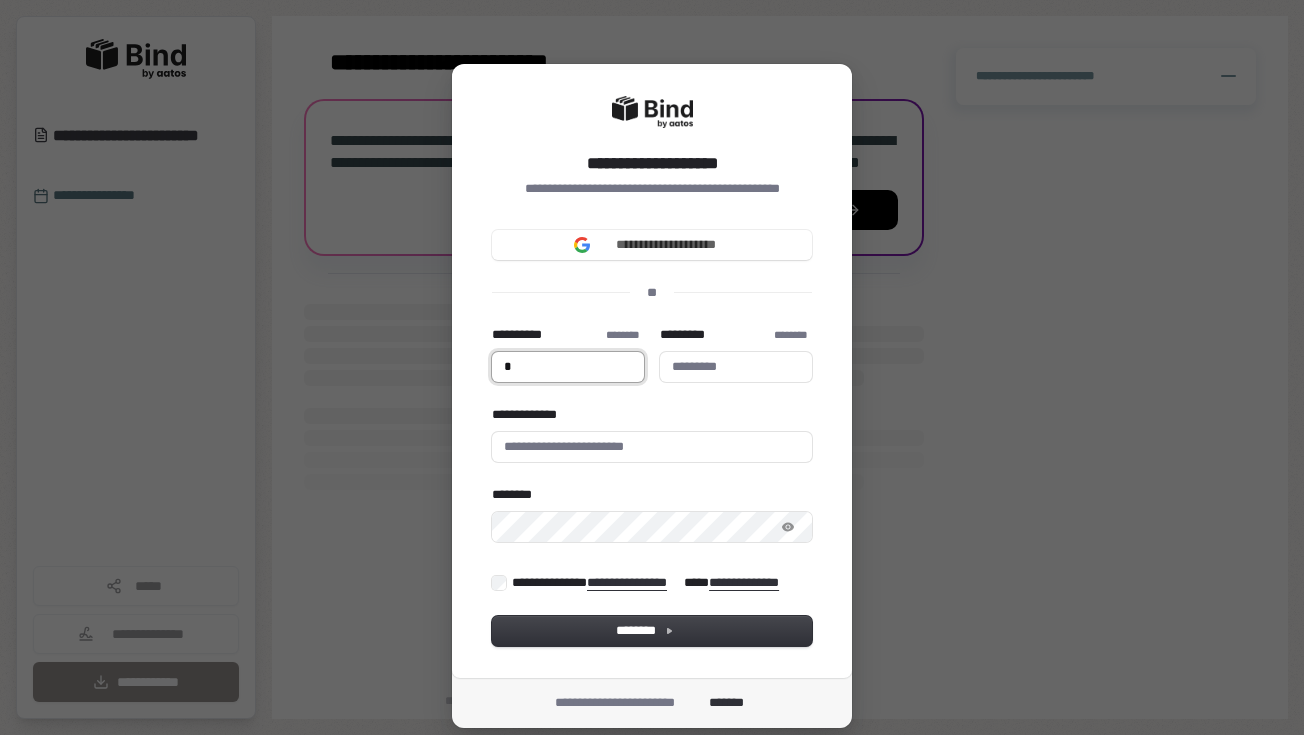 type 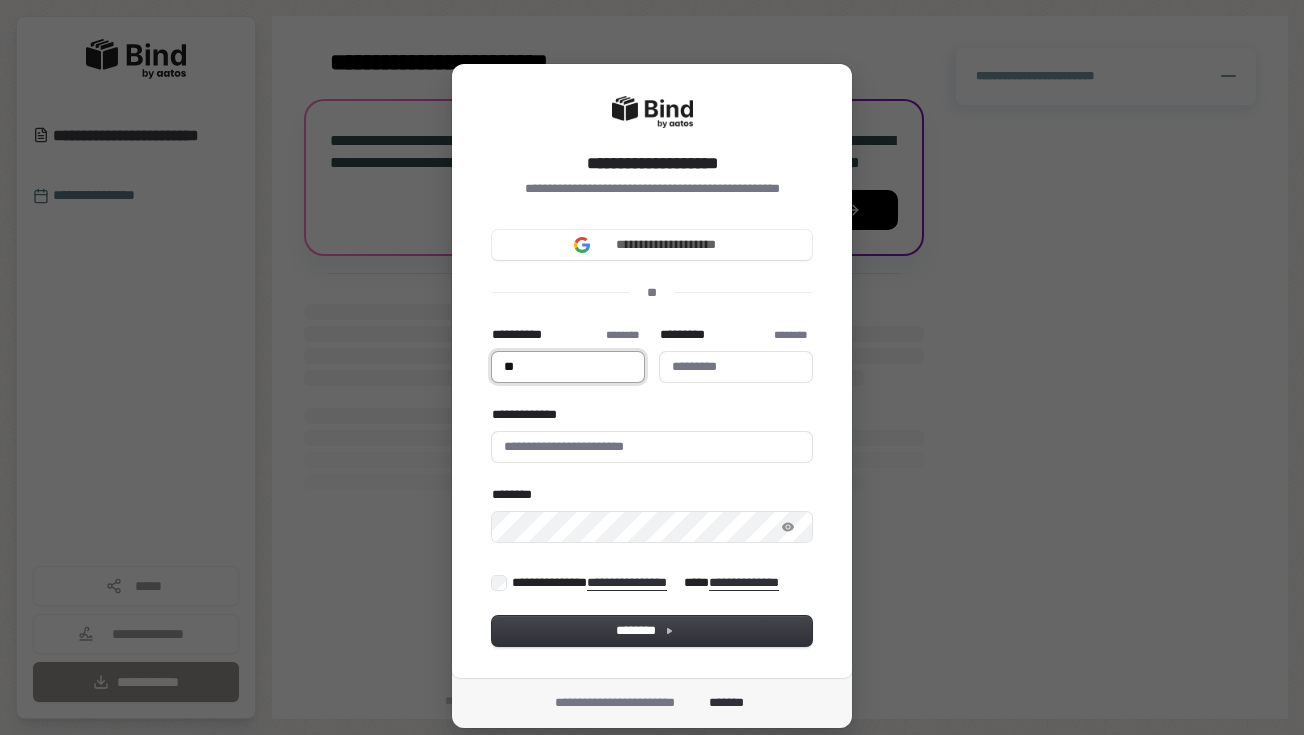 type on "***" 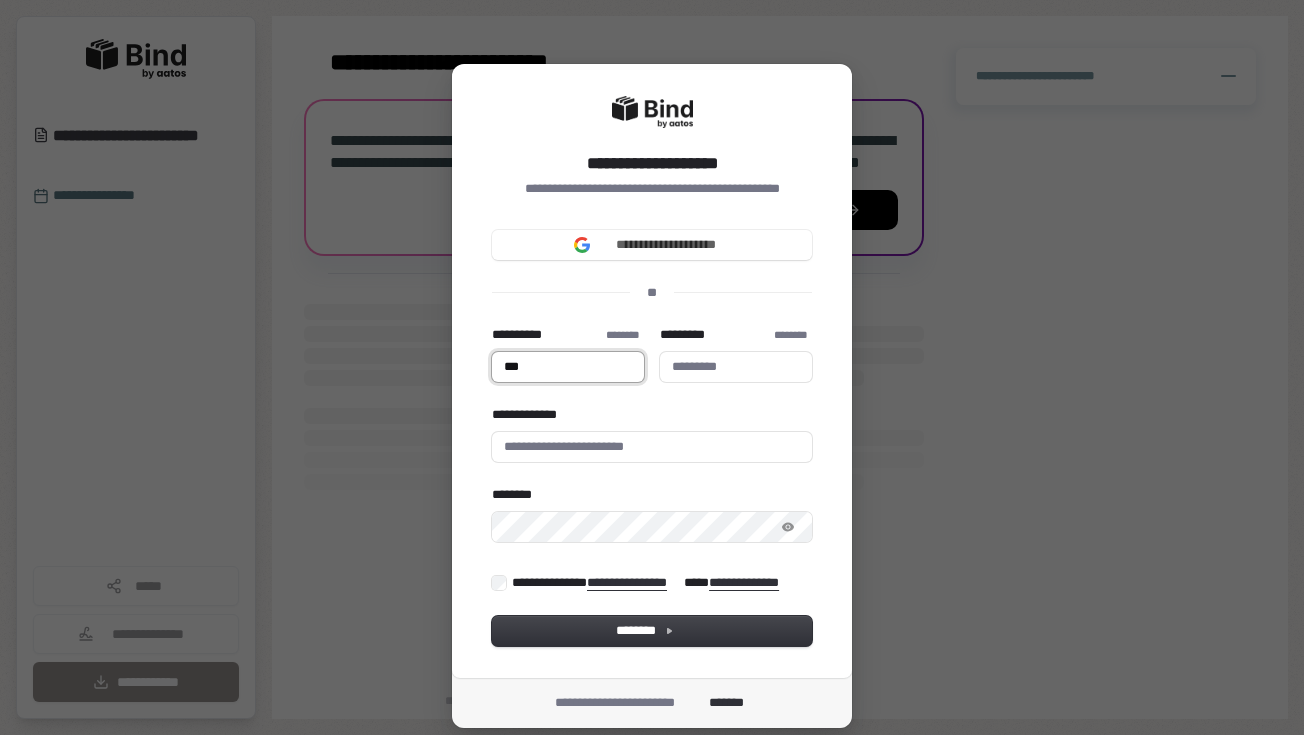 type on "****" 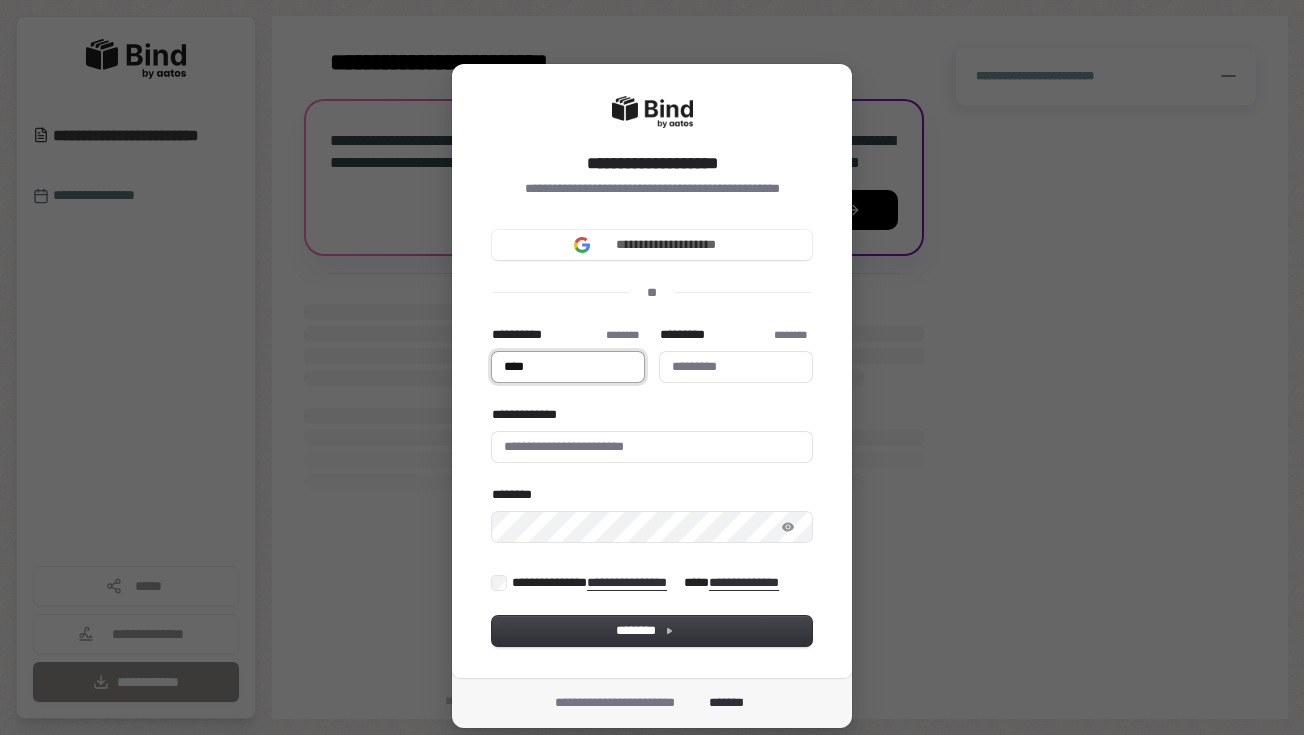 type on "*****" 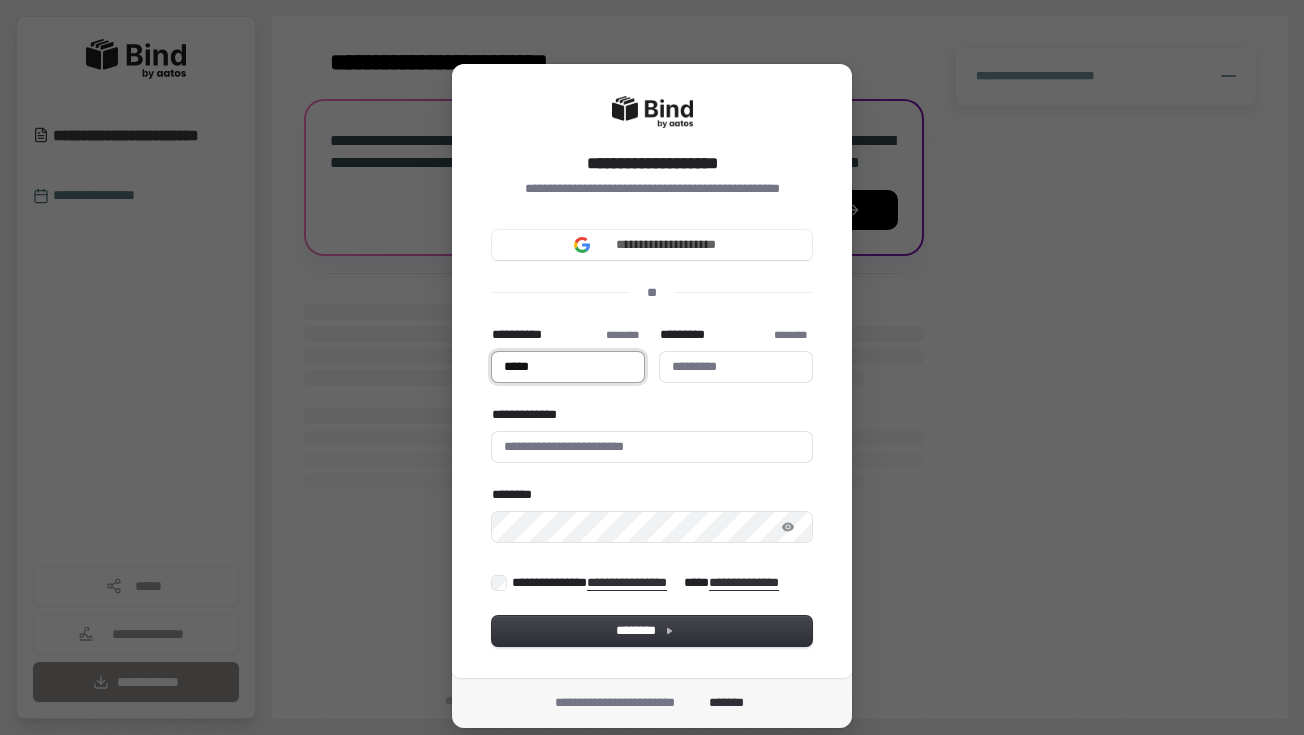 type on "******" 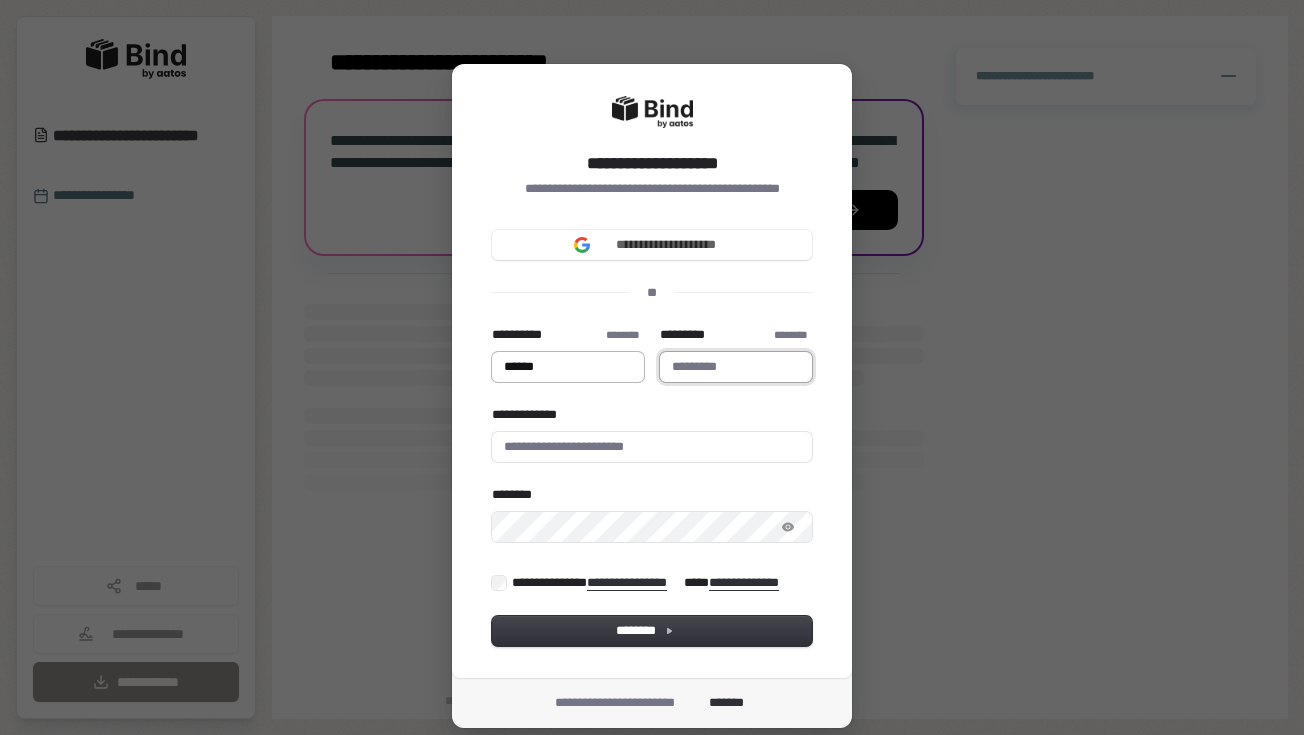type on "******" 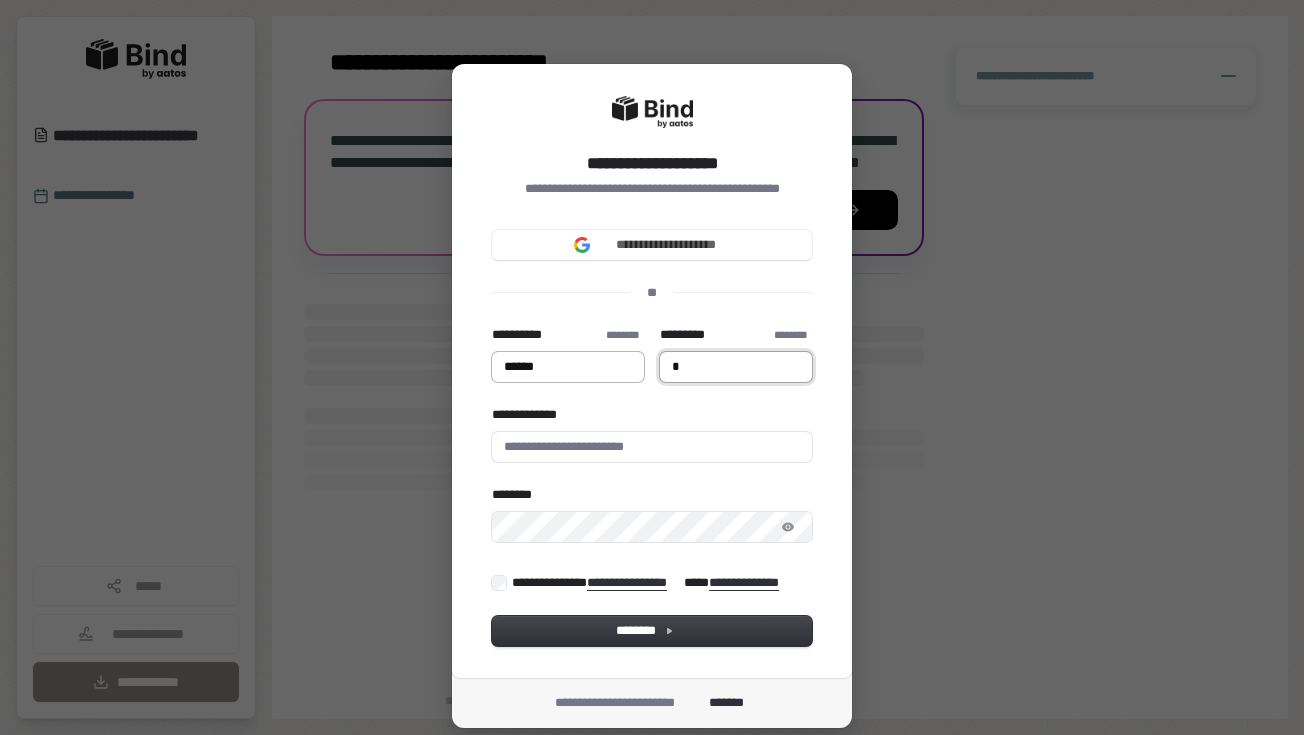 type on "******" 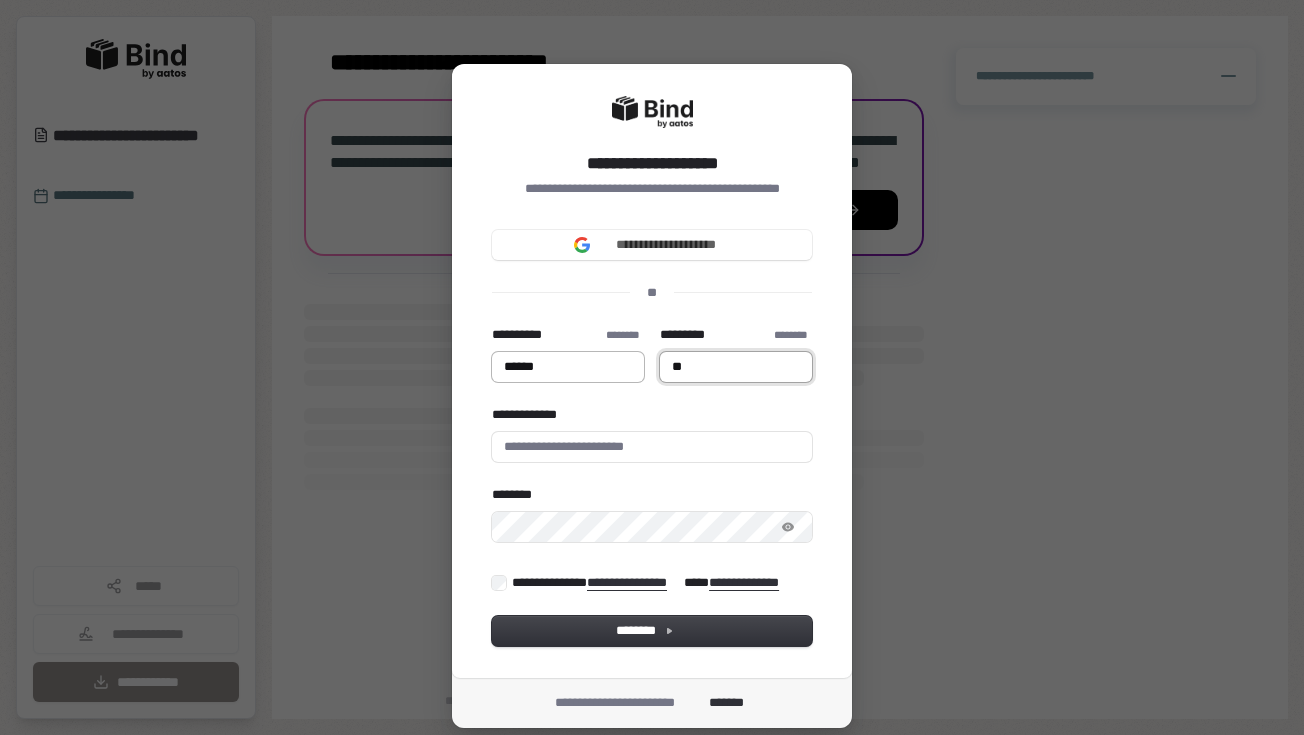 type on "******" 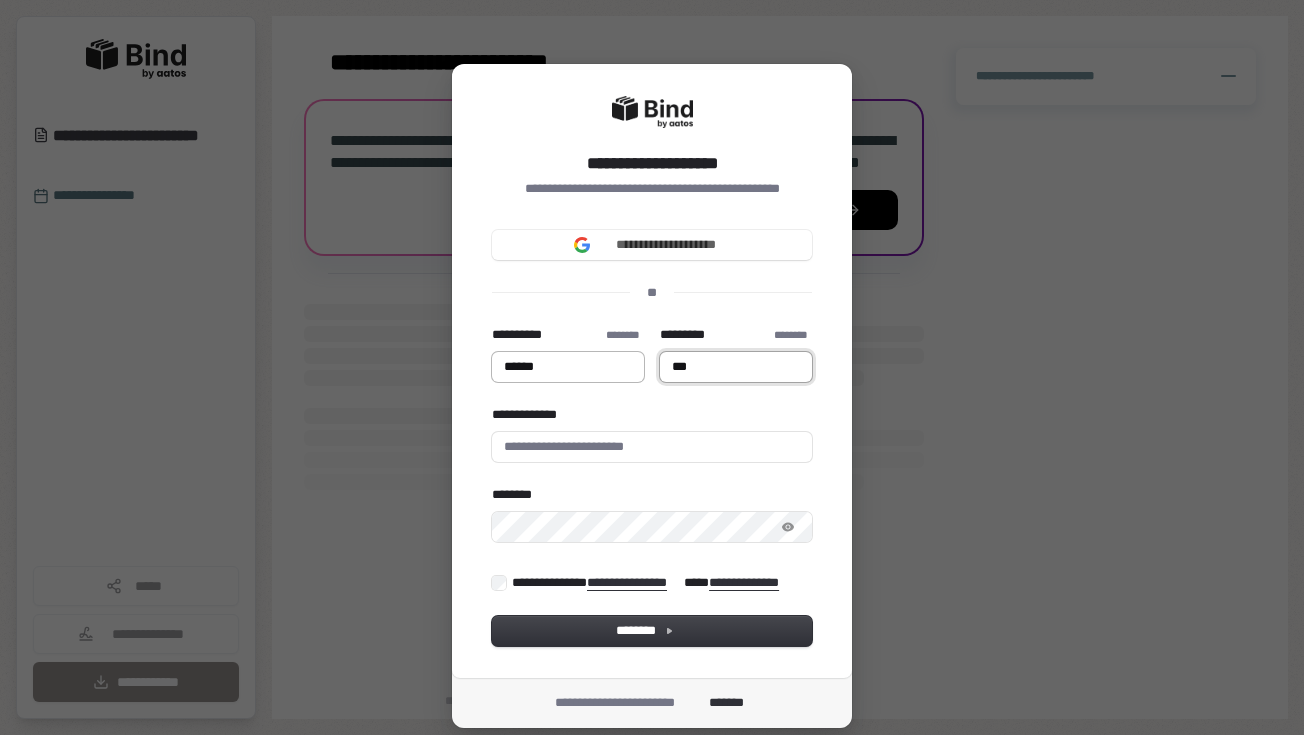type on "******" 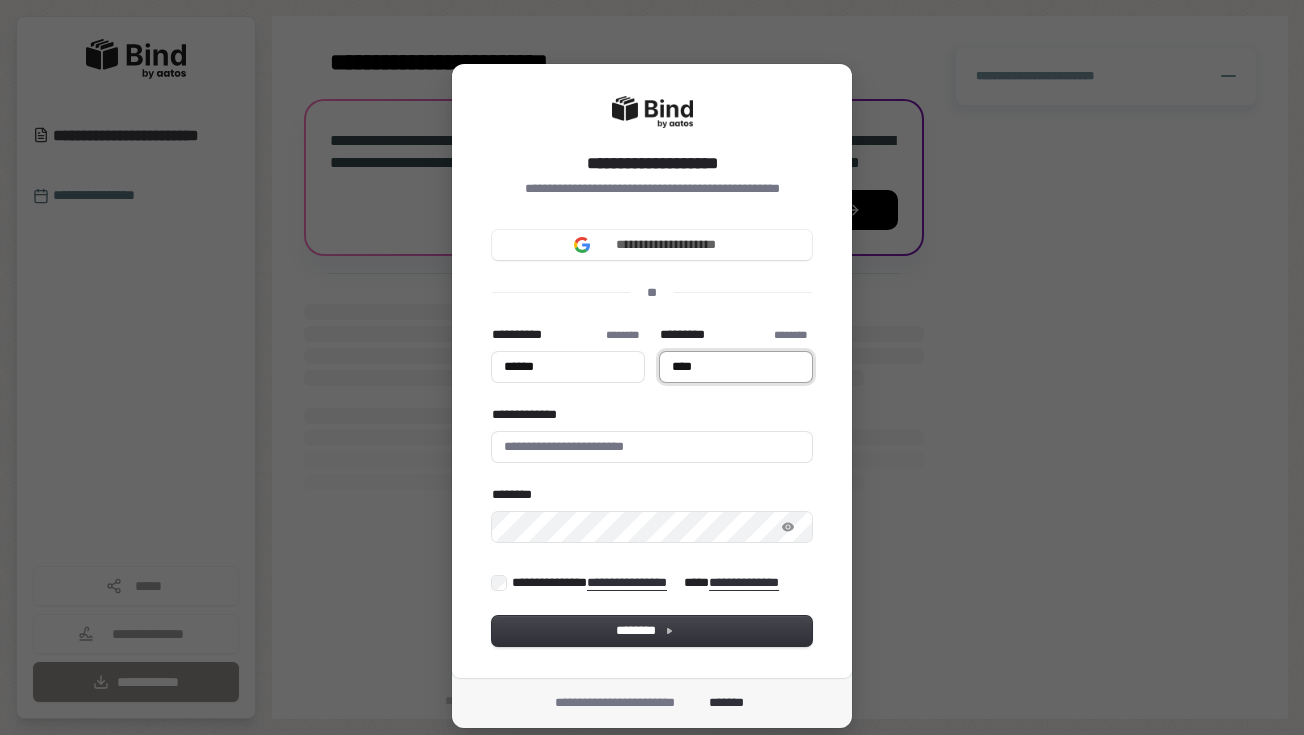 type on "****" 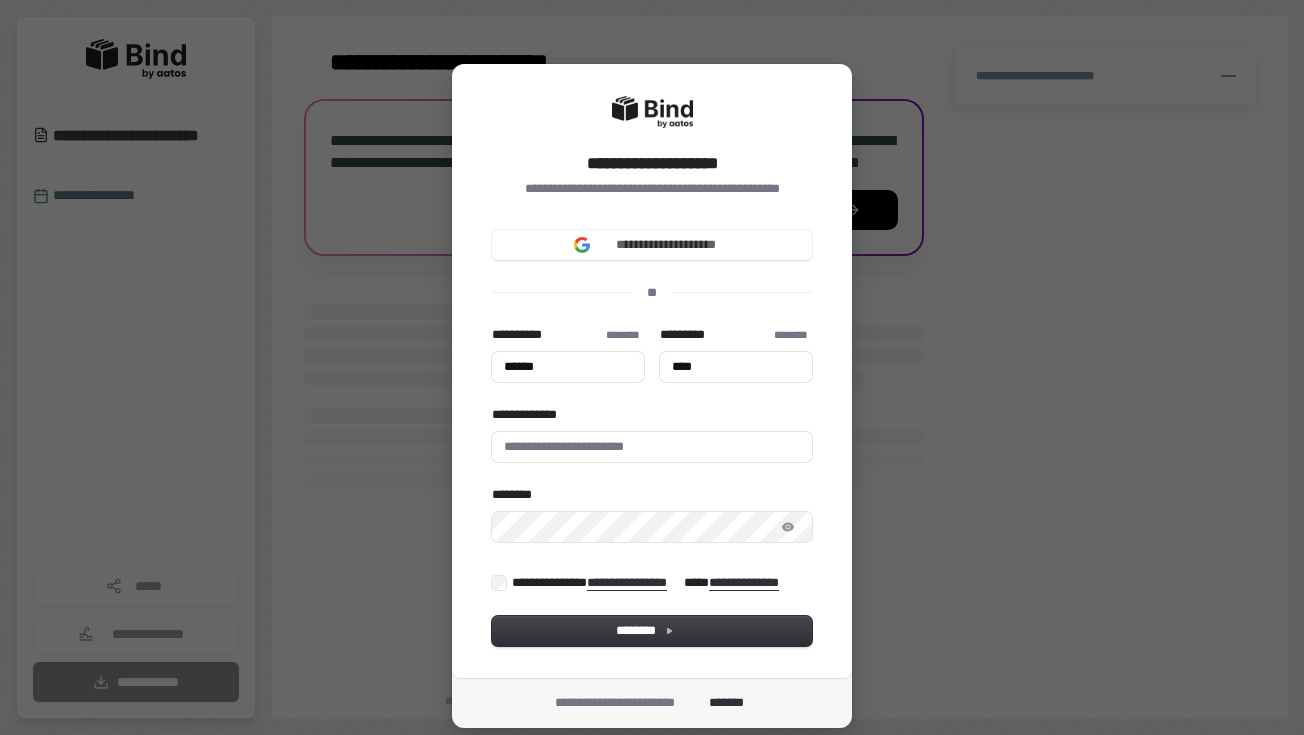 type on "******" 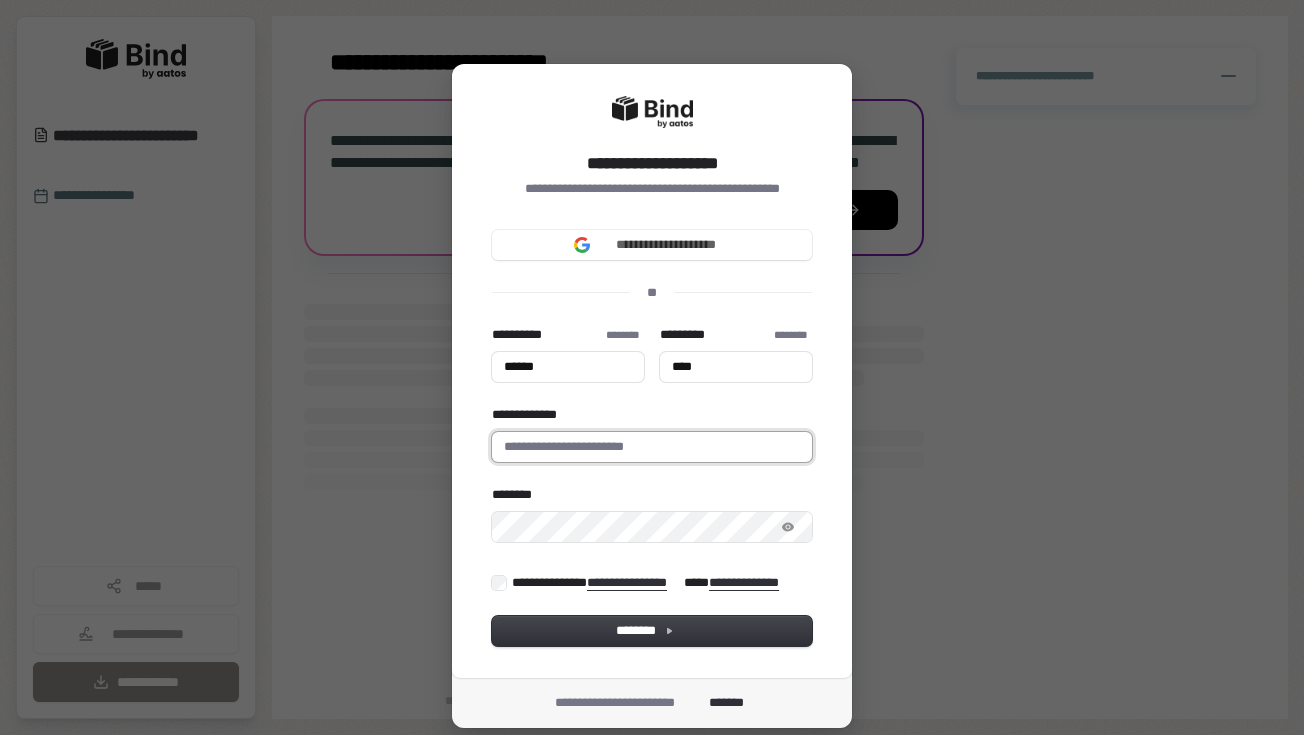 type on "******" 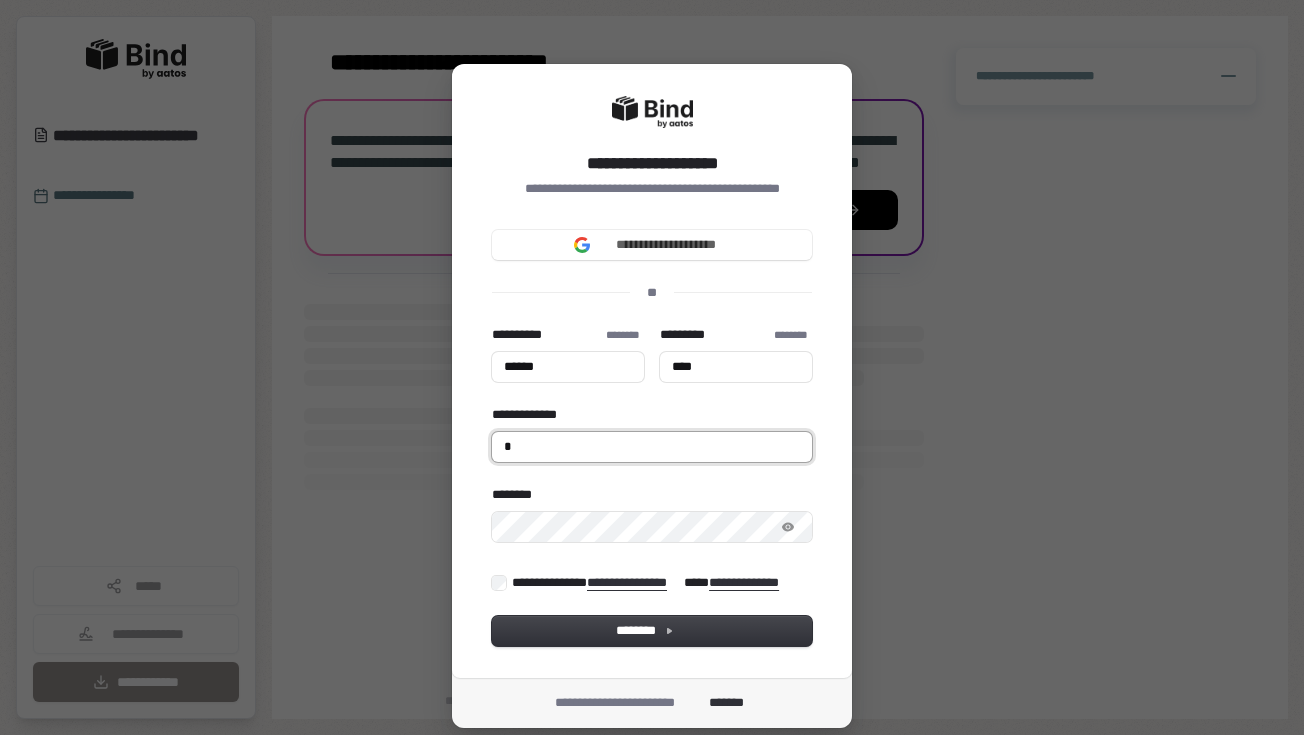 type on "******" 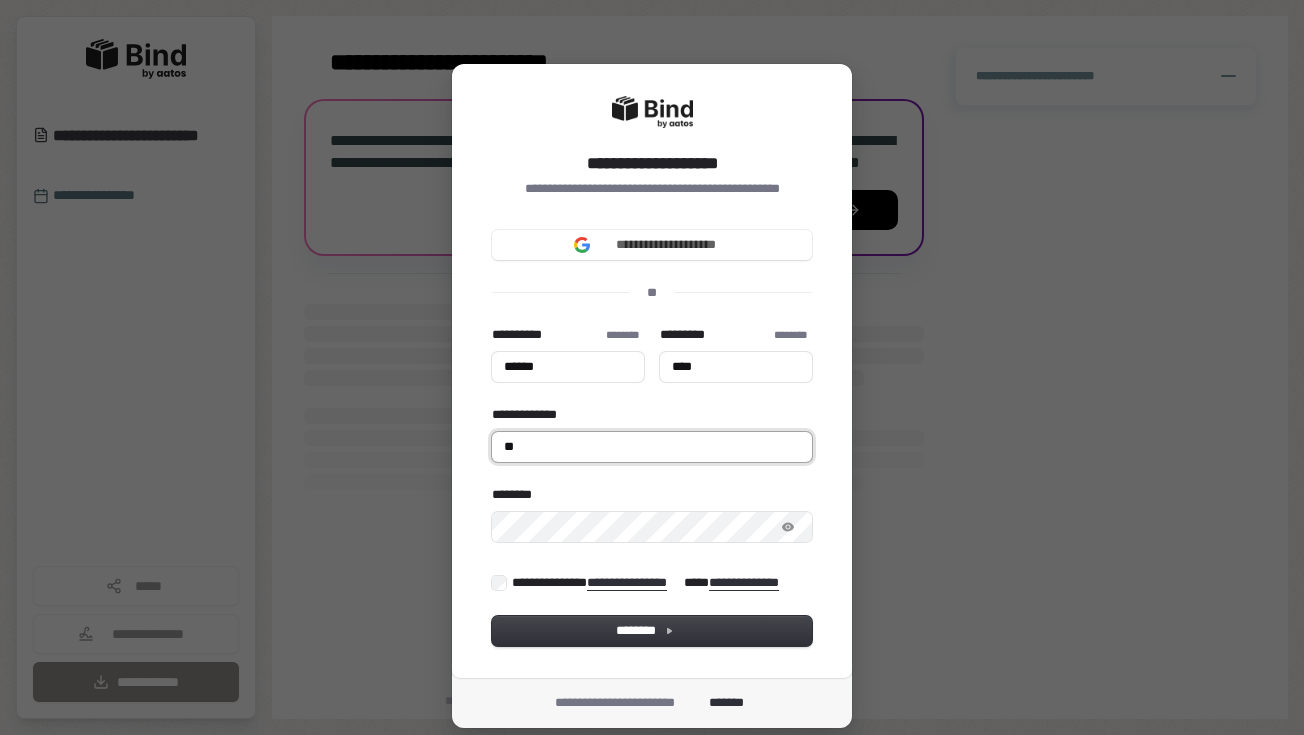 type on "******" 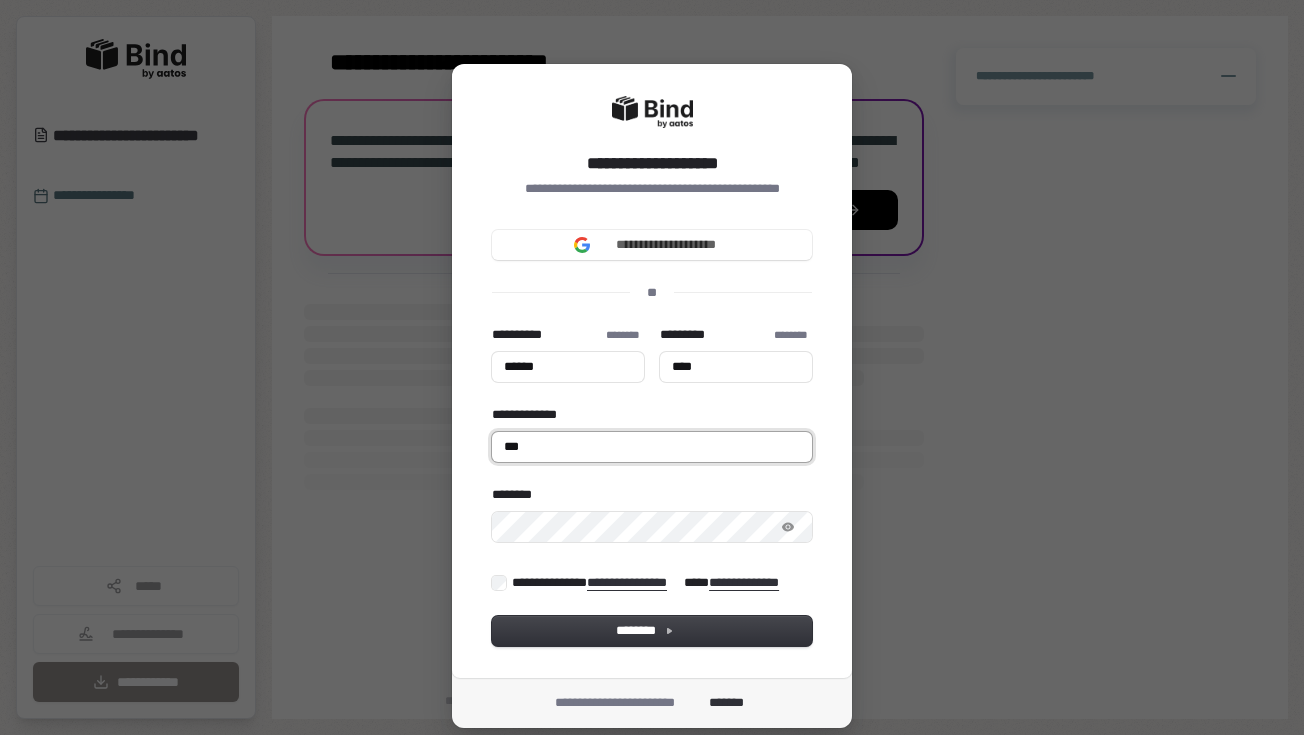 type on "******" 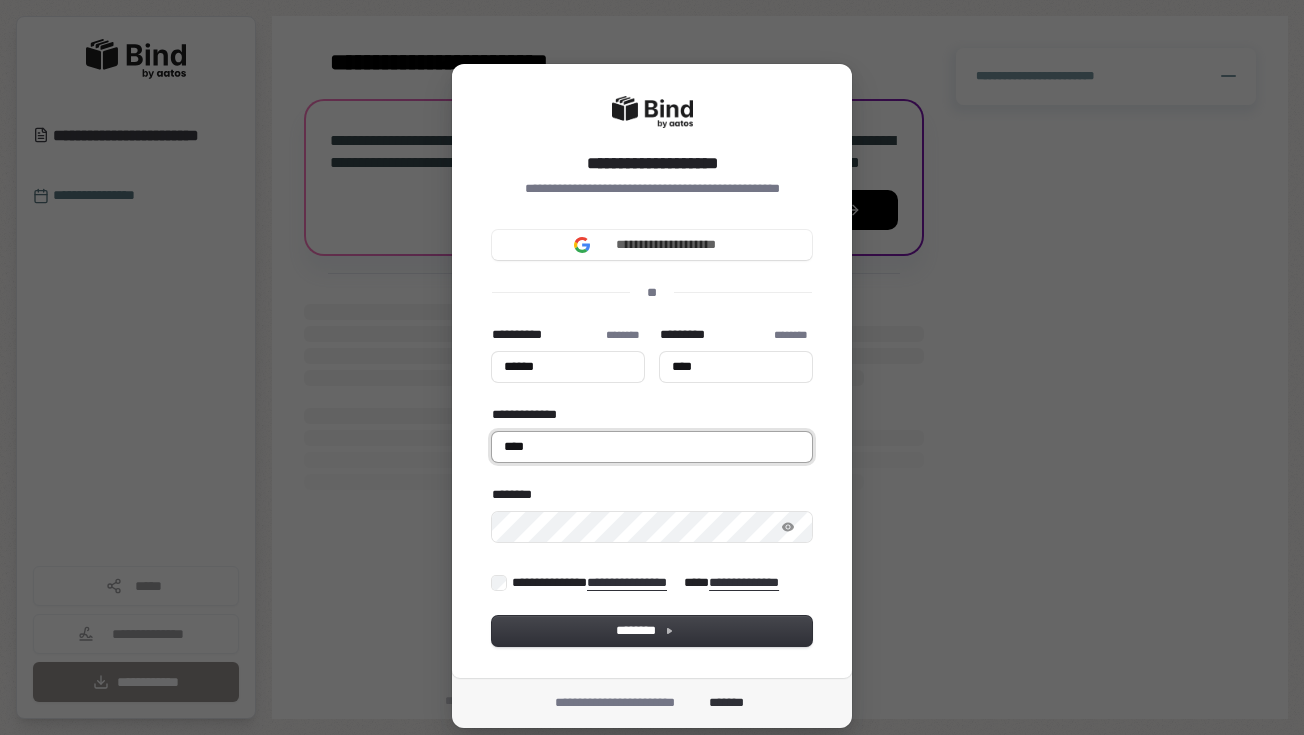 type on "******" 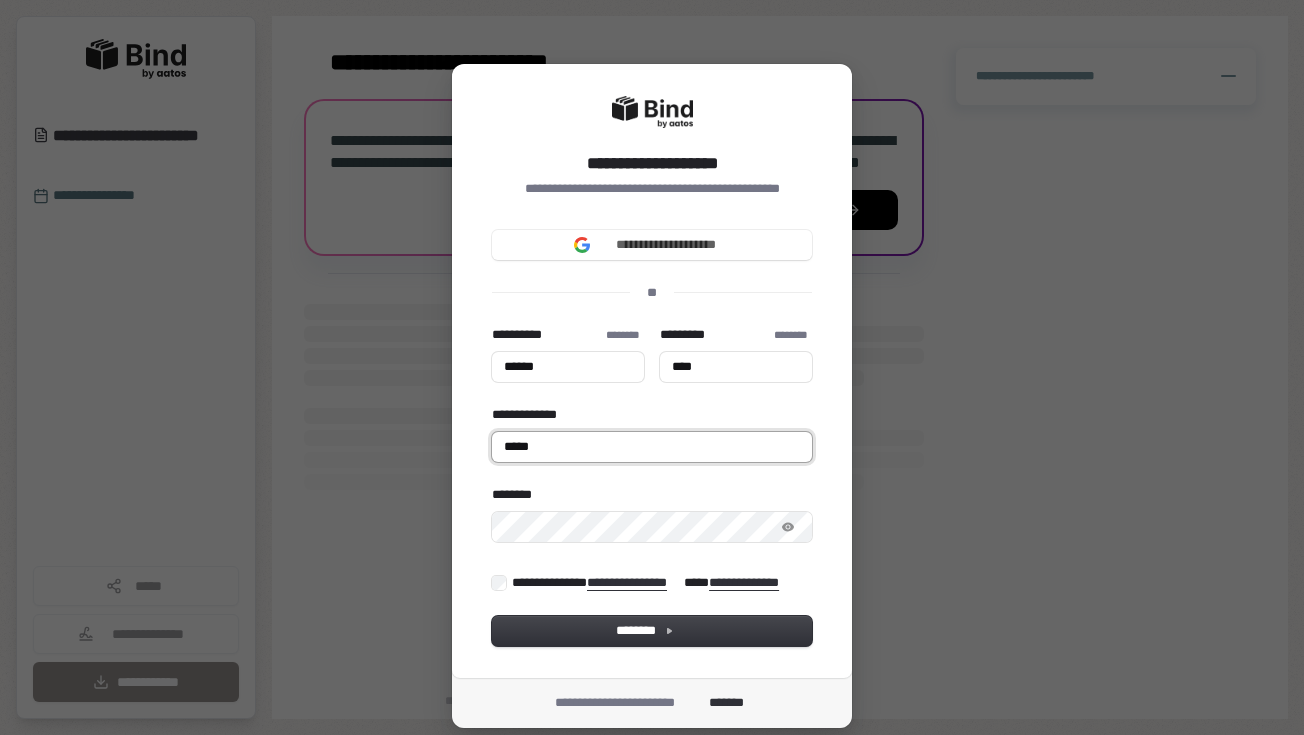 type on "******" 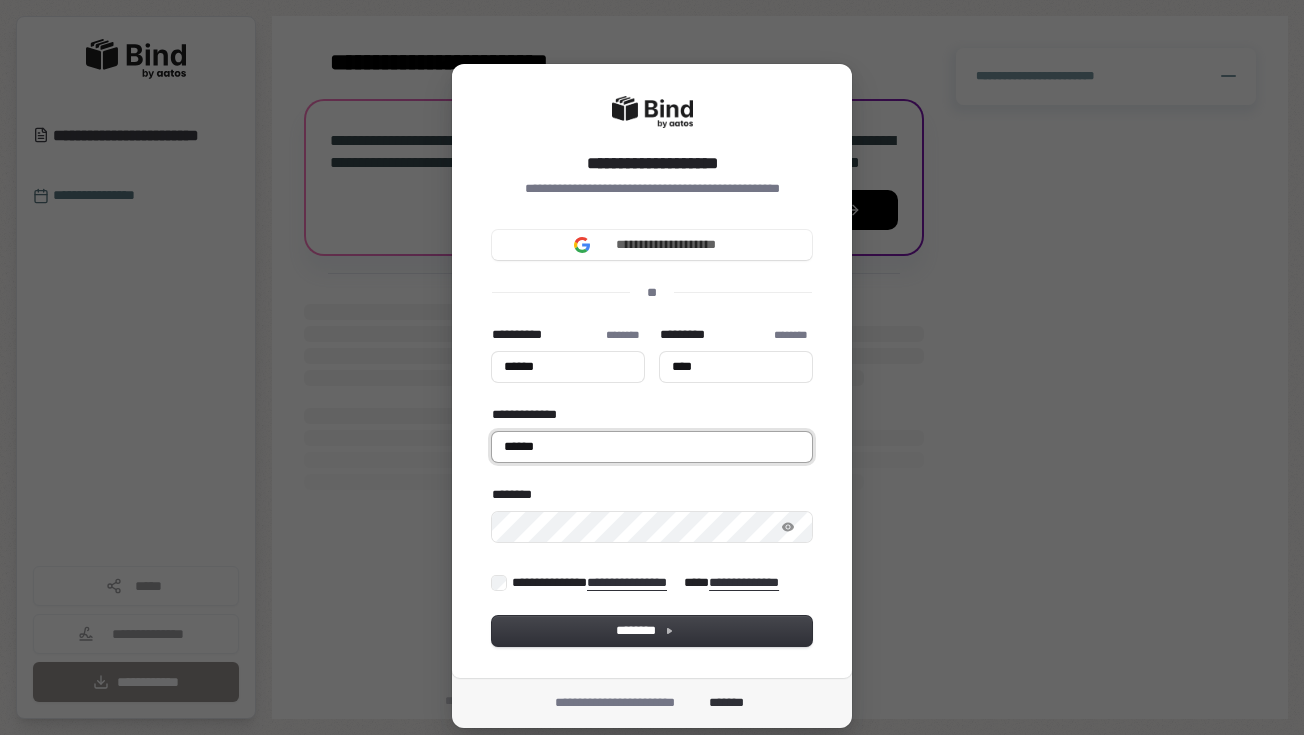 type on "******" 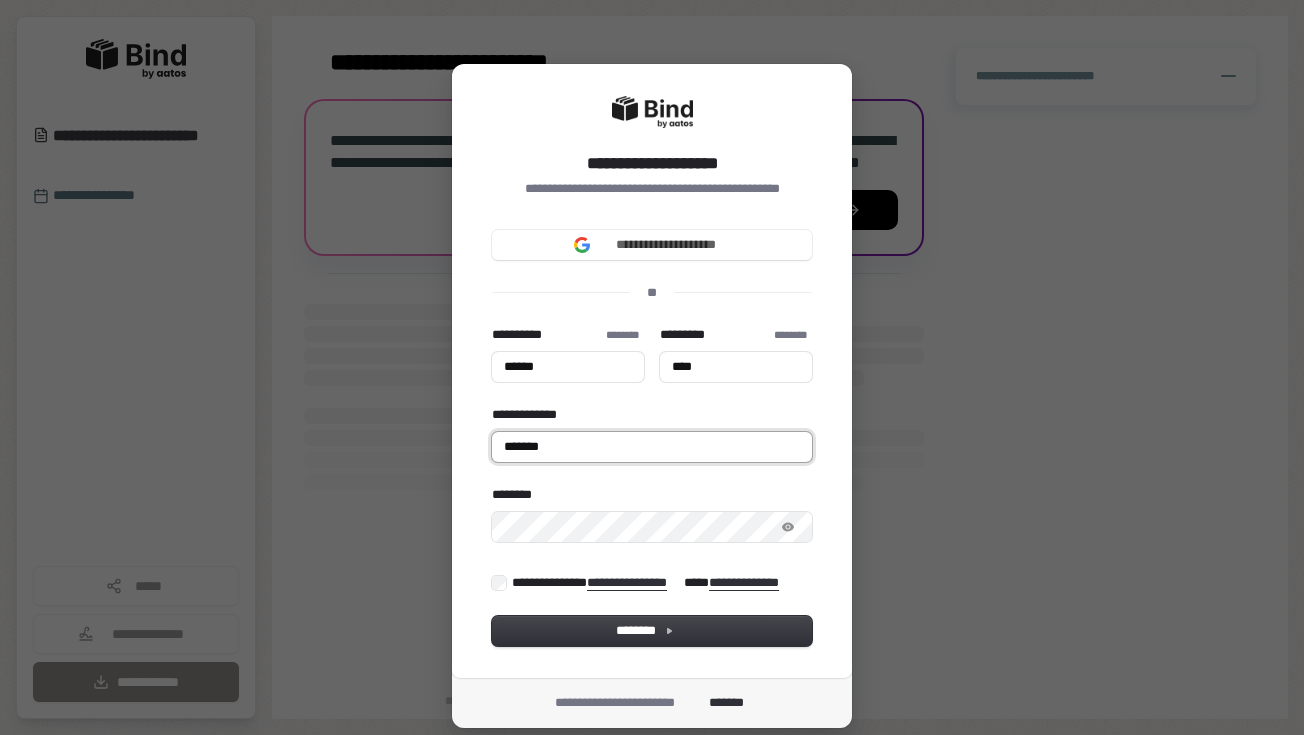 type on "******" 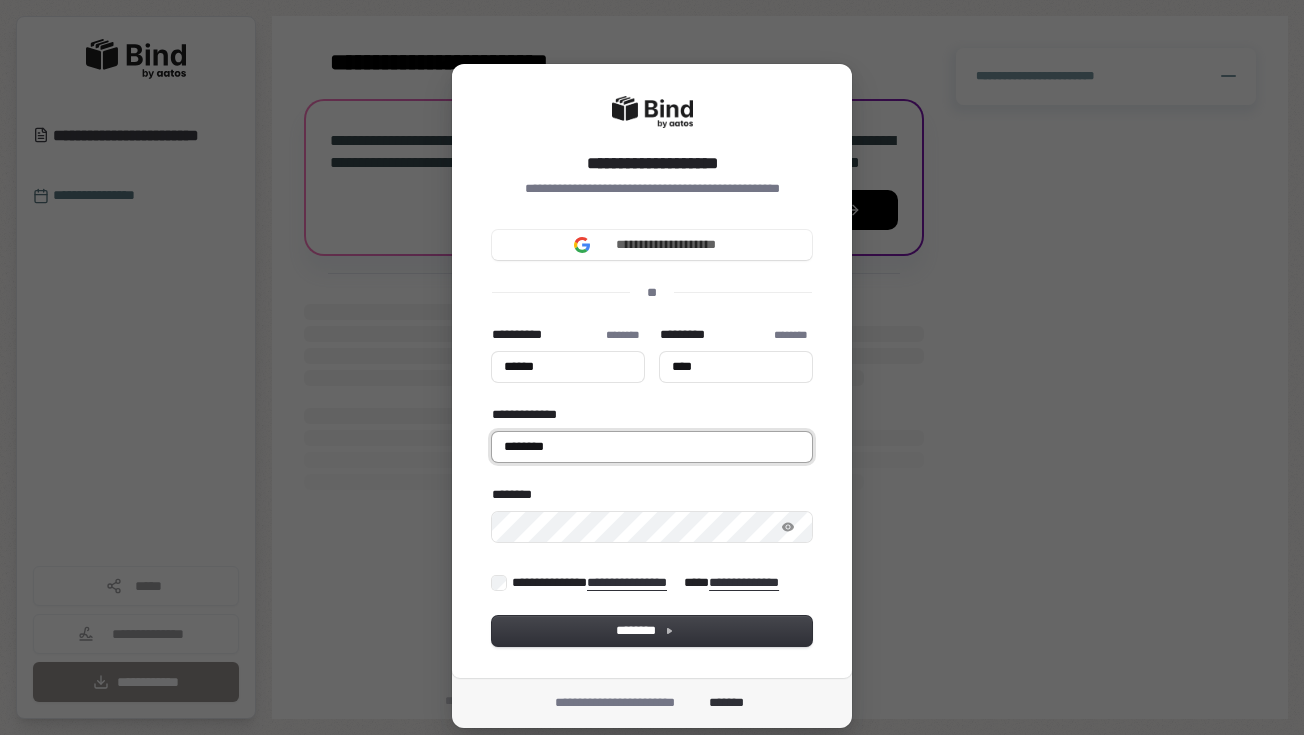 type on "******" 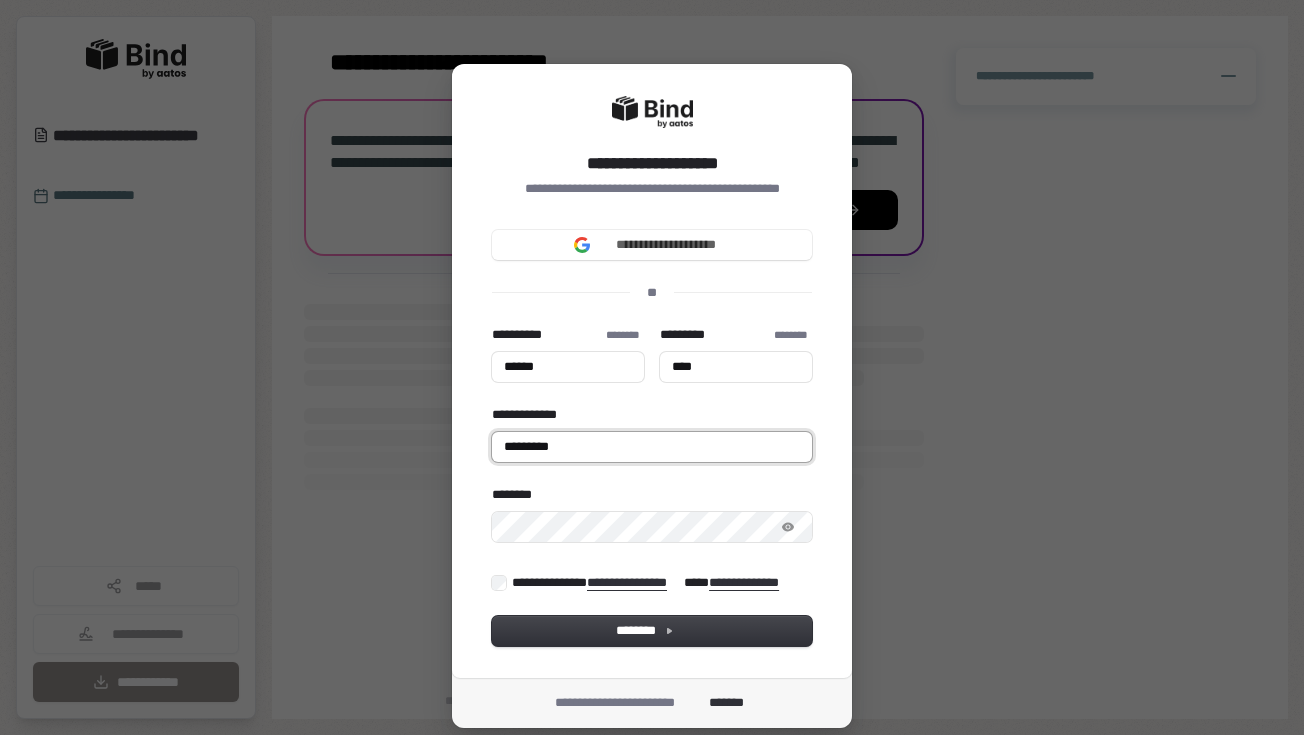 type on "******" 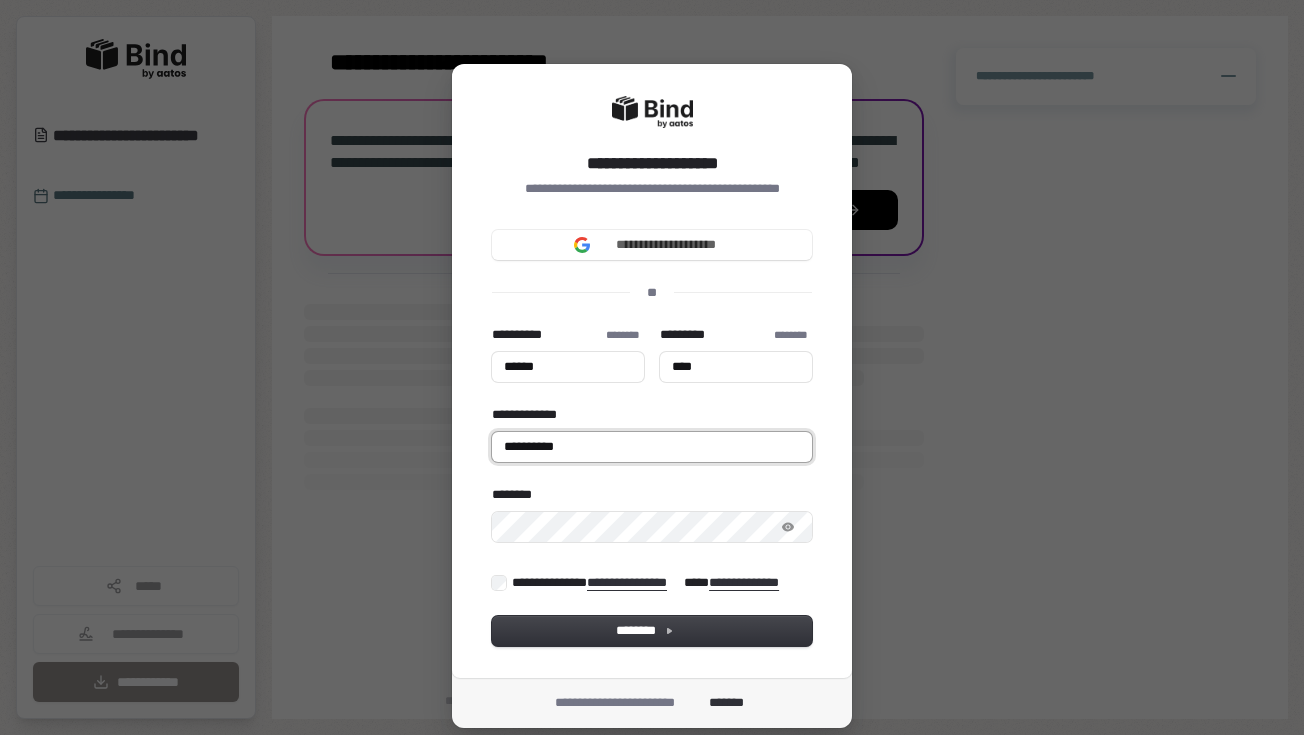 type on "******" 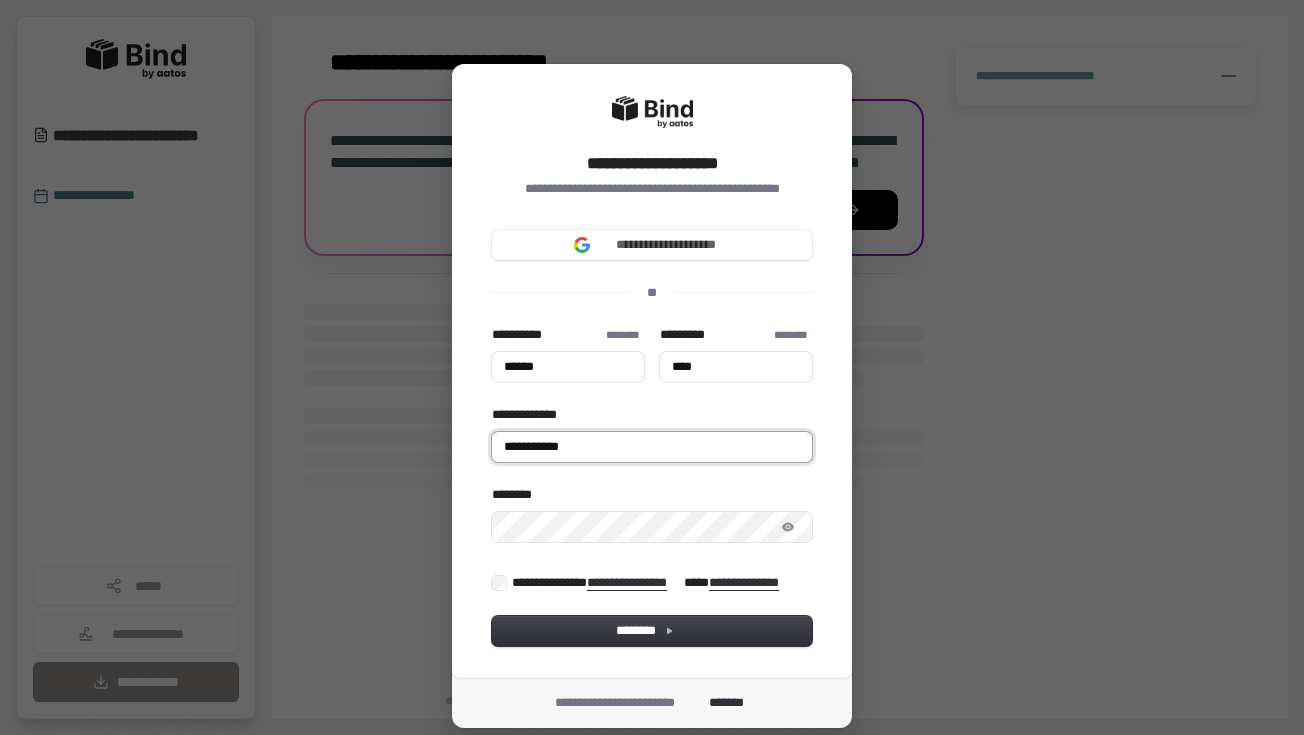 type on "******" 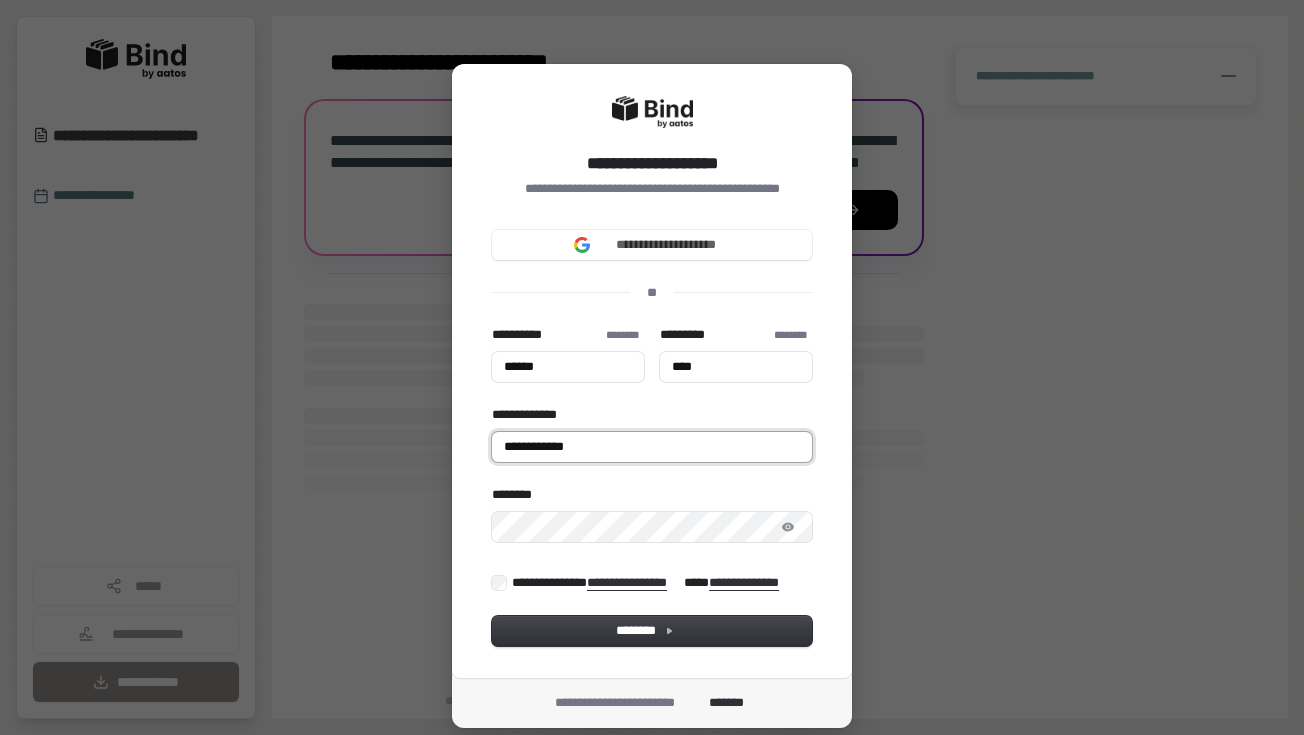type on "******" 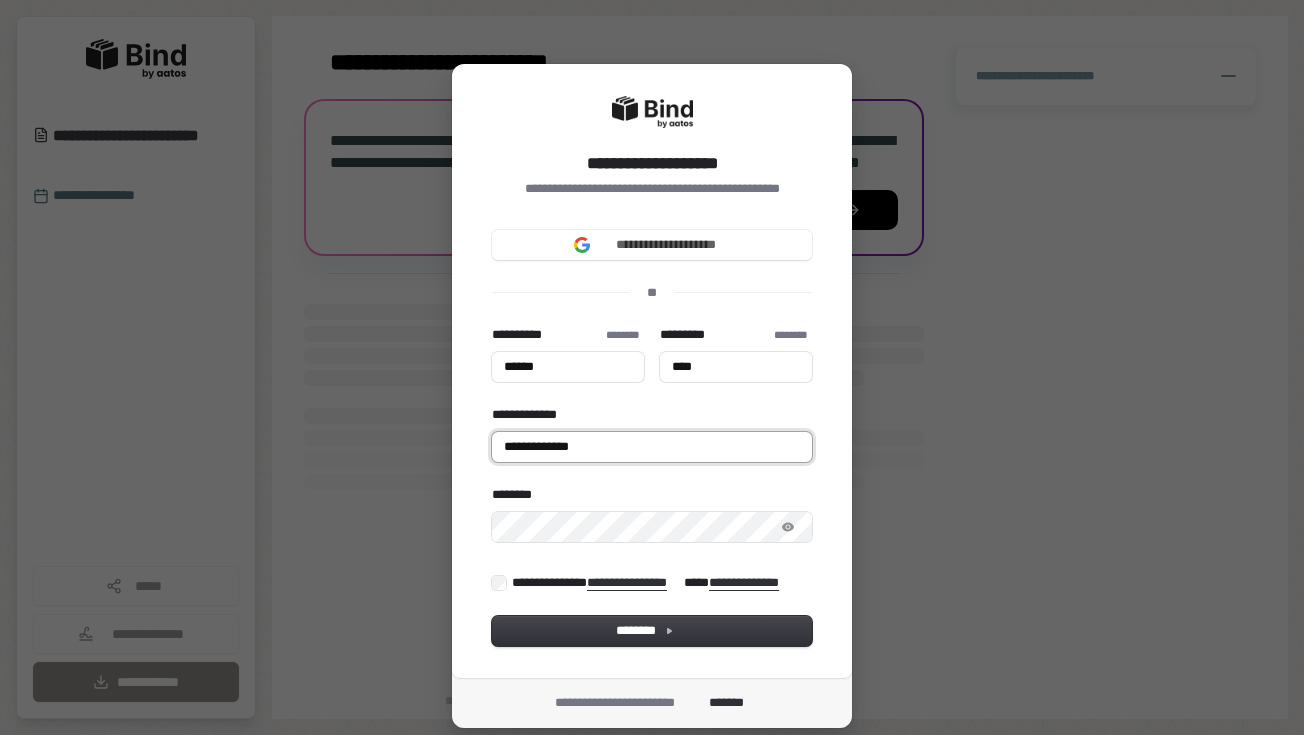 type on "******" 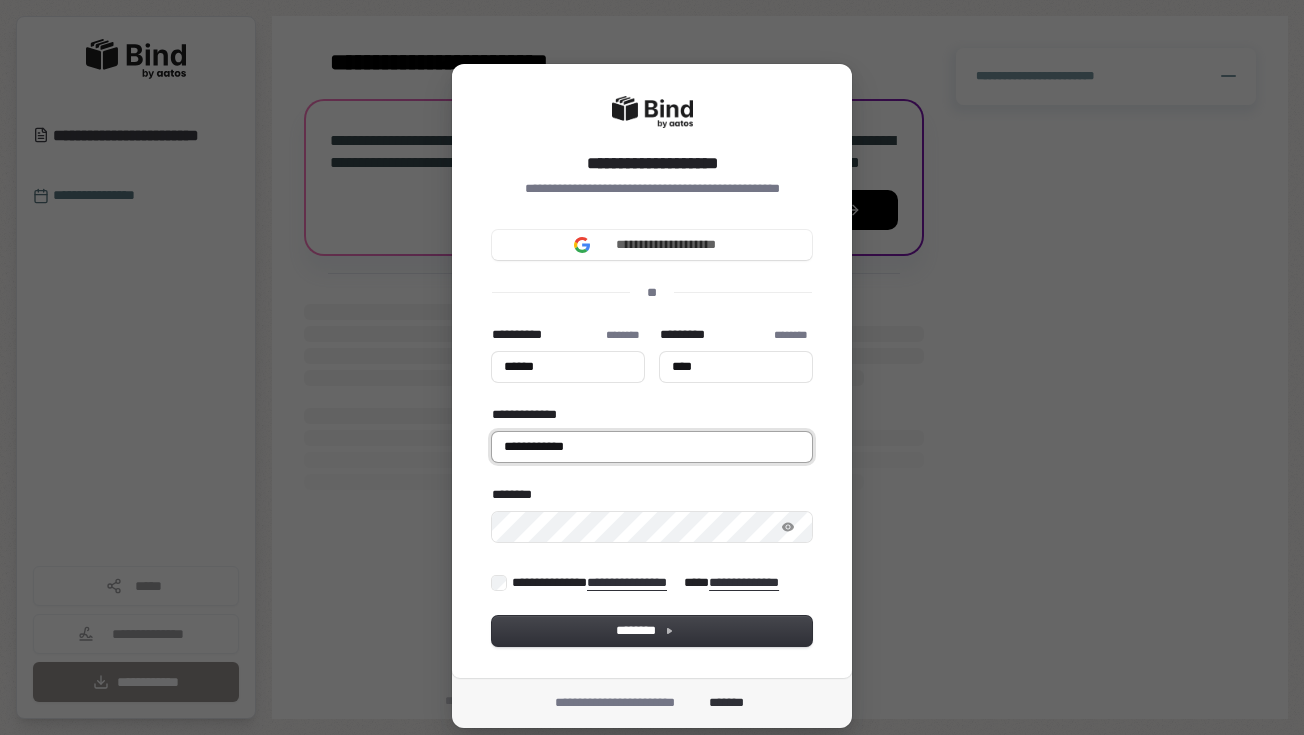 type on "******" 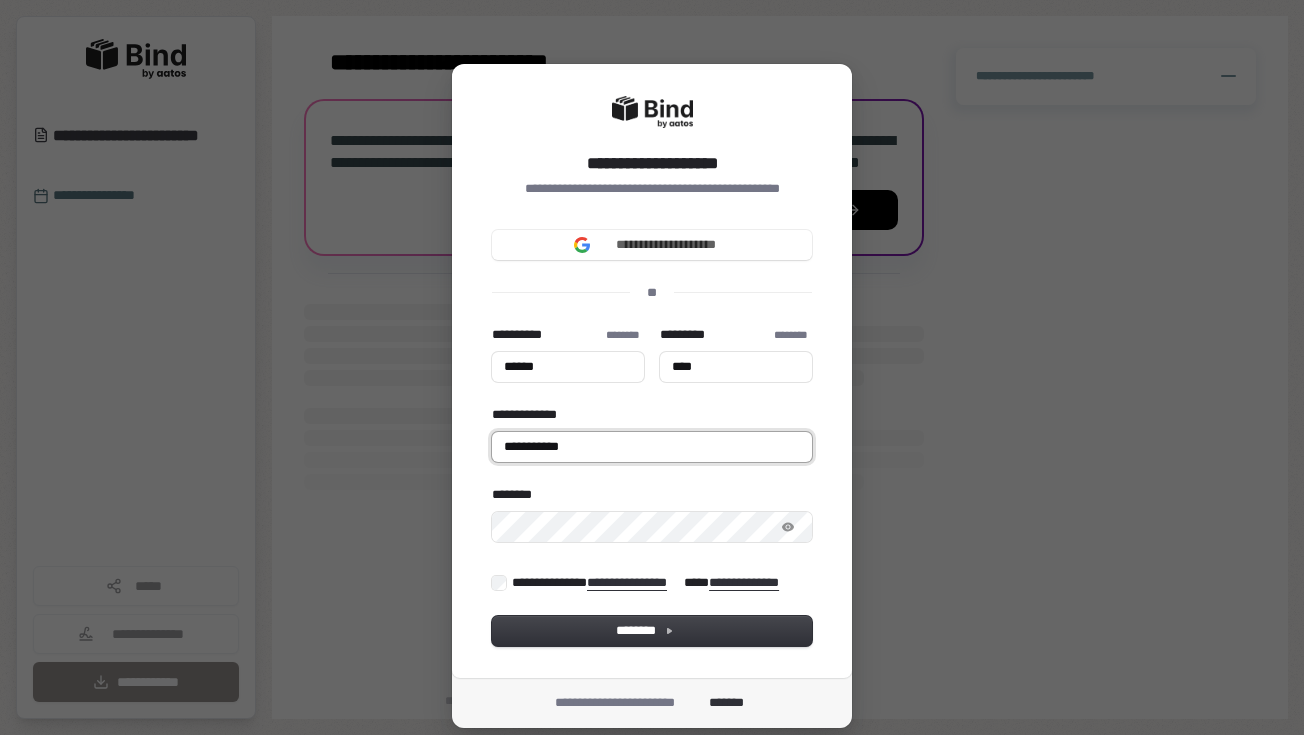 type on "******" 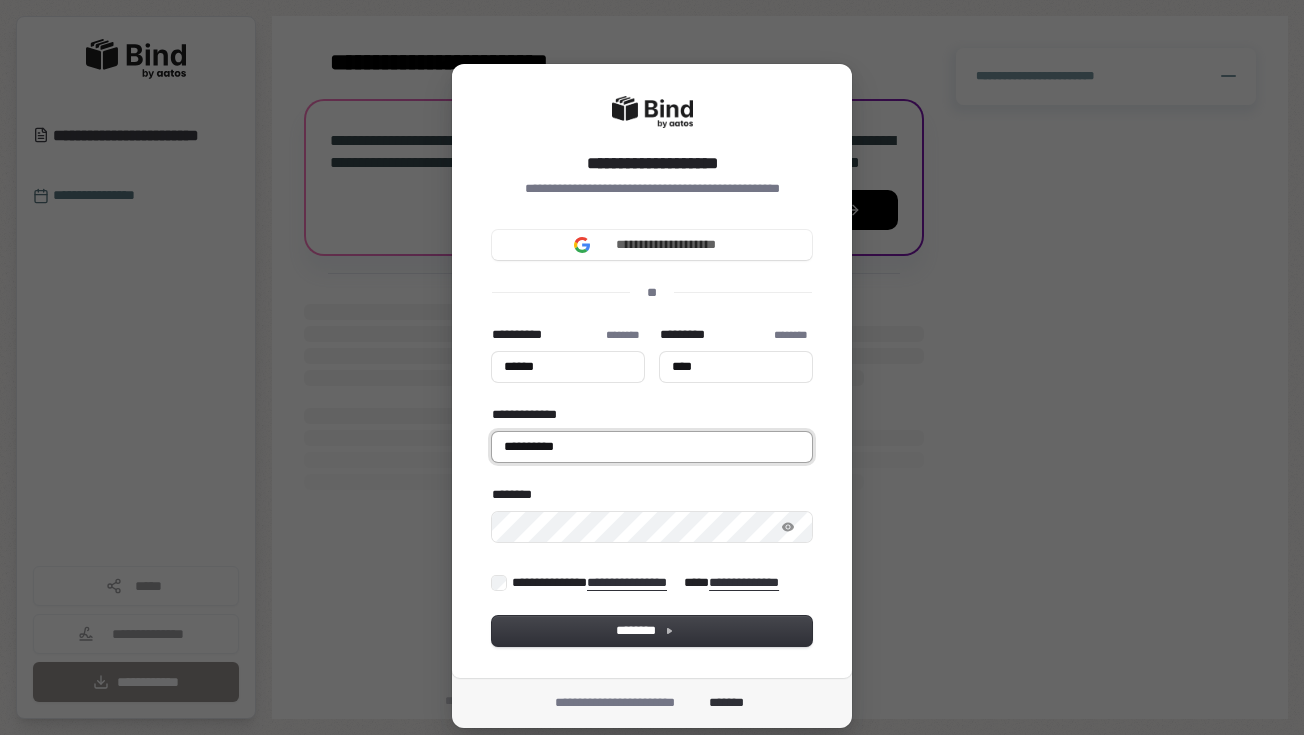 type on "******" 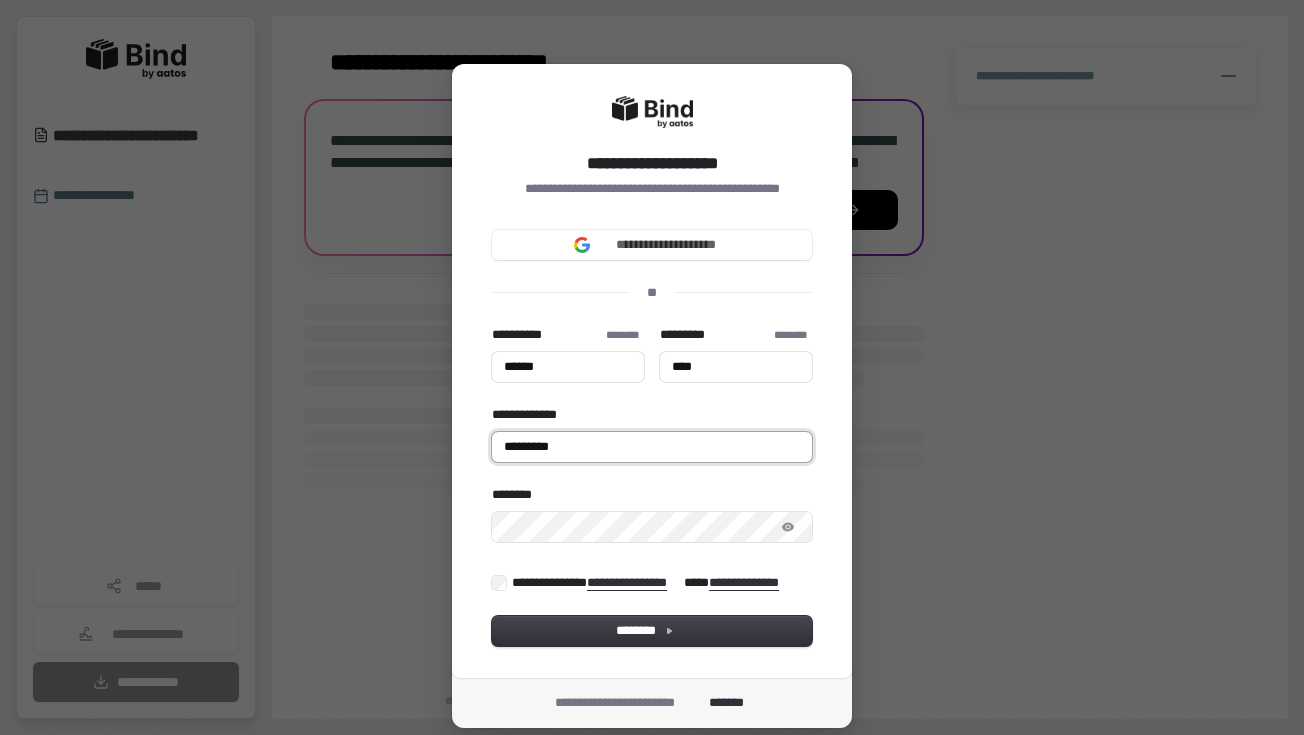 type on "******" 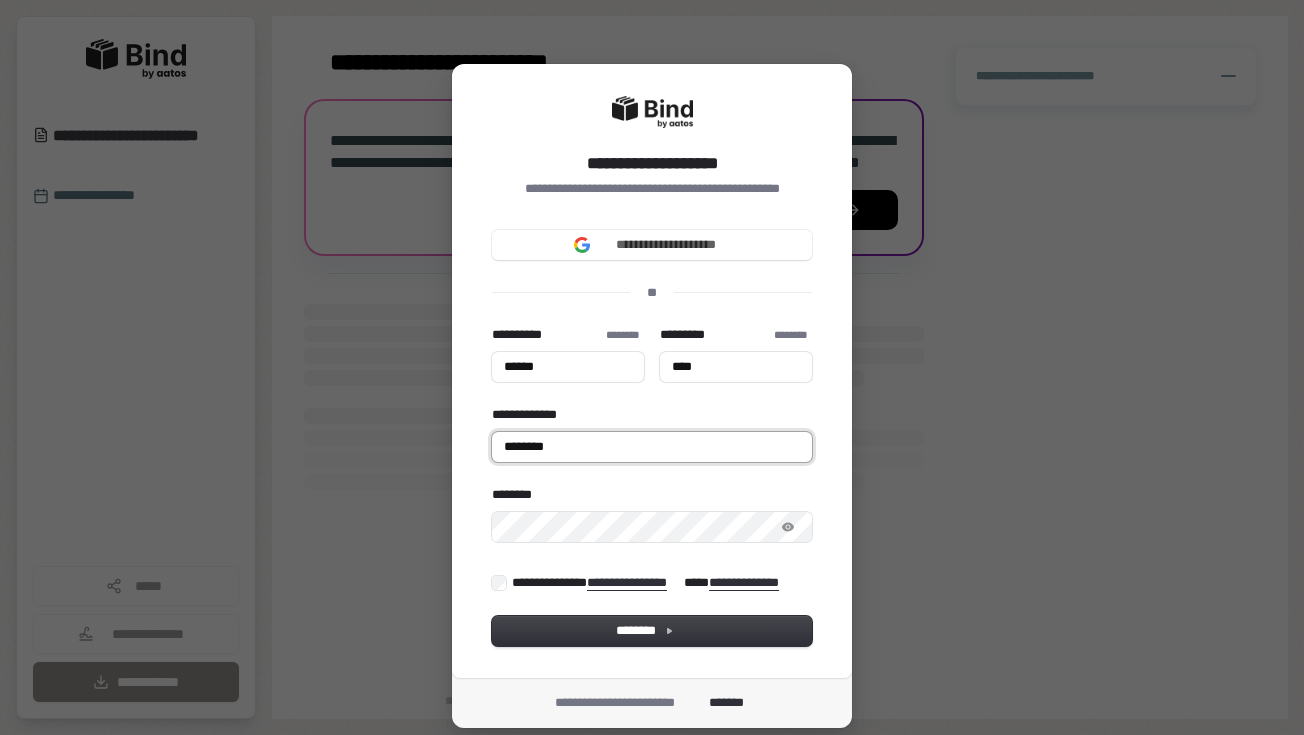 type on "*********" 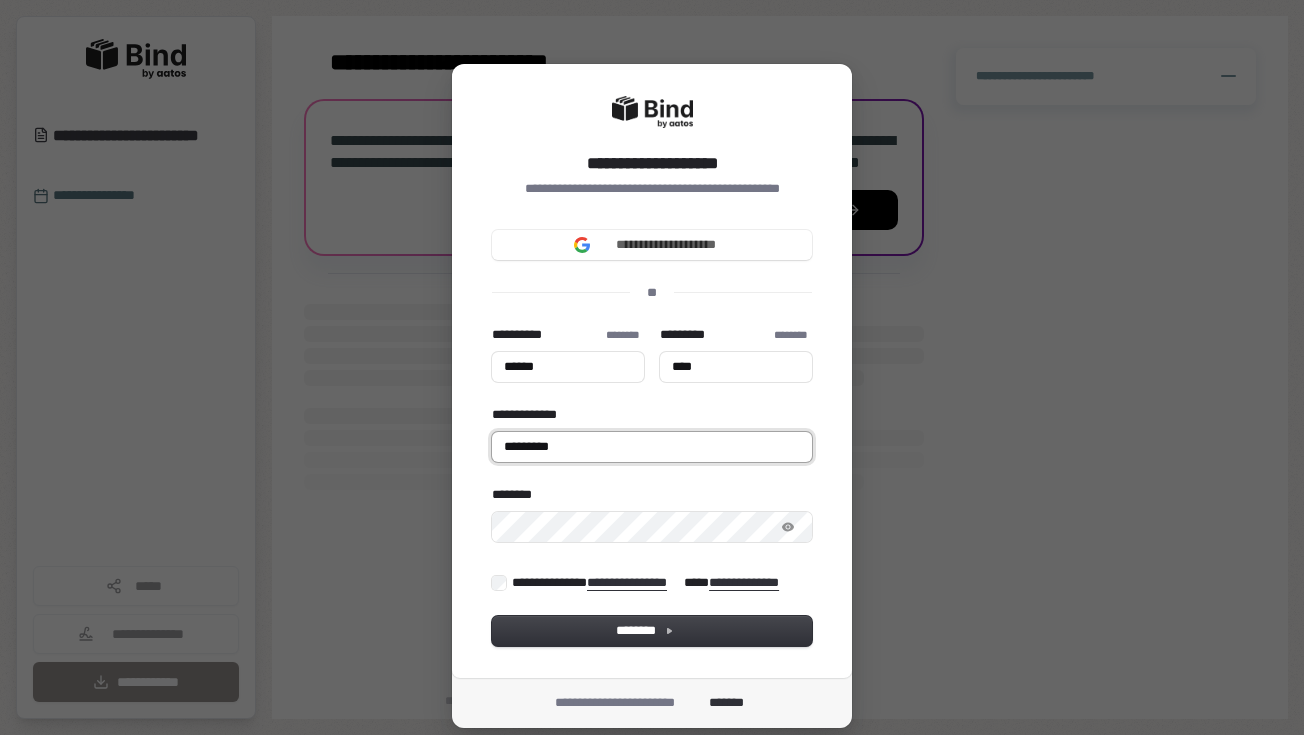 type on "******" 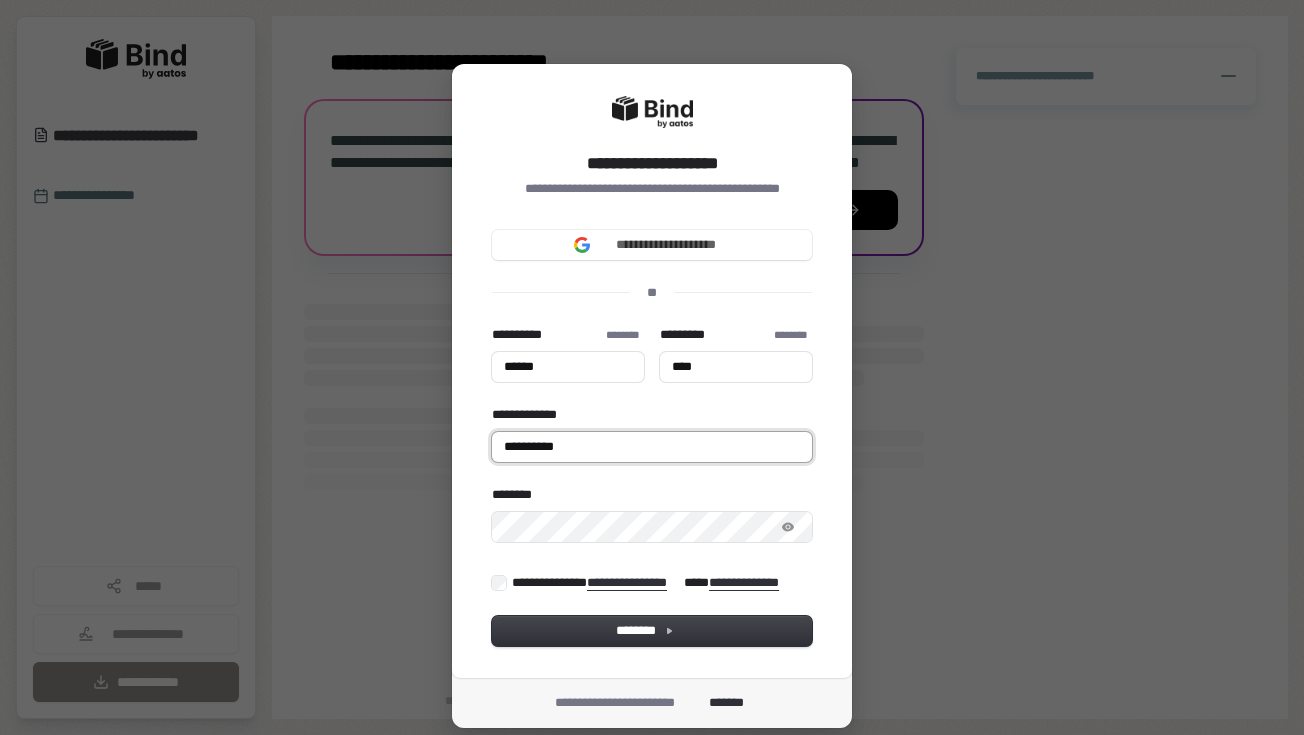 type on "******" 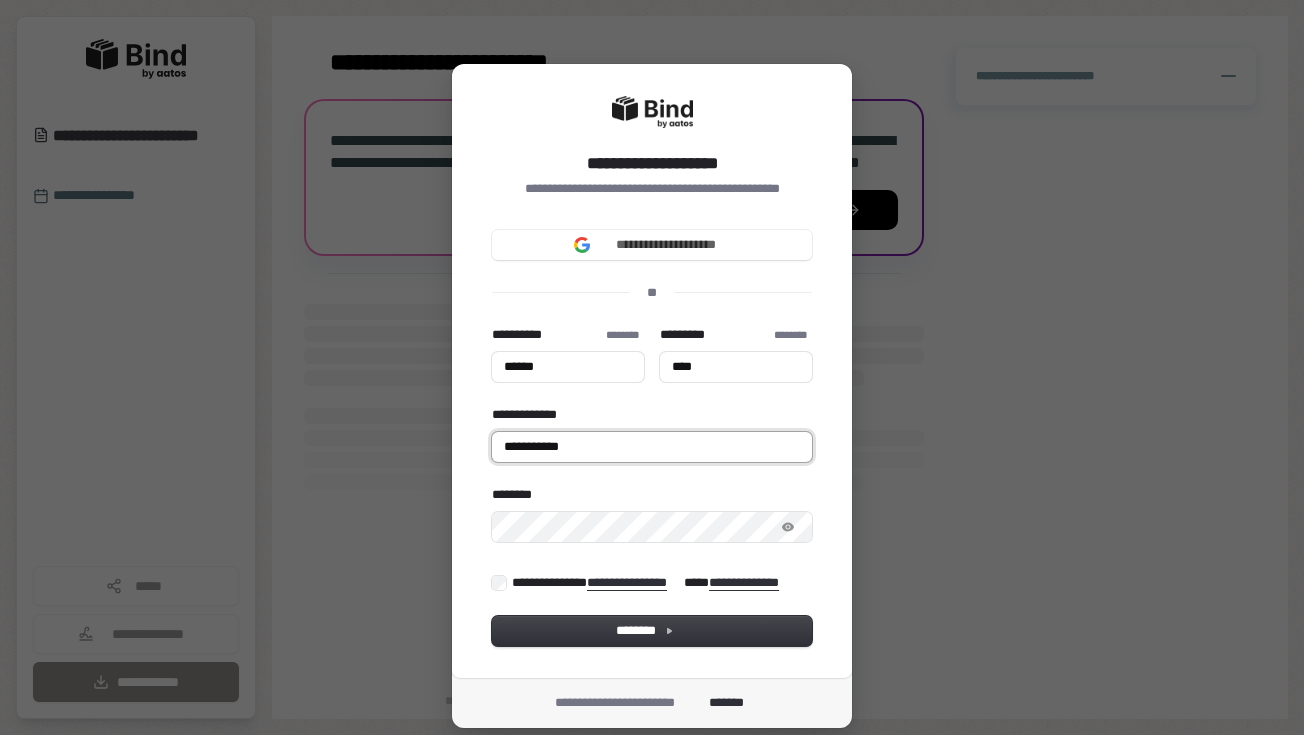 type on "******" 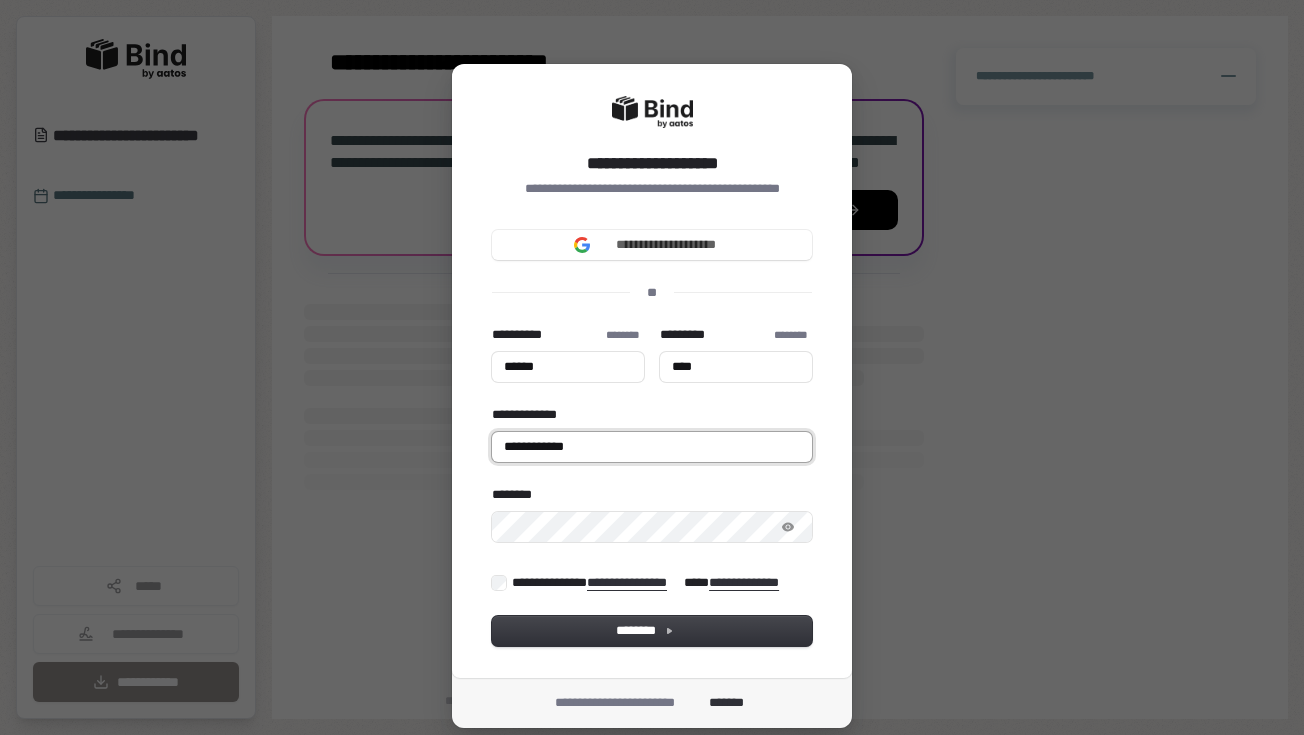 type on "******" 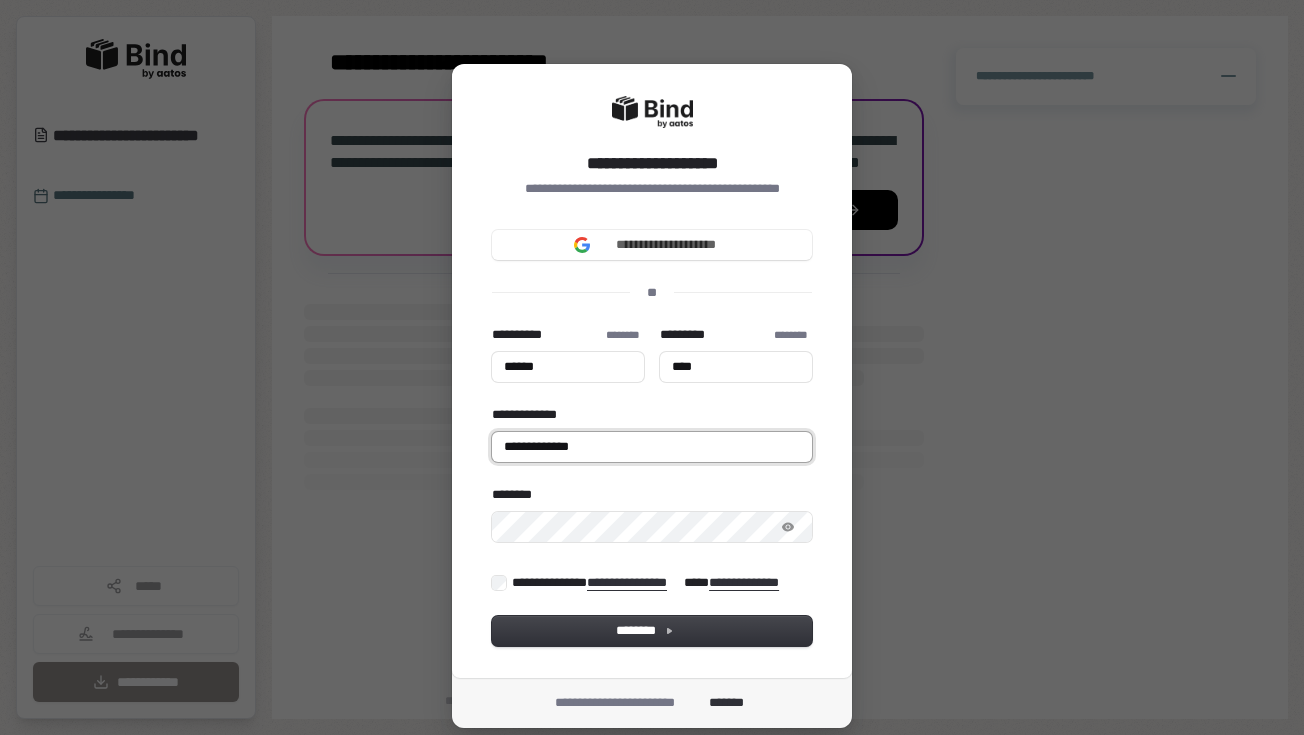 type on "******" 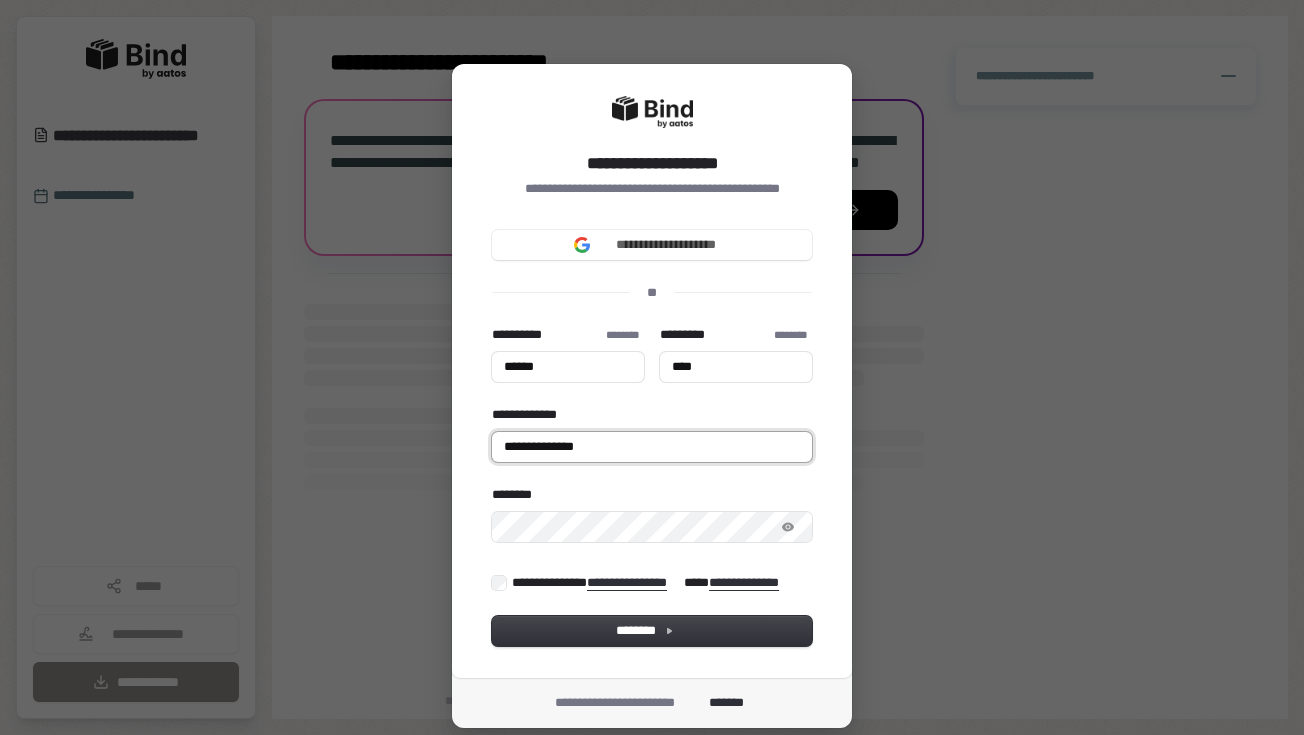 type on "******" 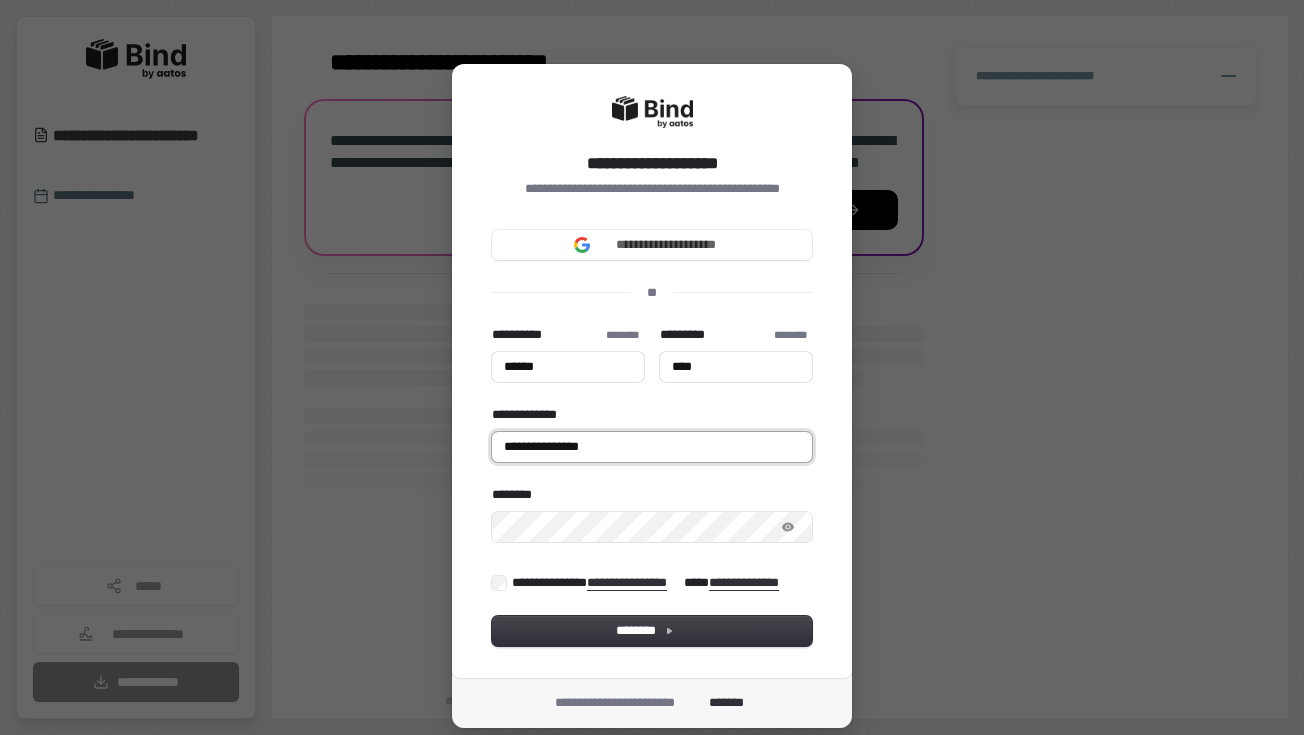 type on "******" 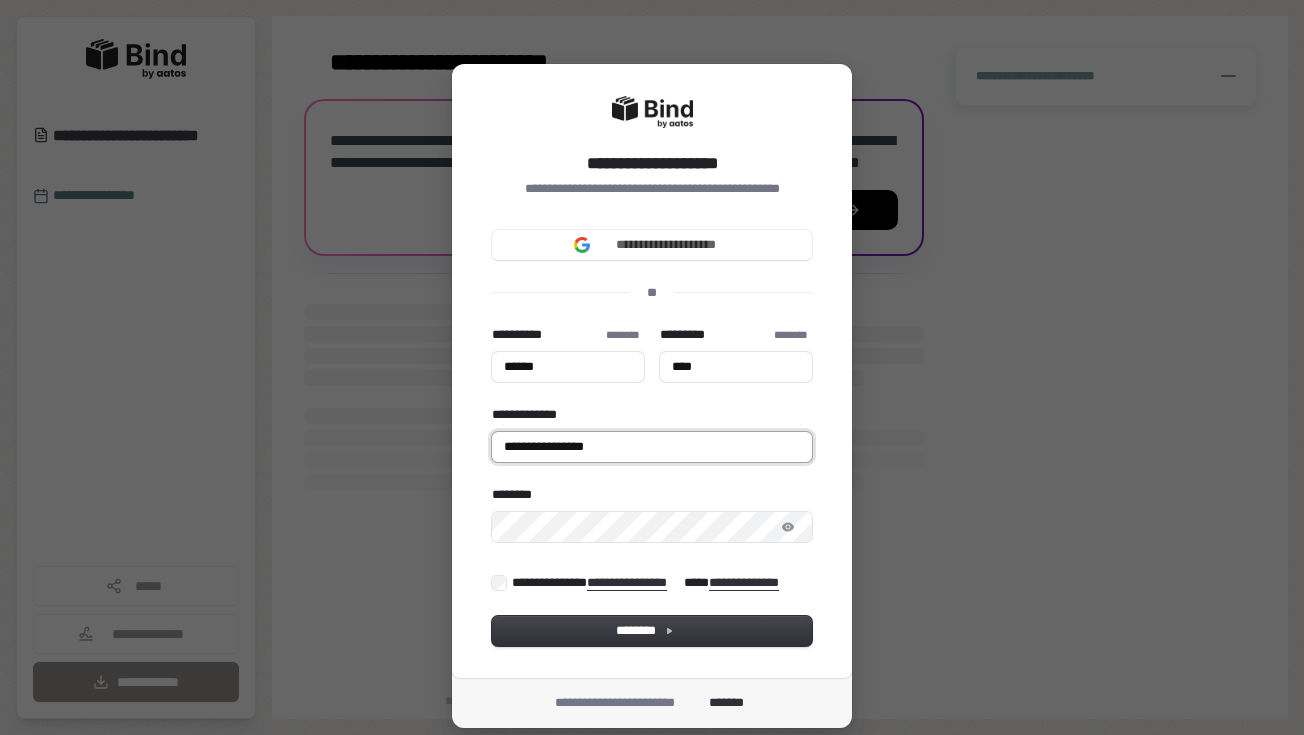 type on "******" 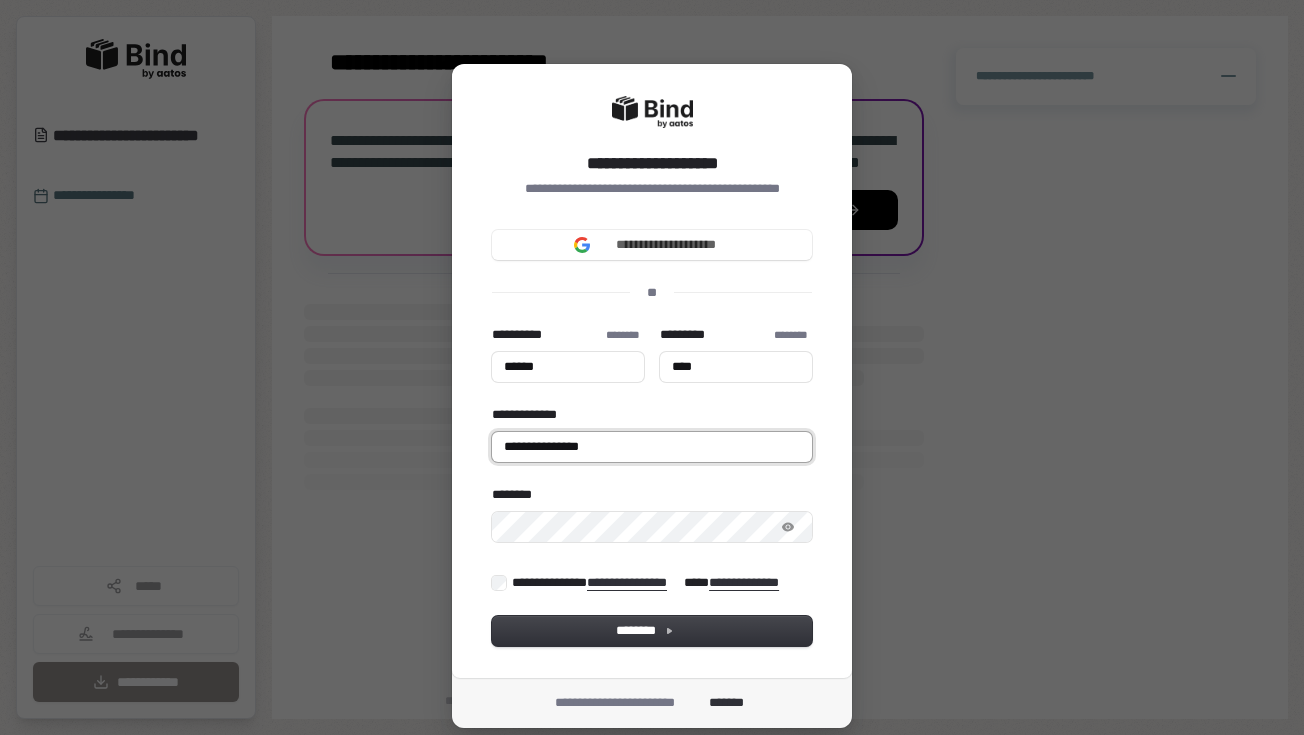 type on "******" 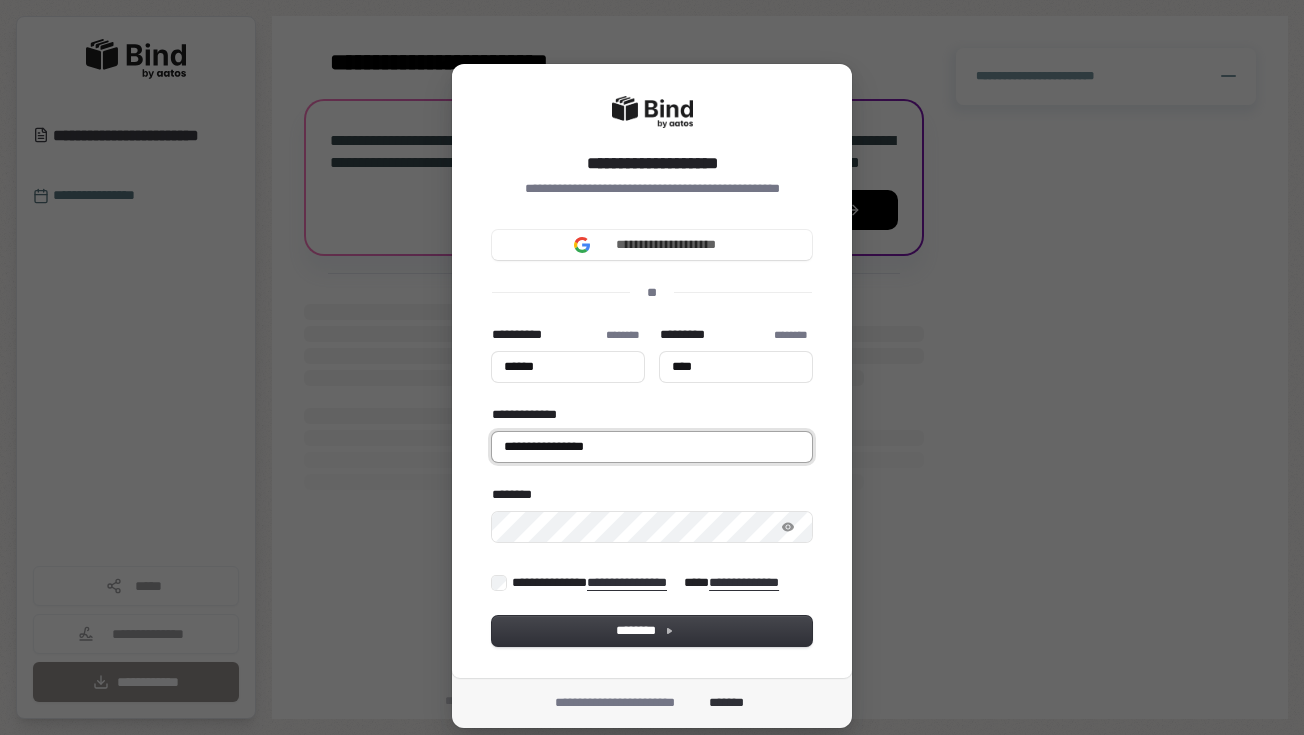 type on "******" 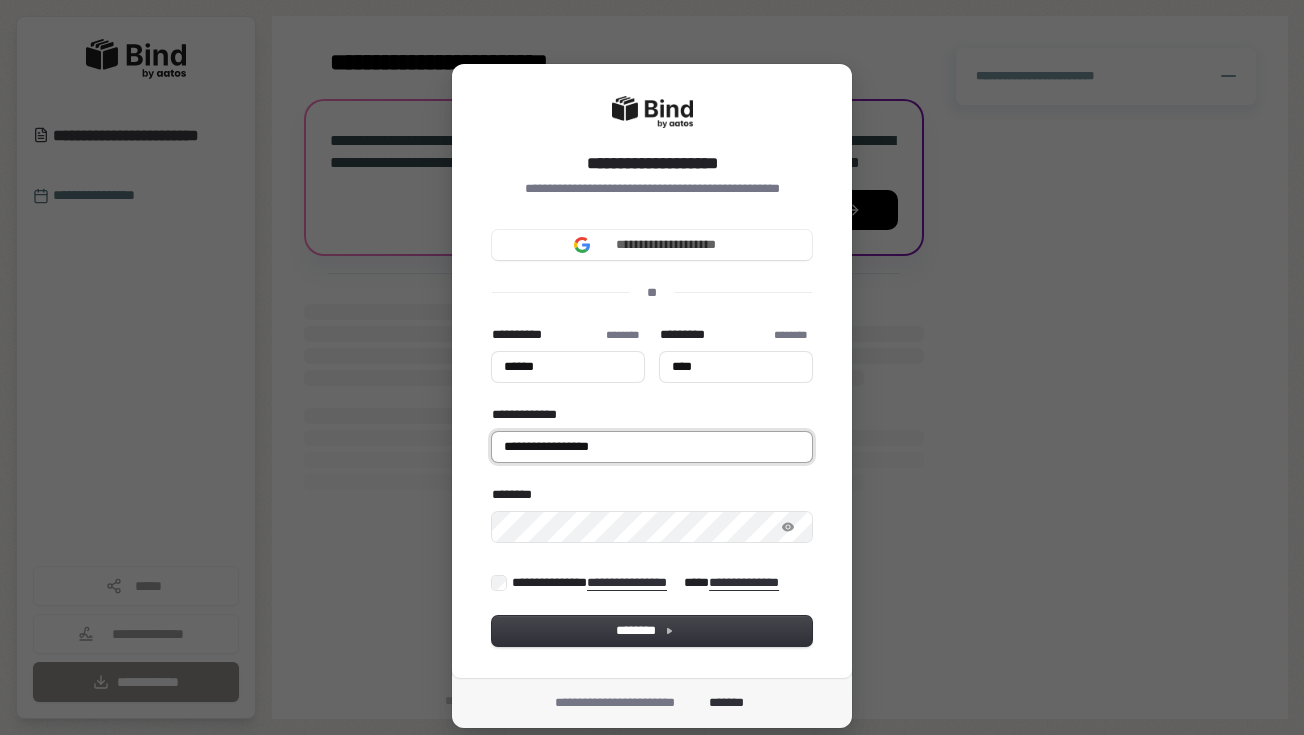 type on "******" 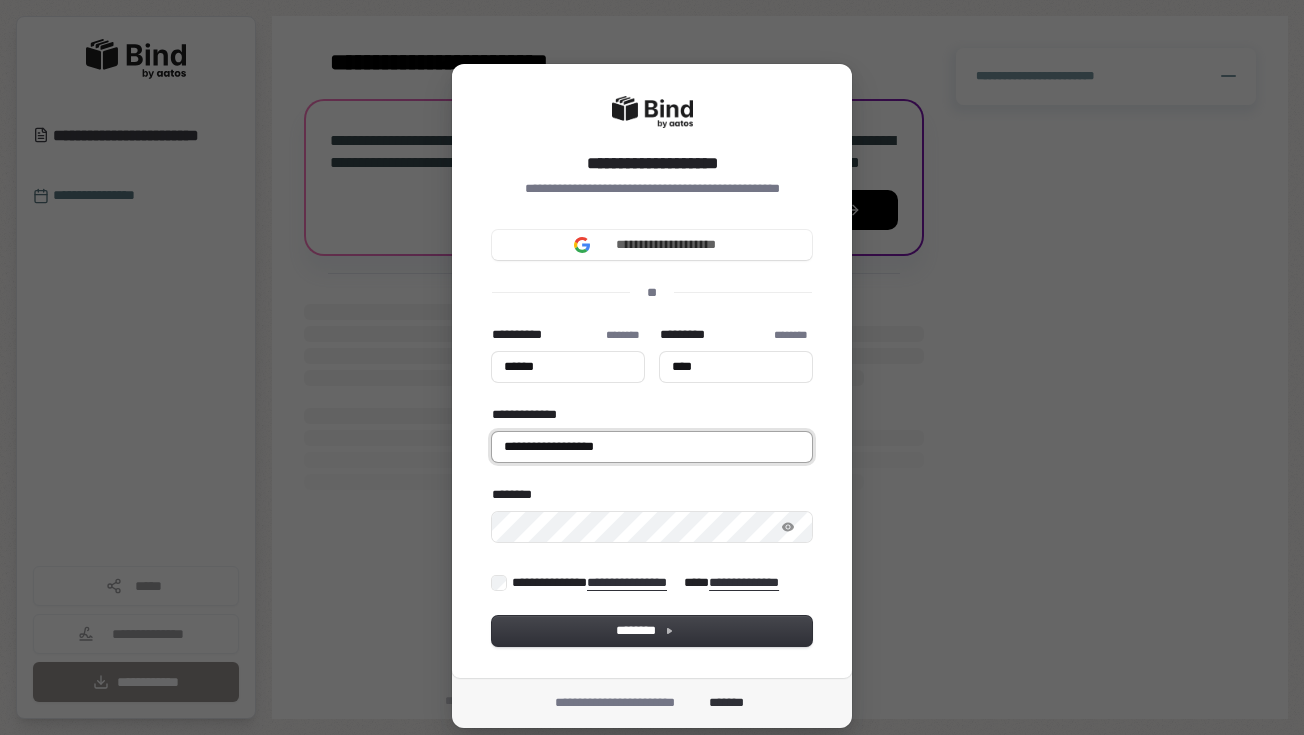 type on "******" 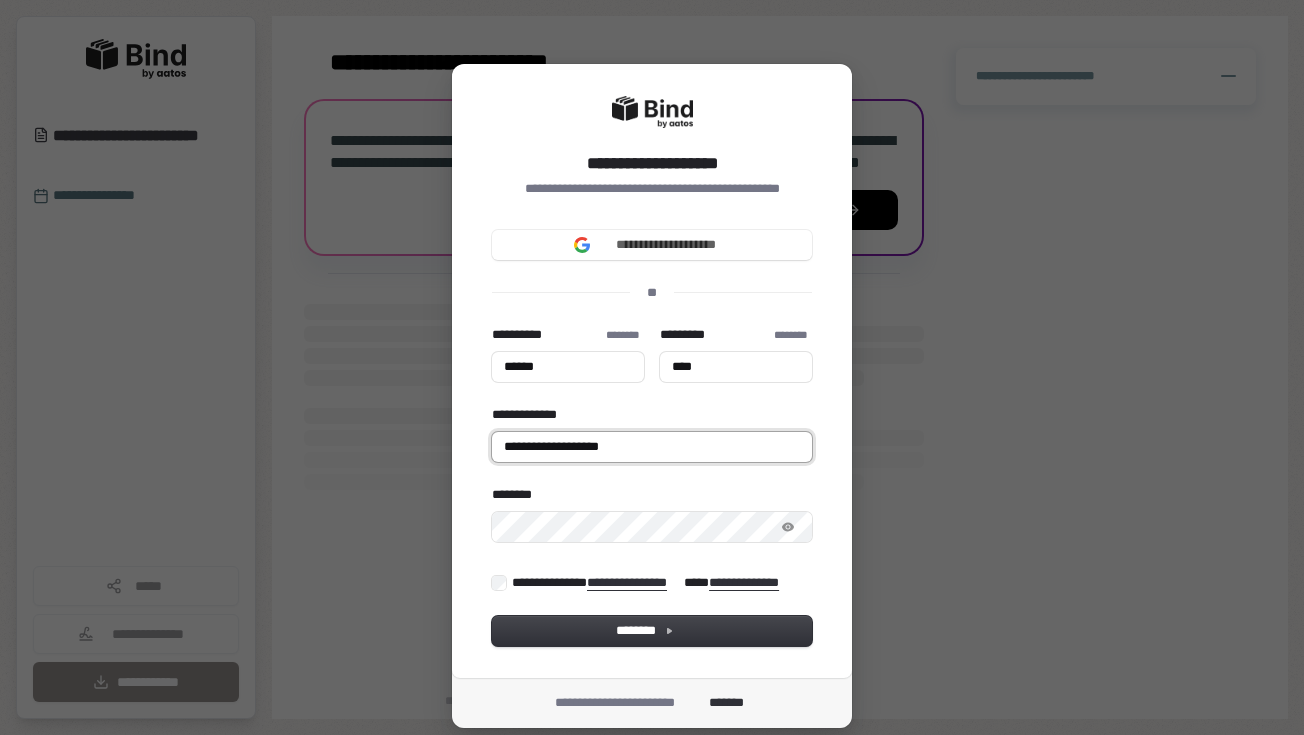 type on "**********" 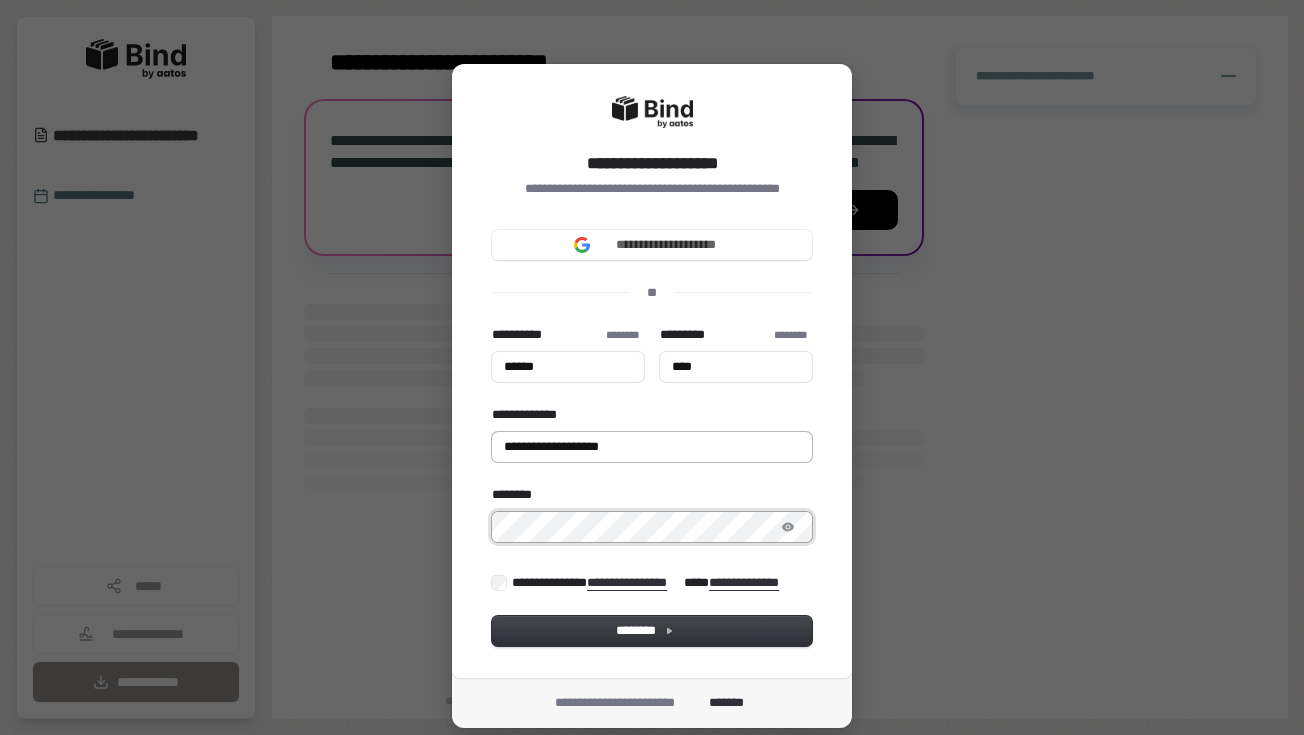 type on "******" 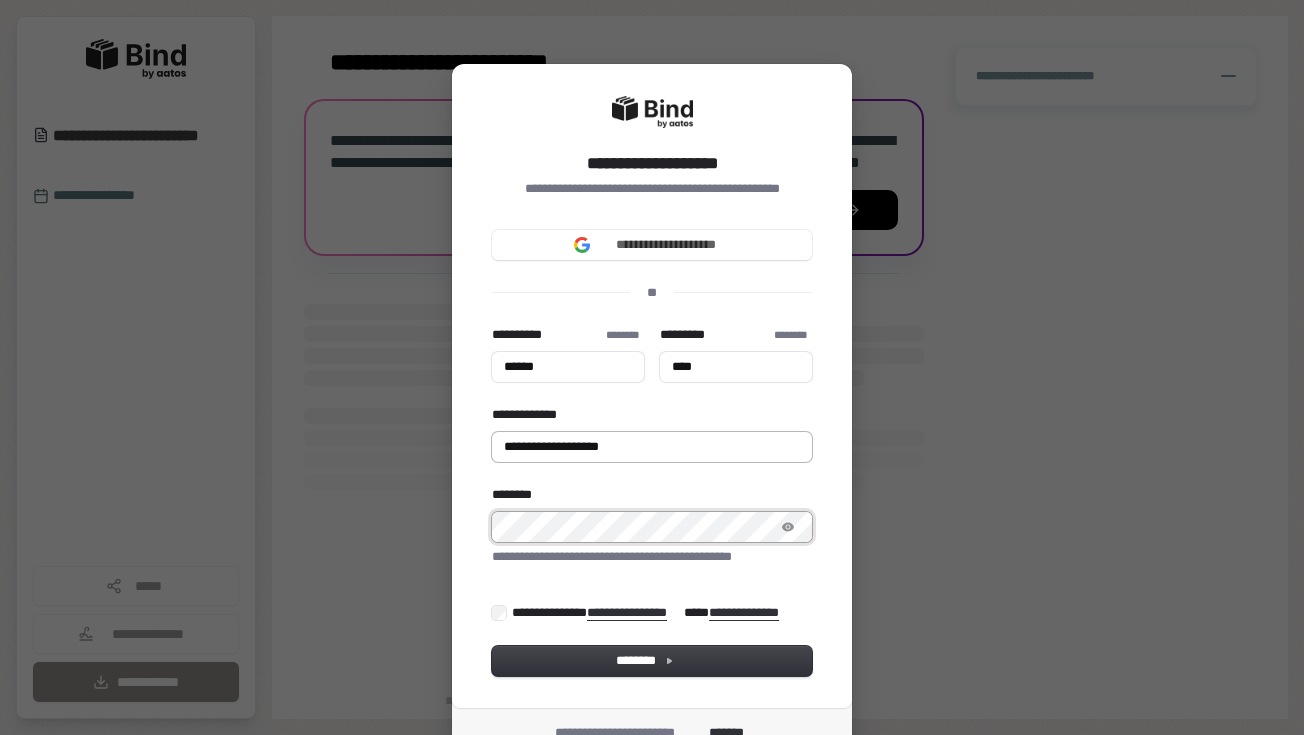 type on "******" 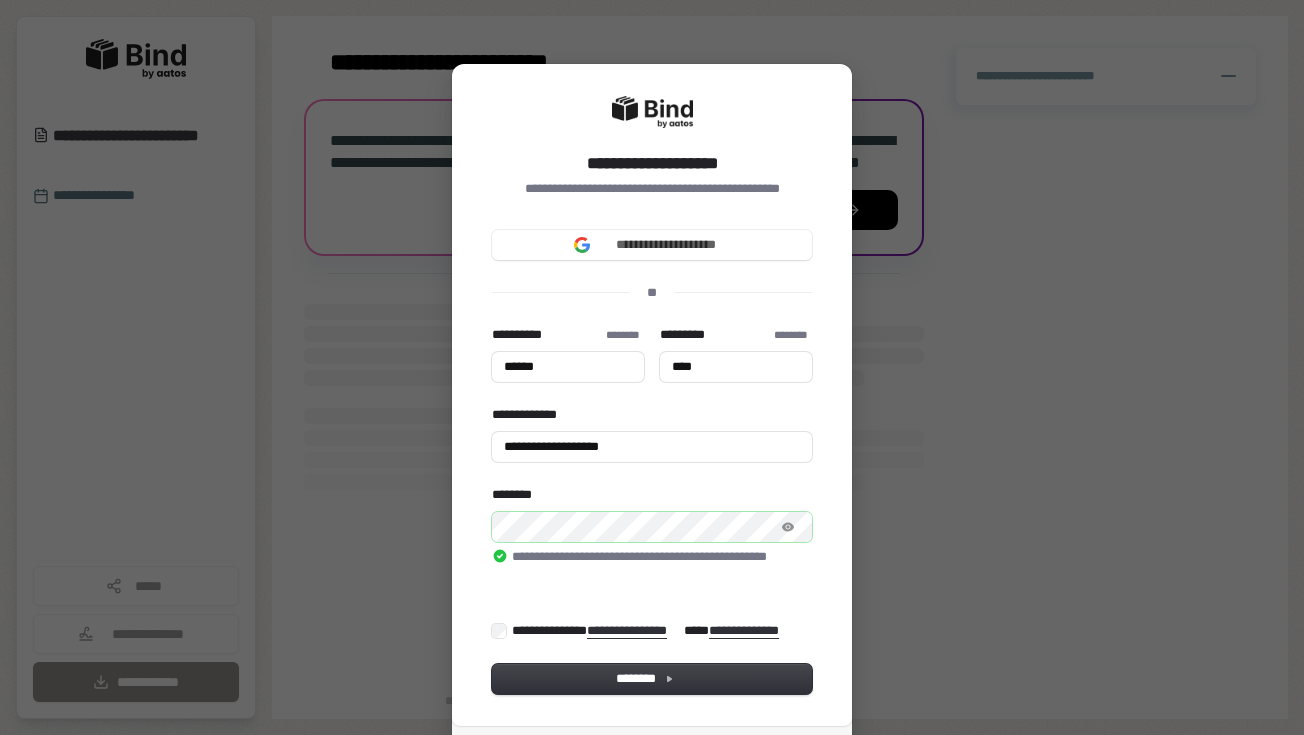 type on "******" 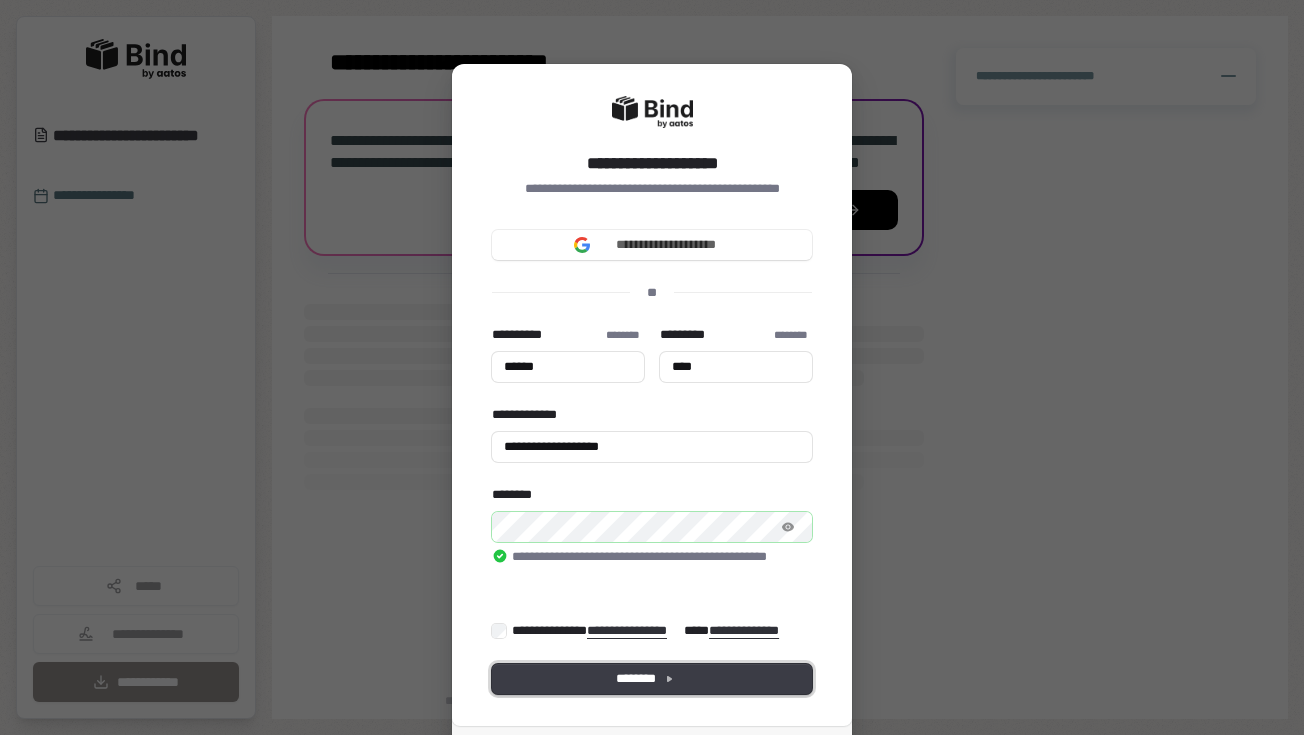 type on "******" 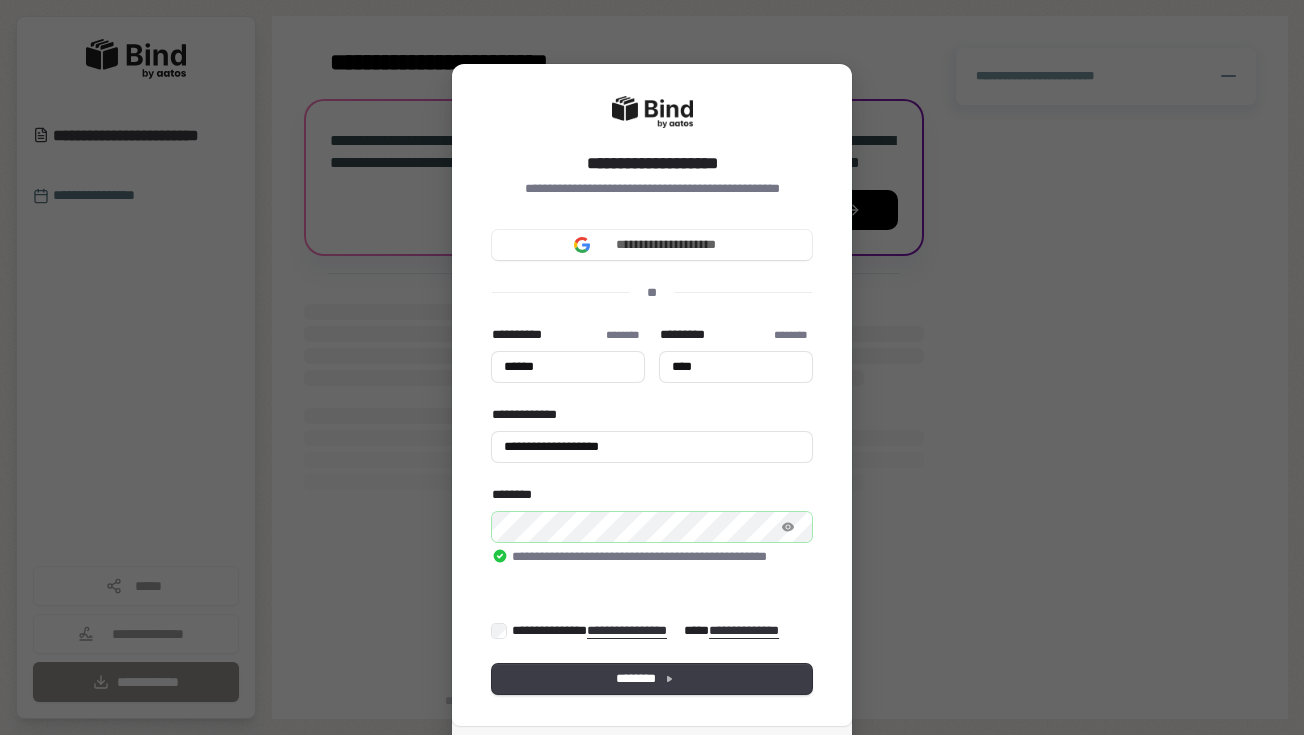 type on "******" 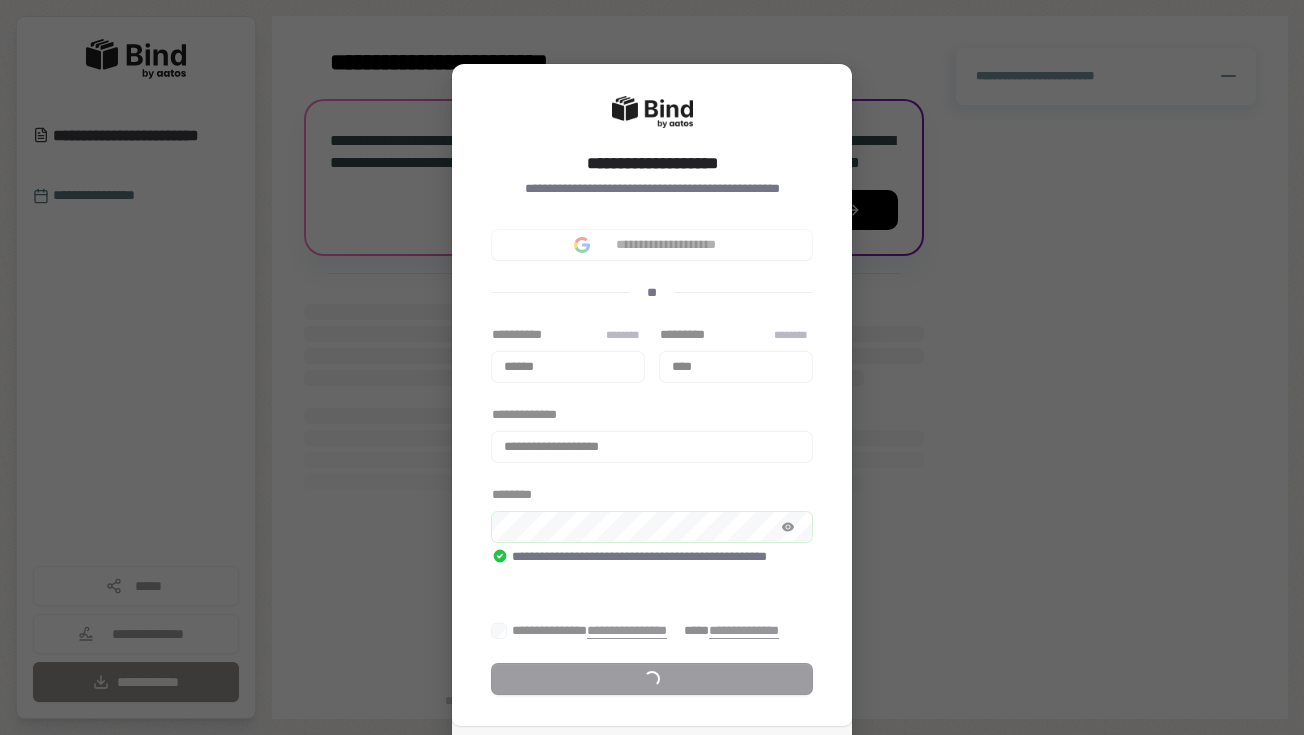 scroll, scrollTop: 105, scrollLeft: 0, axis: vertical 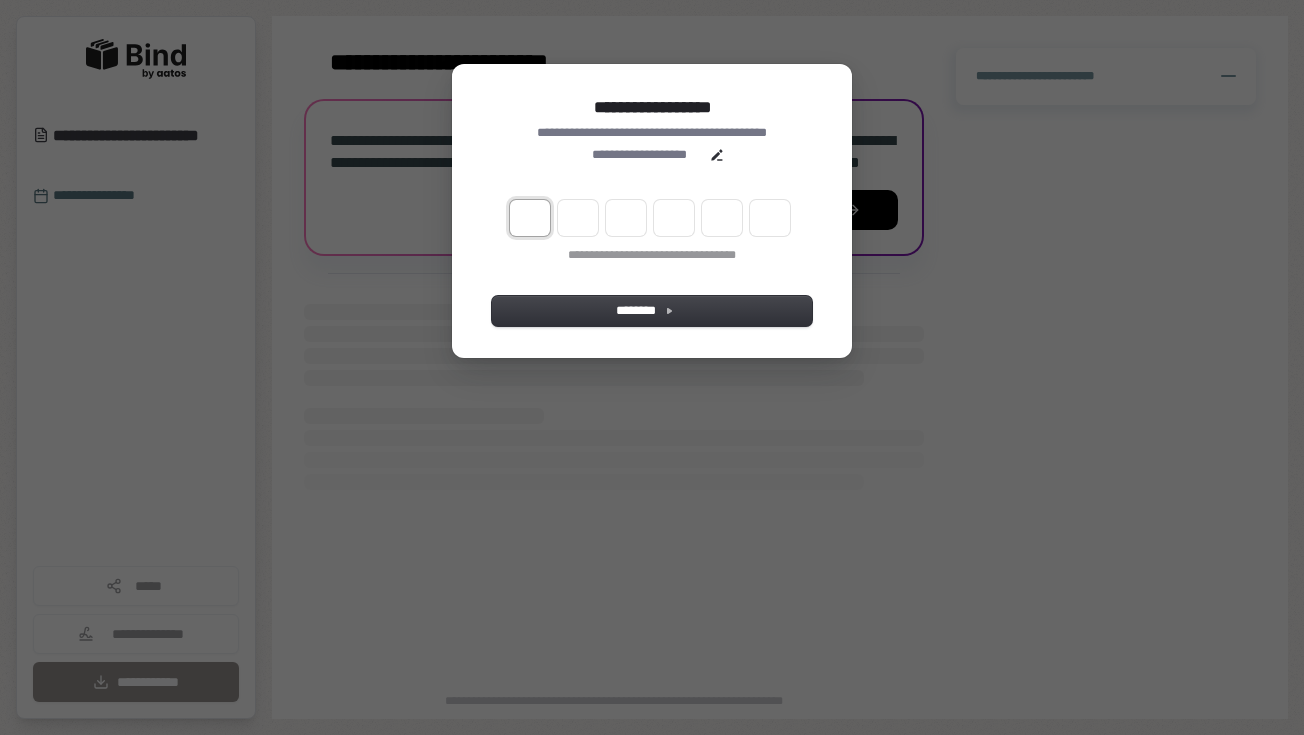type on "*" 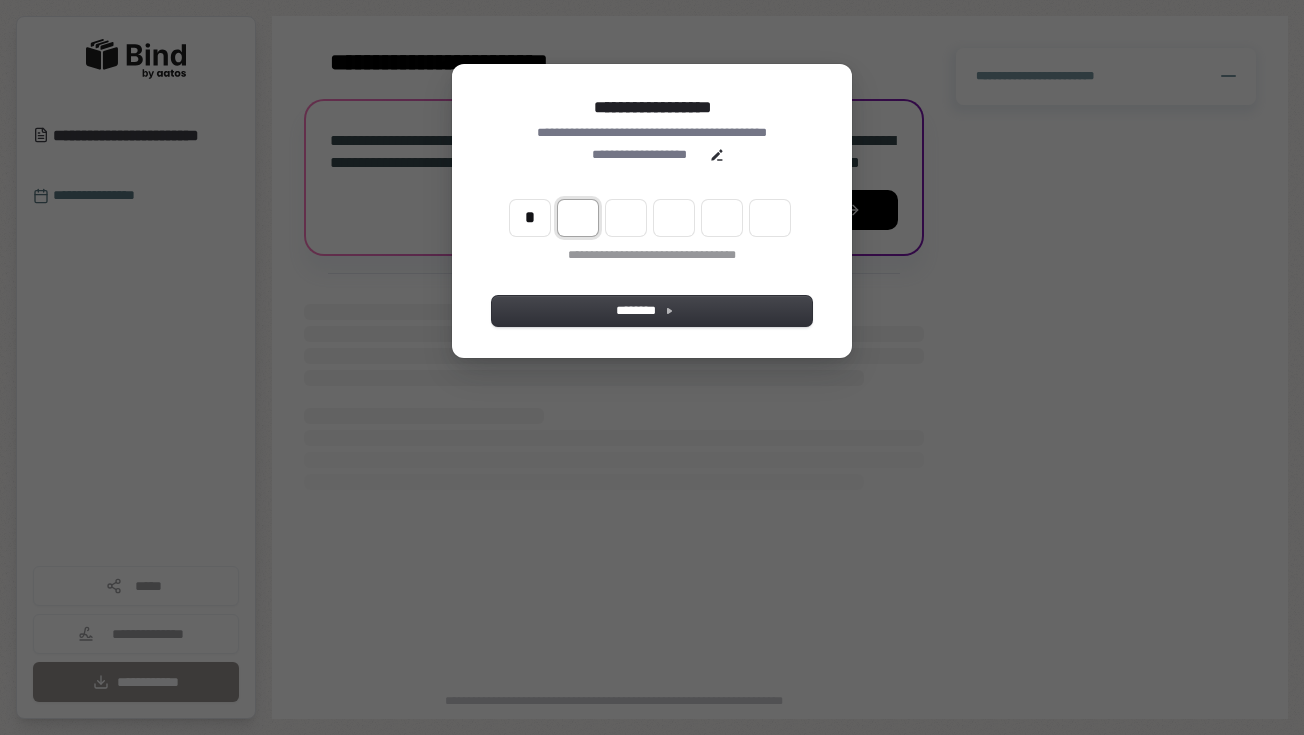 type on "*" 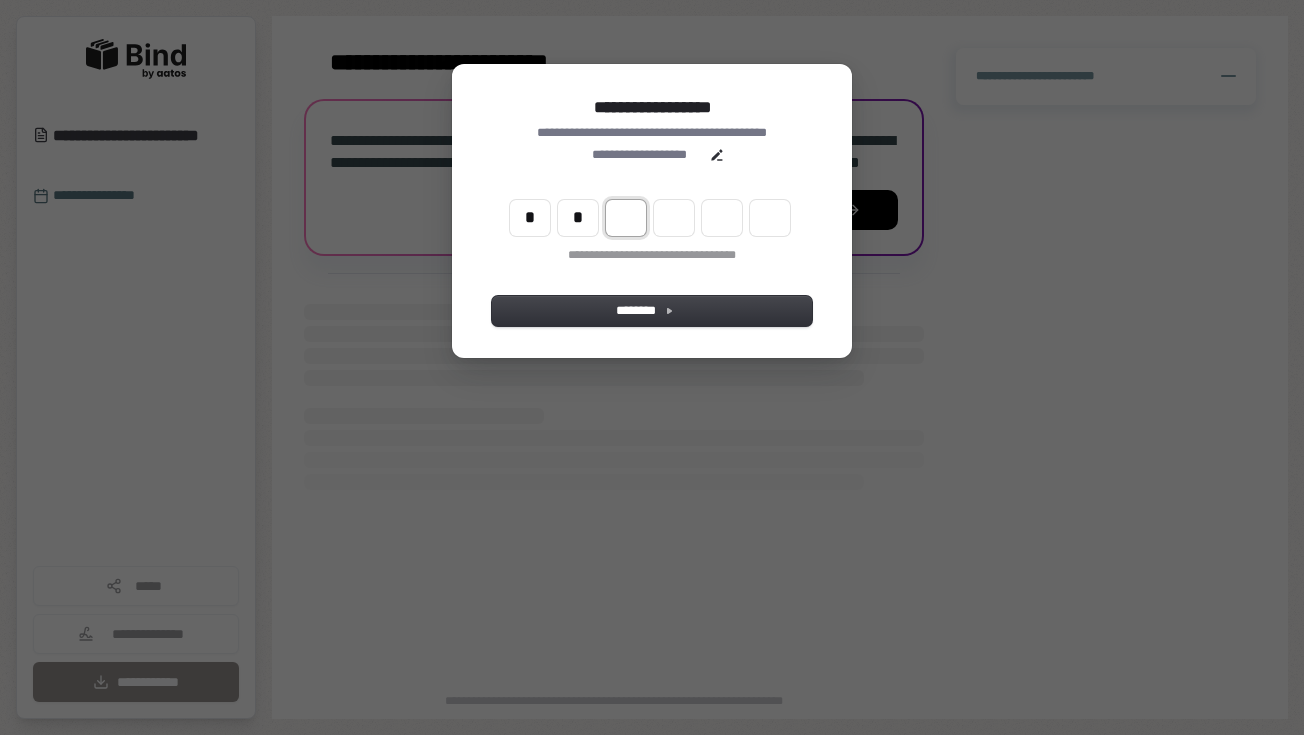type on "**" 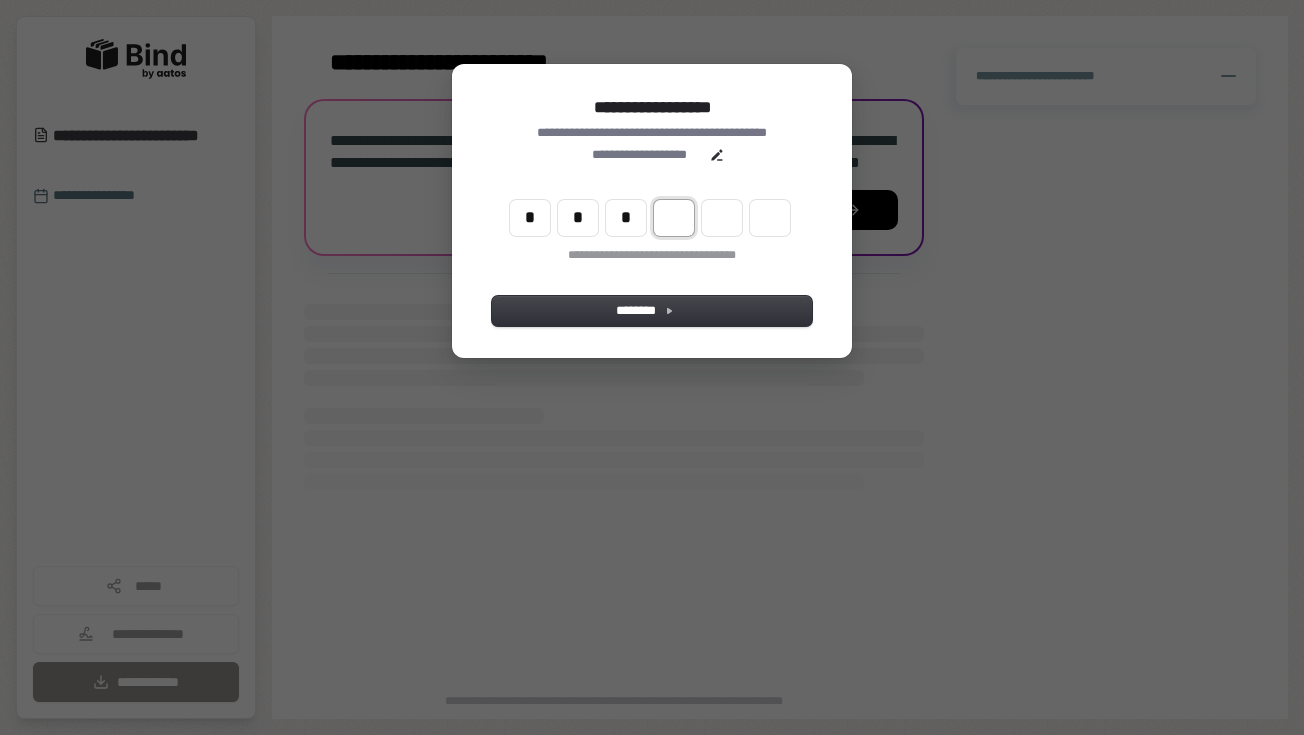 type on "***" 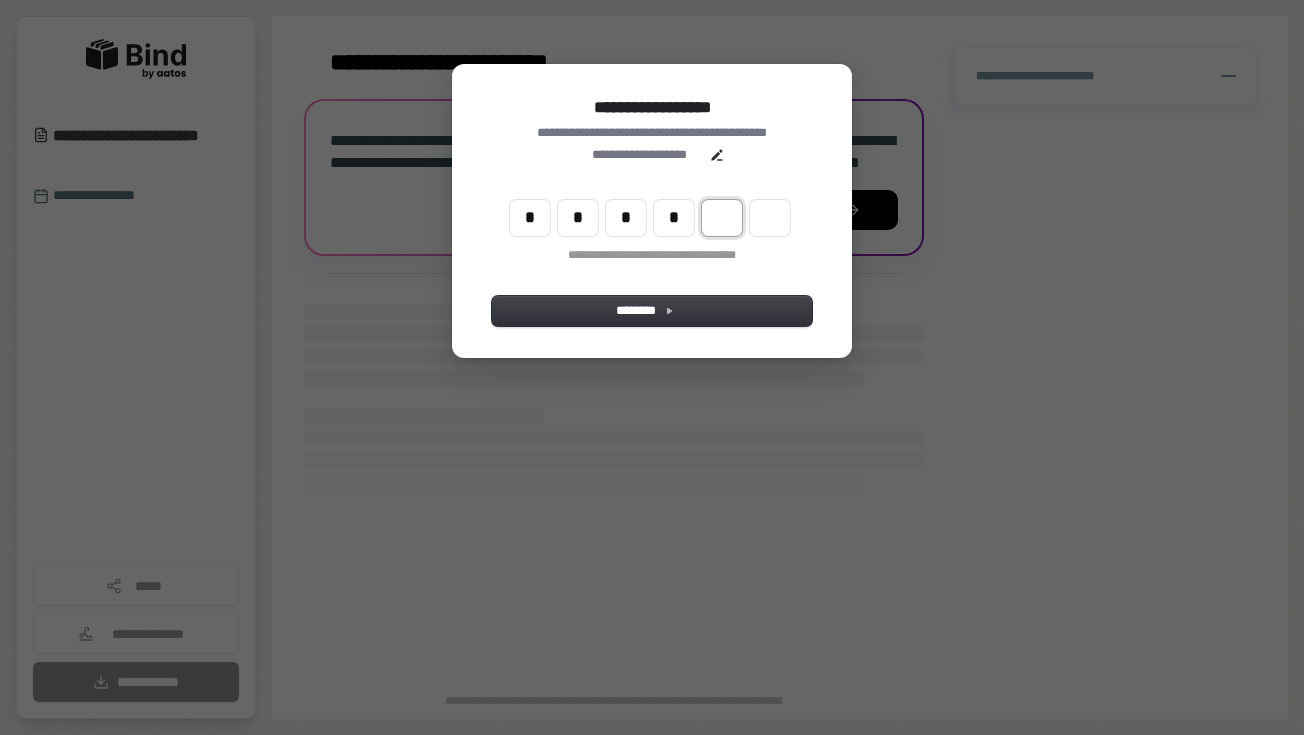 type on "****" 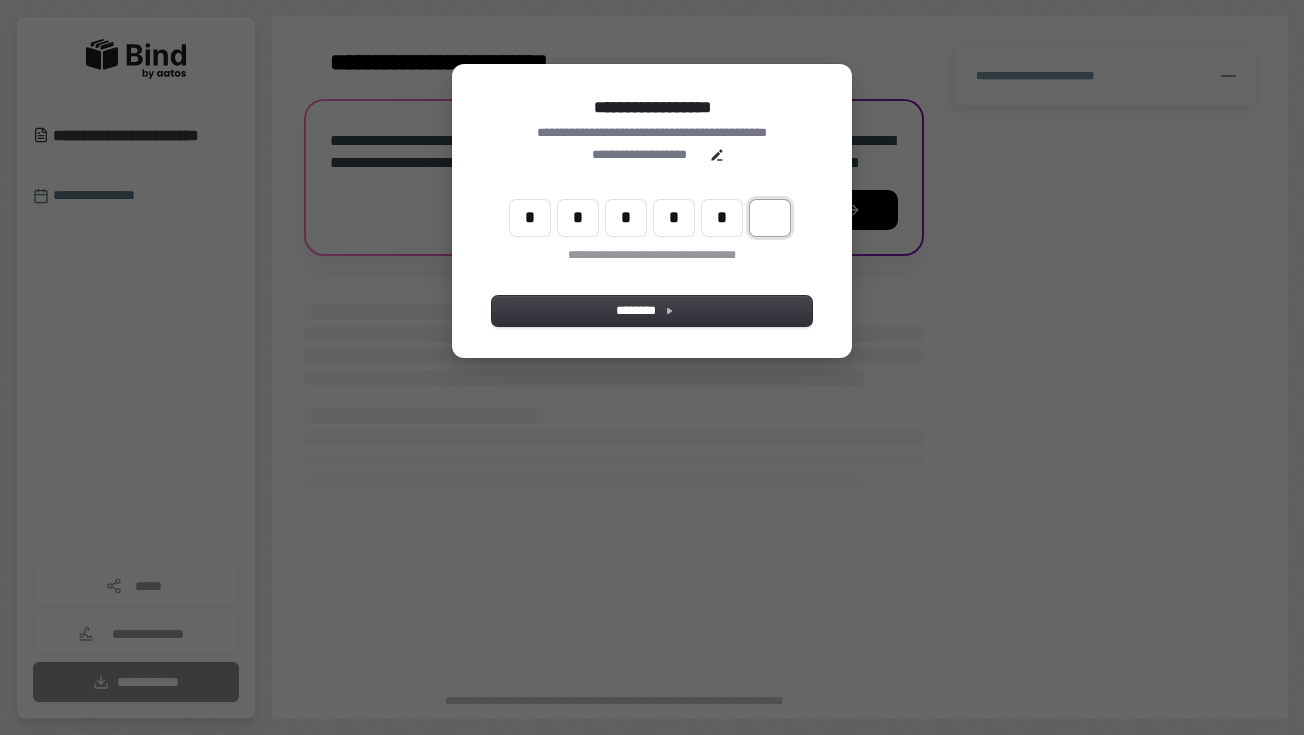 type on "******" 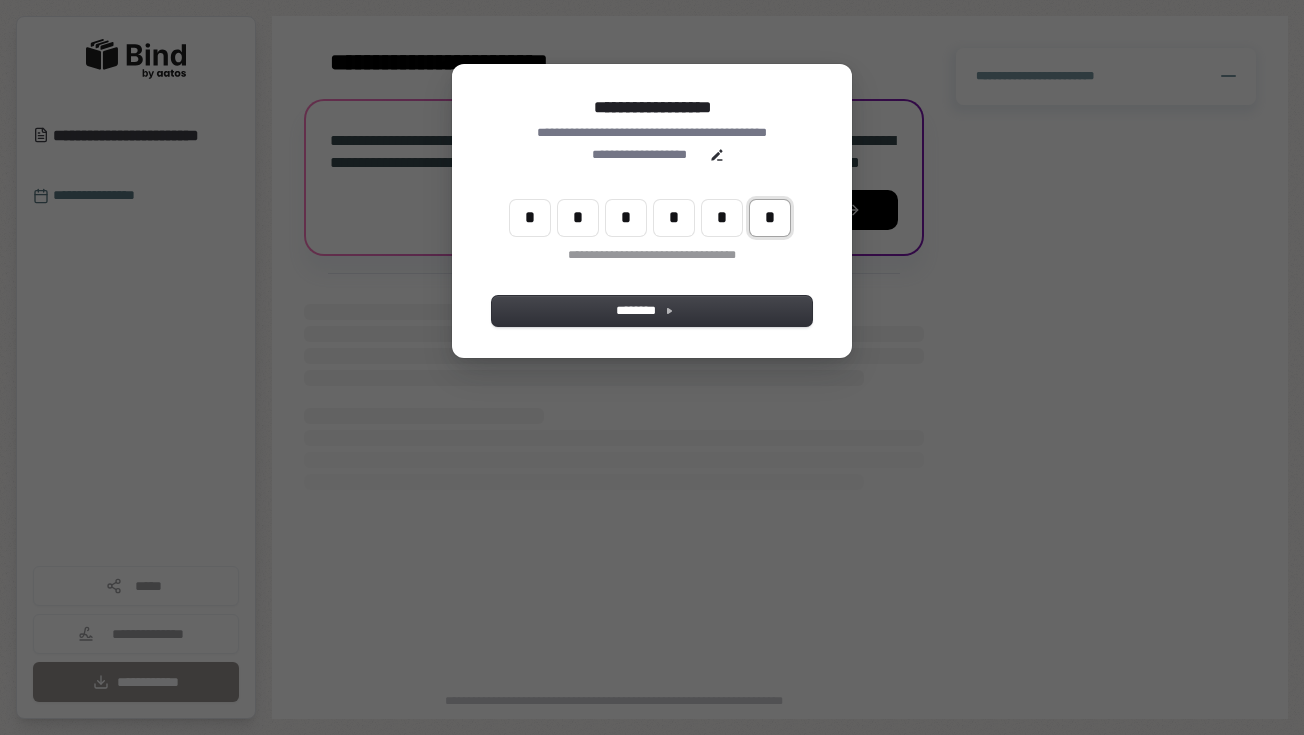 type on "*" 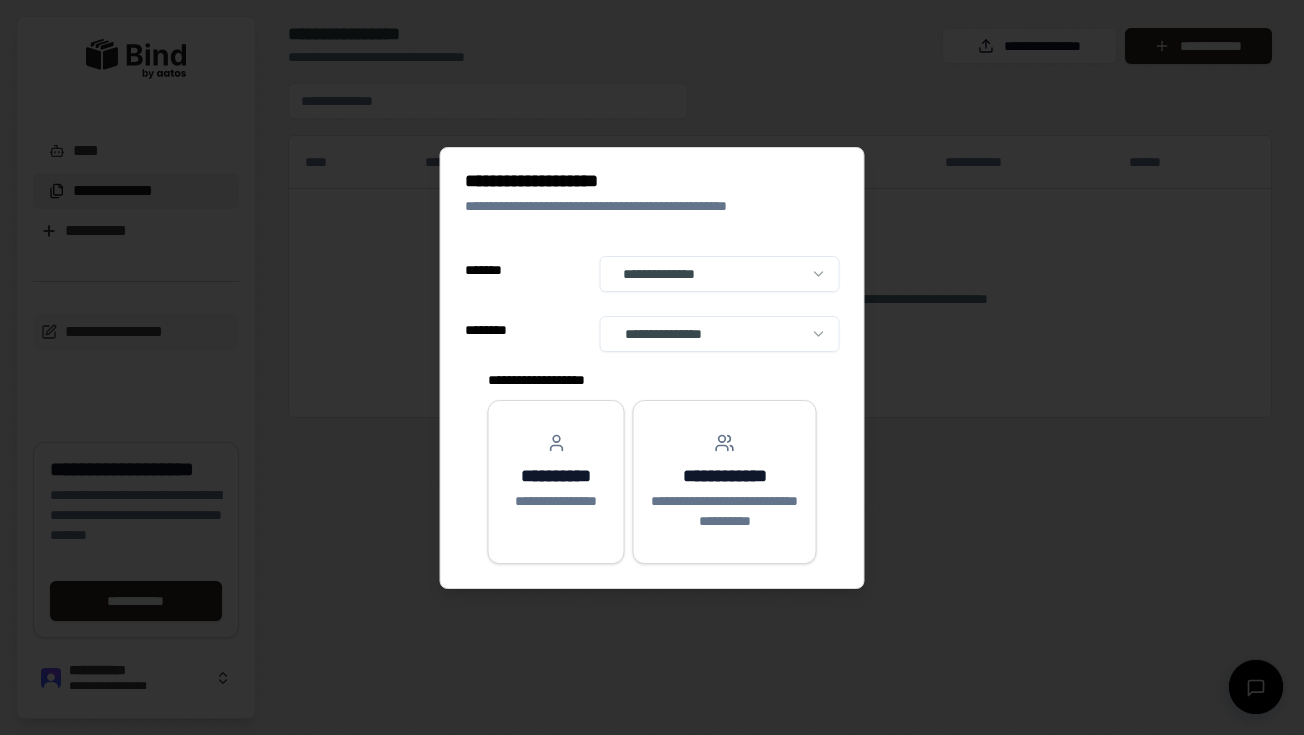 scroll, scrollTop: 0, scrollLeft: 0, axis: both 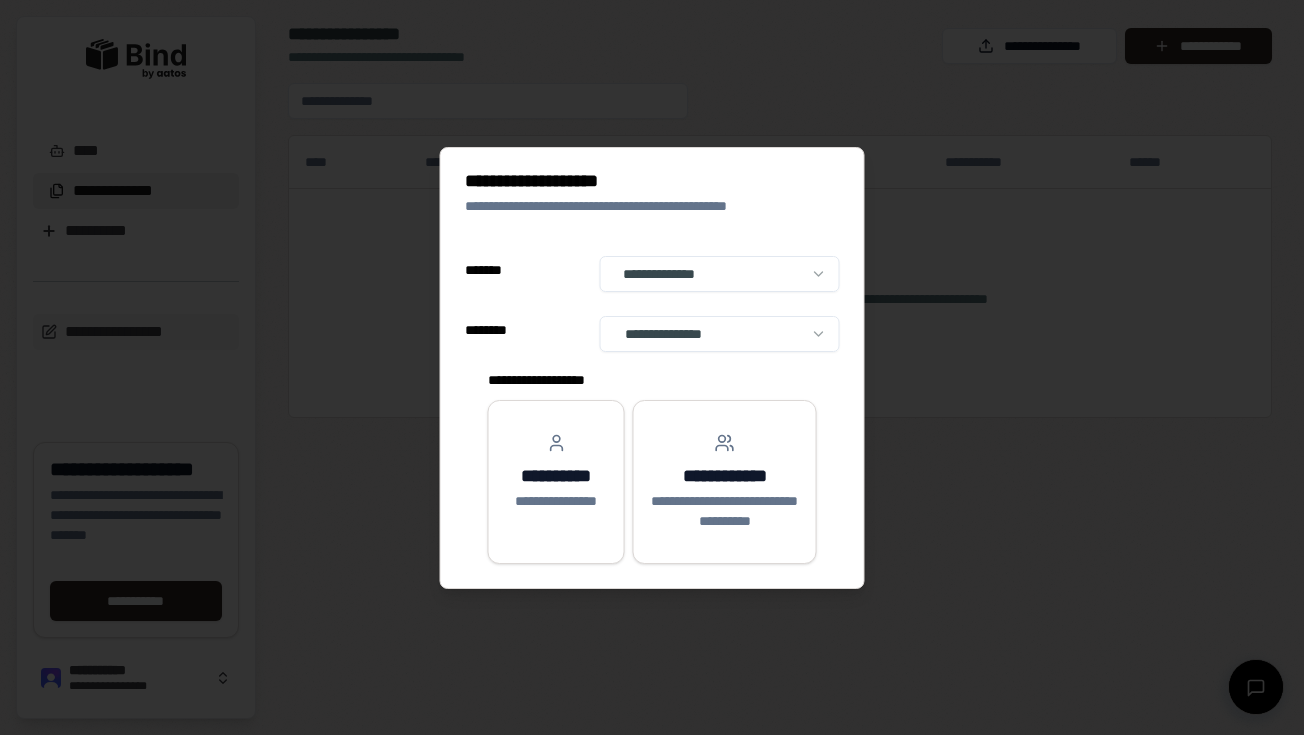 select on "**" 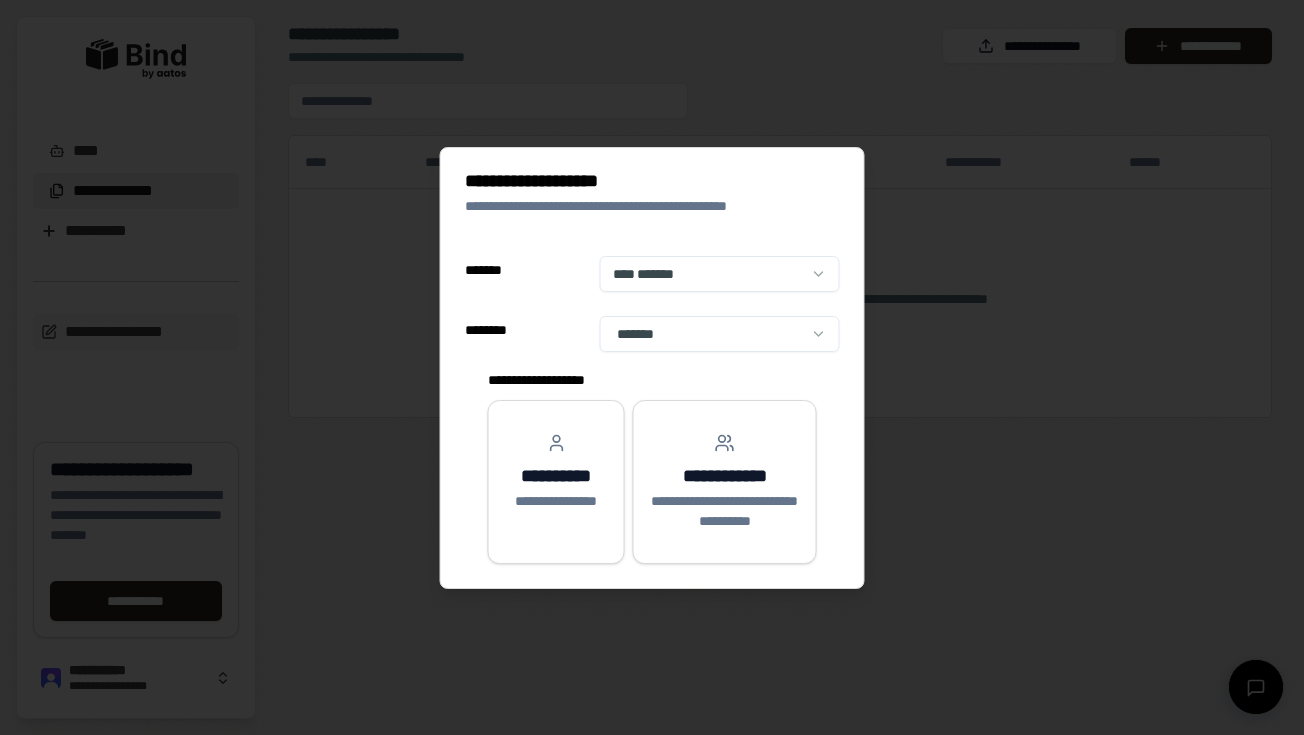 click on "**********" at bounding box center [652, 367] 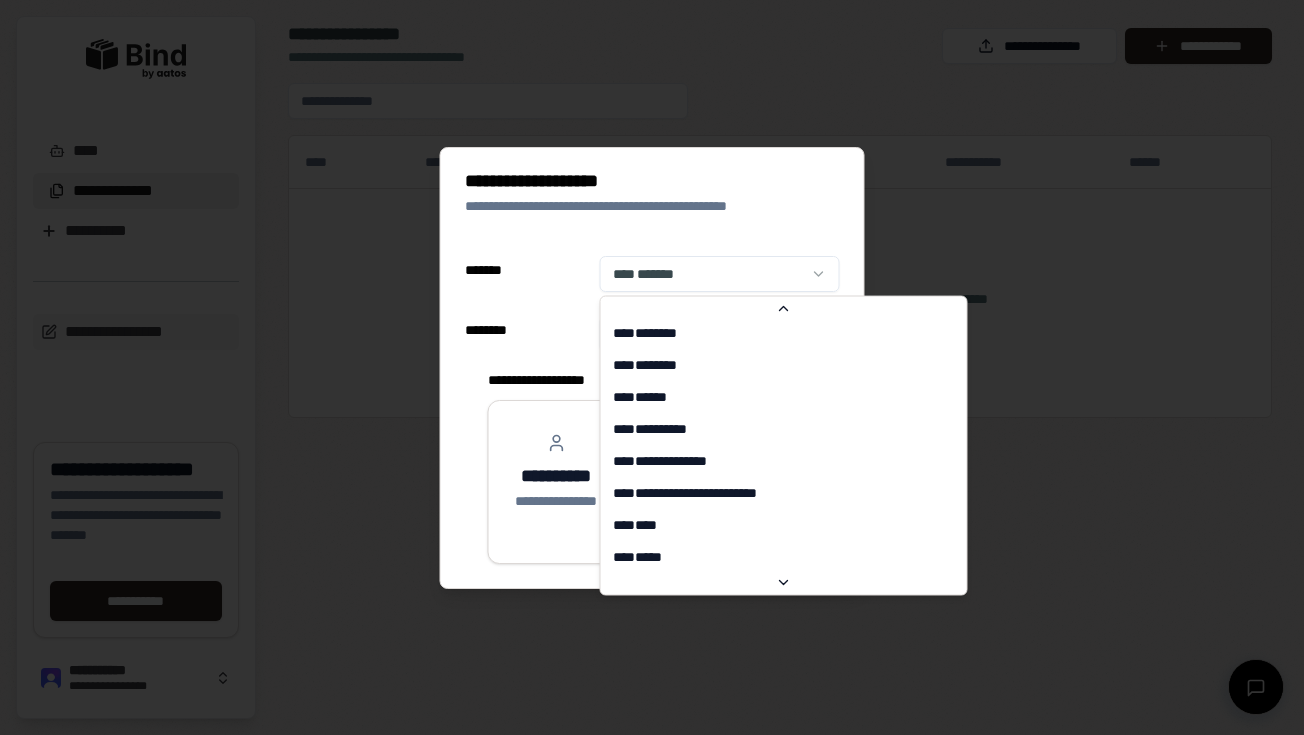 scroll, scrollTop: 1357, scrollLeft: 0, axis: vertical 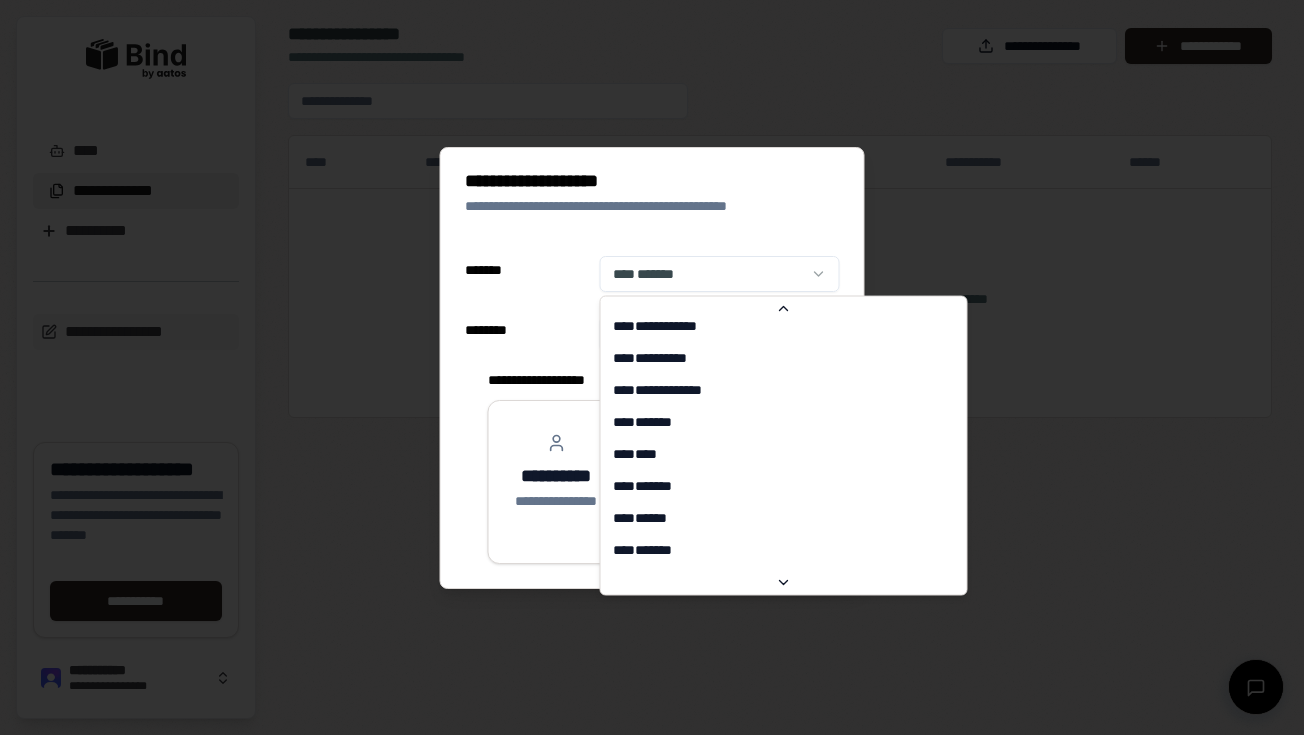 select on "**" 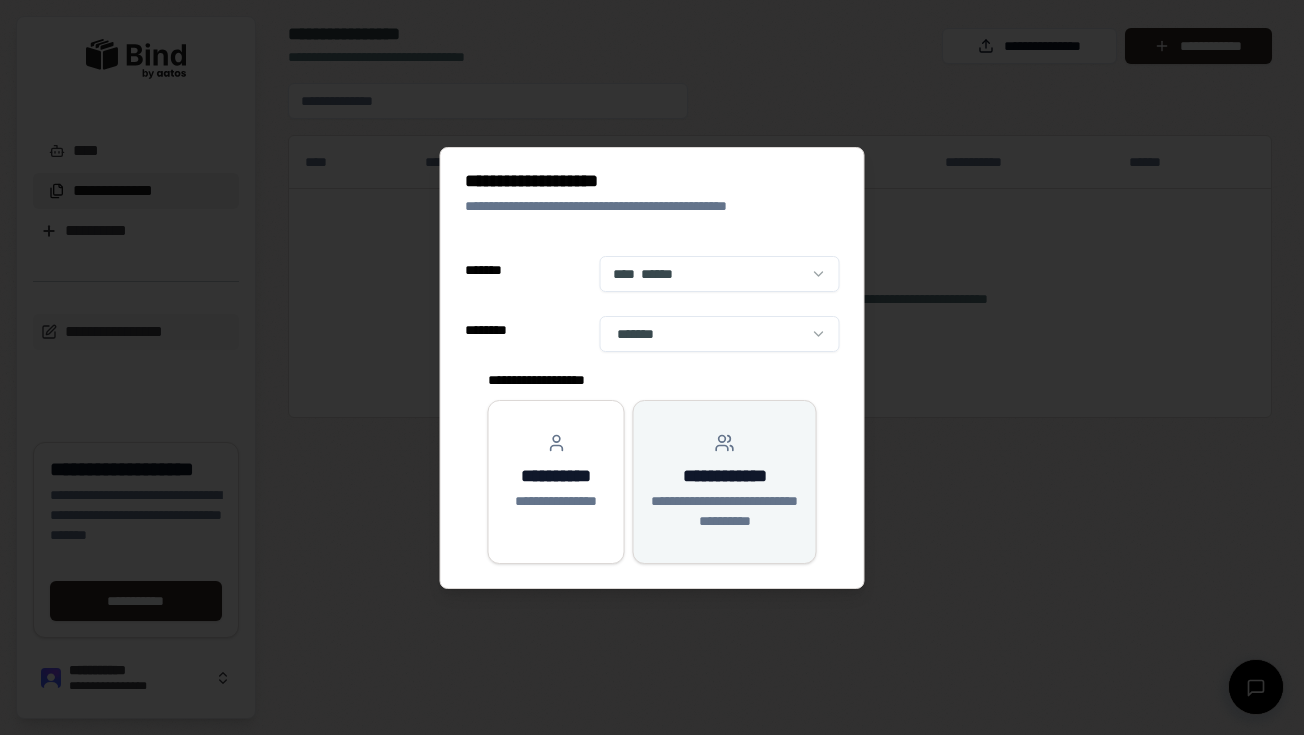 click on "**********" at bounding box center [725, 511] 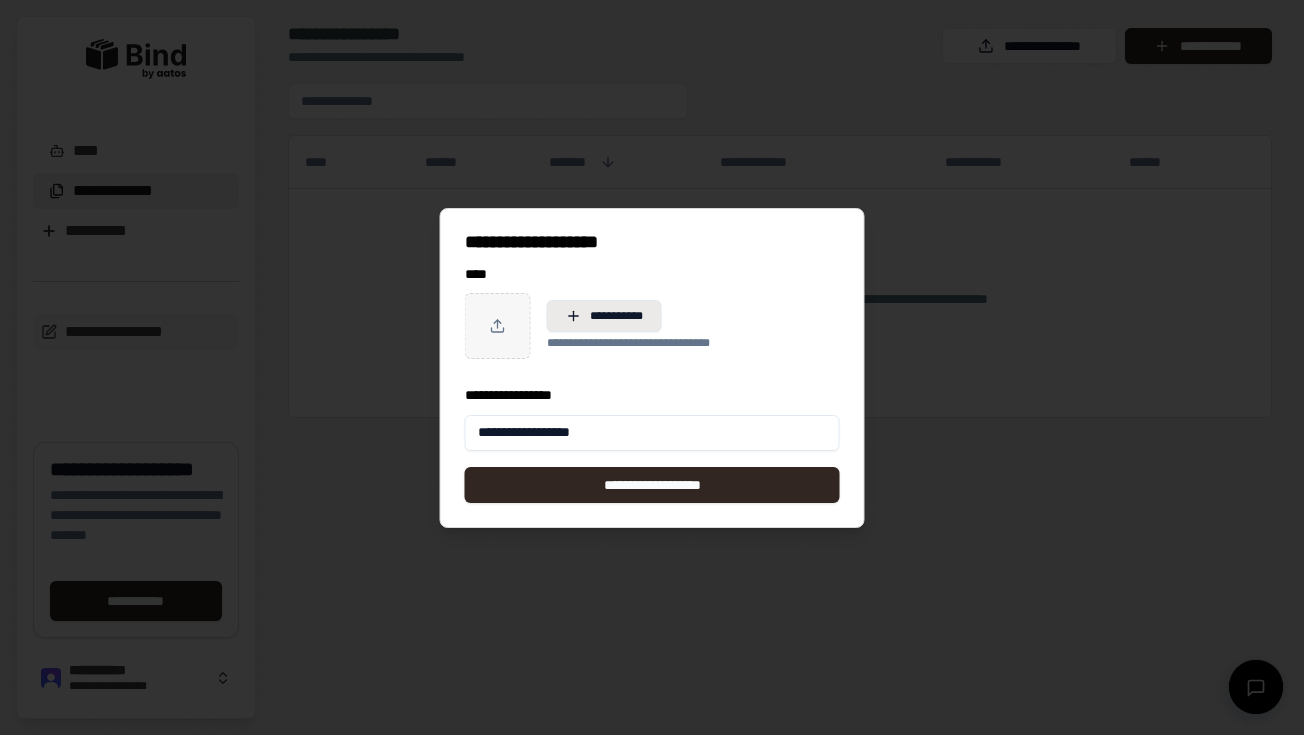 type on "**********" 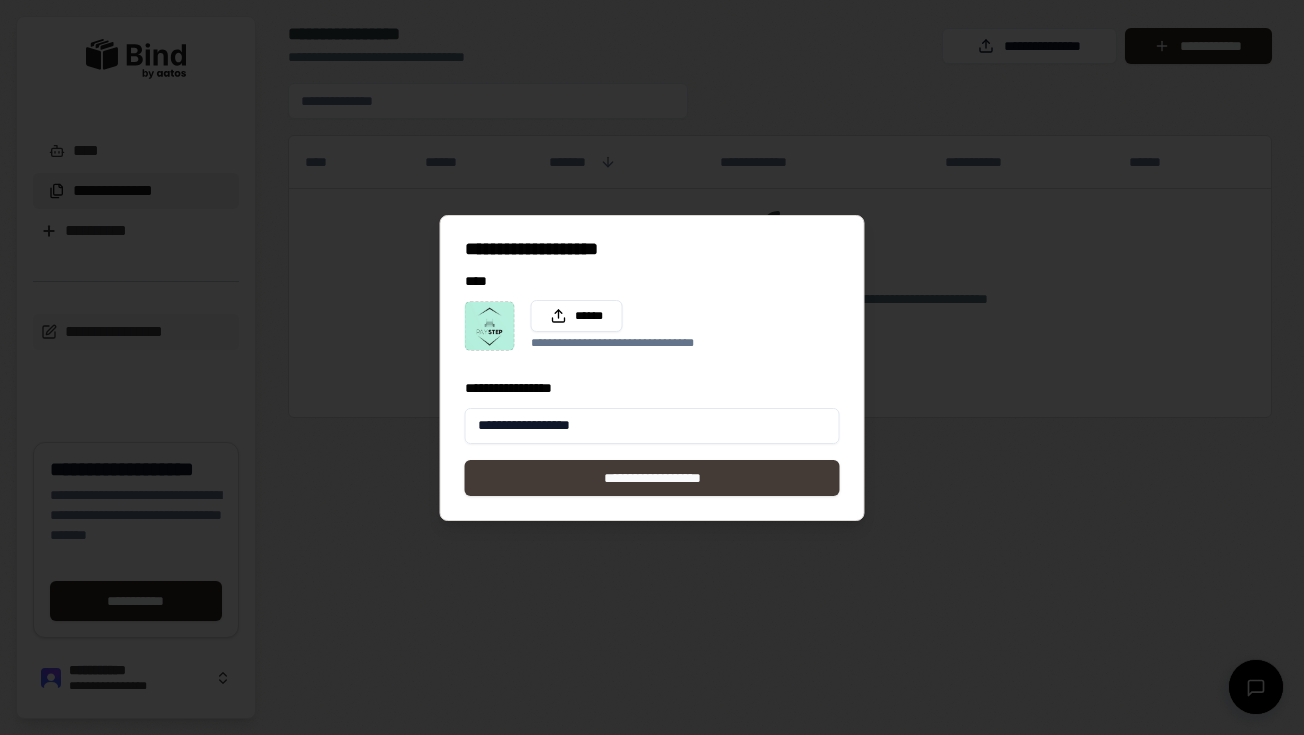 click on "**********" at bounding box center (652, 478) 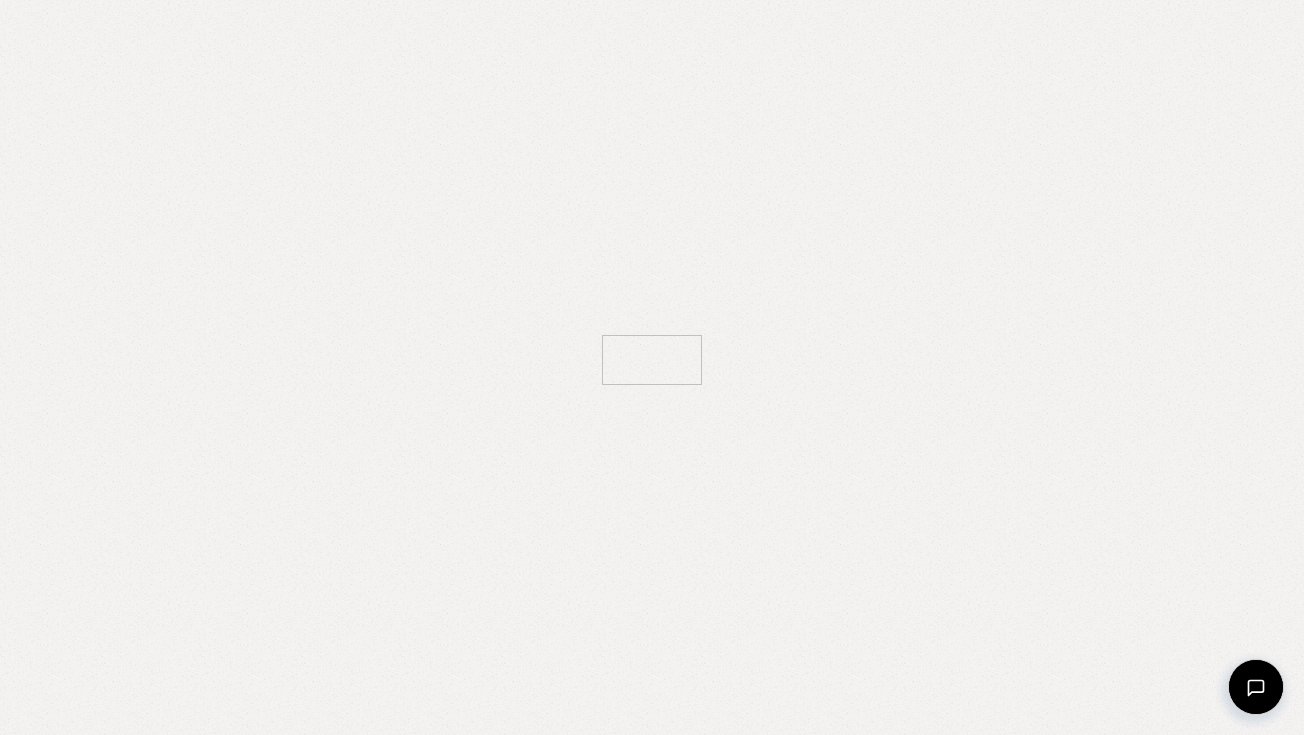 scroll, scrollTop: 0, scrollLeft: 0, axis: both 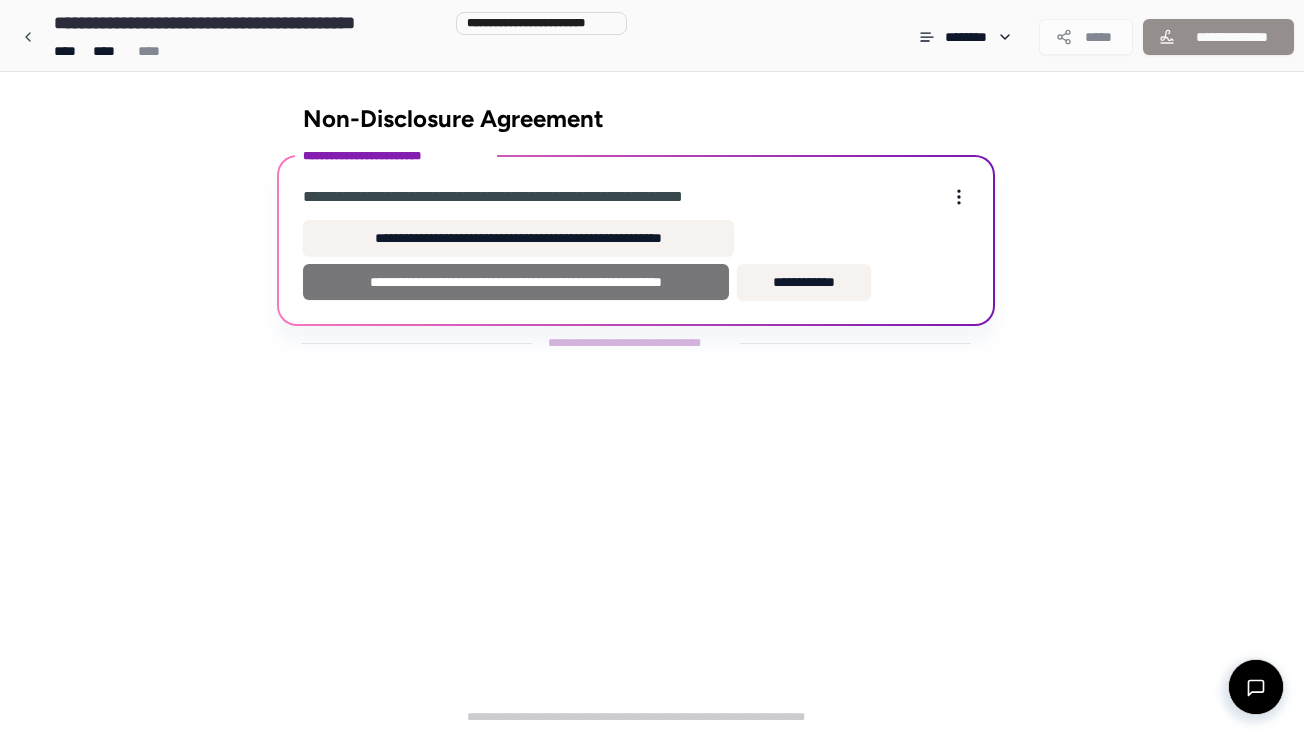 click on "**********" at bounding box center (516, 282) 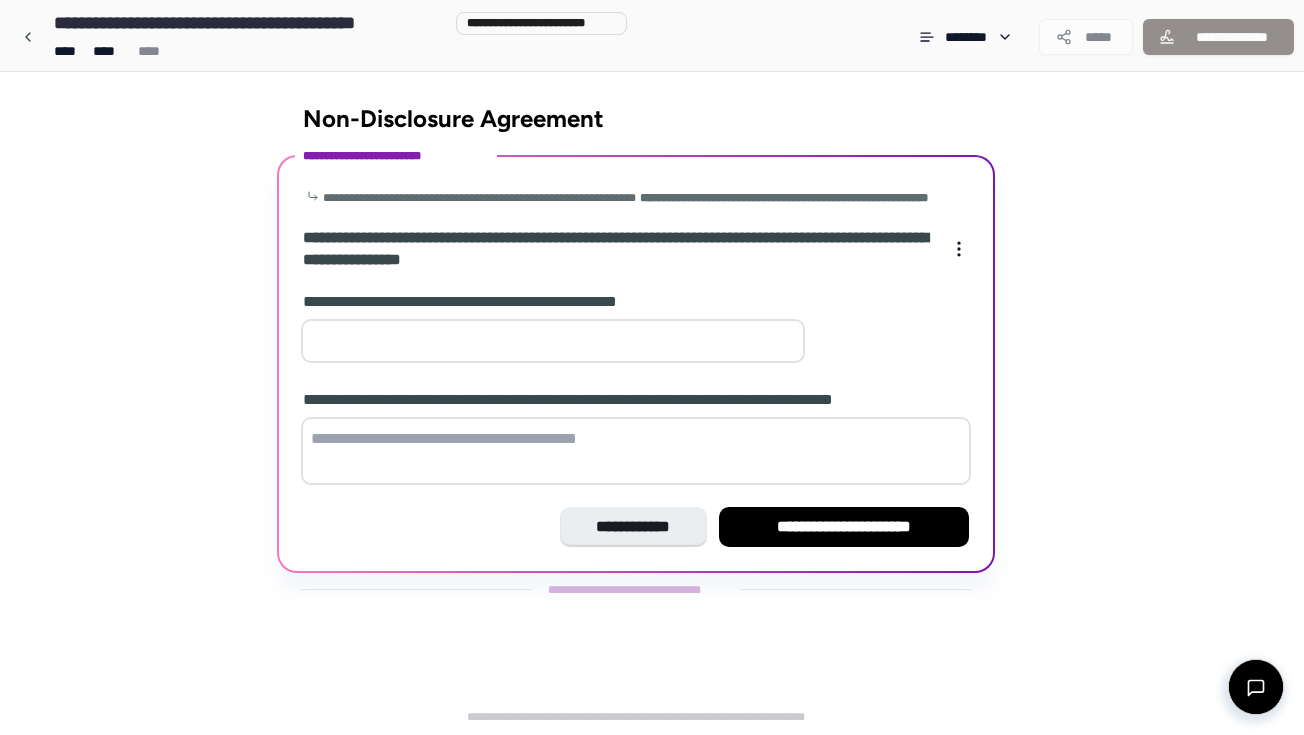 click at bounding box center (553, 341) 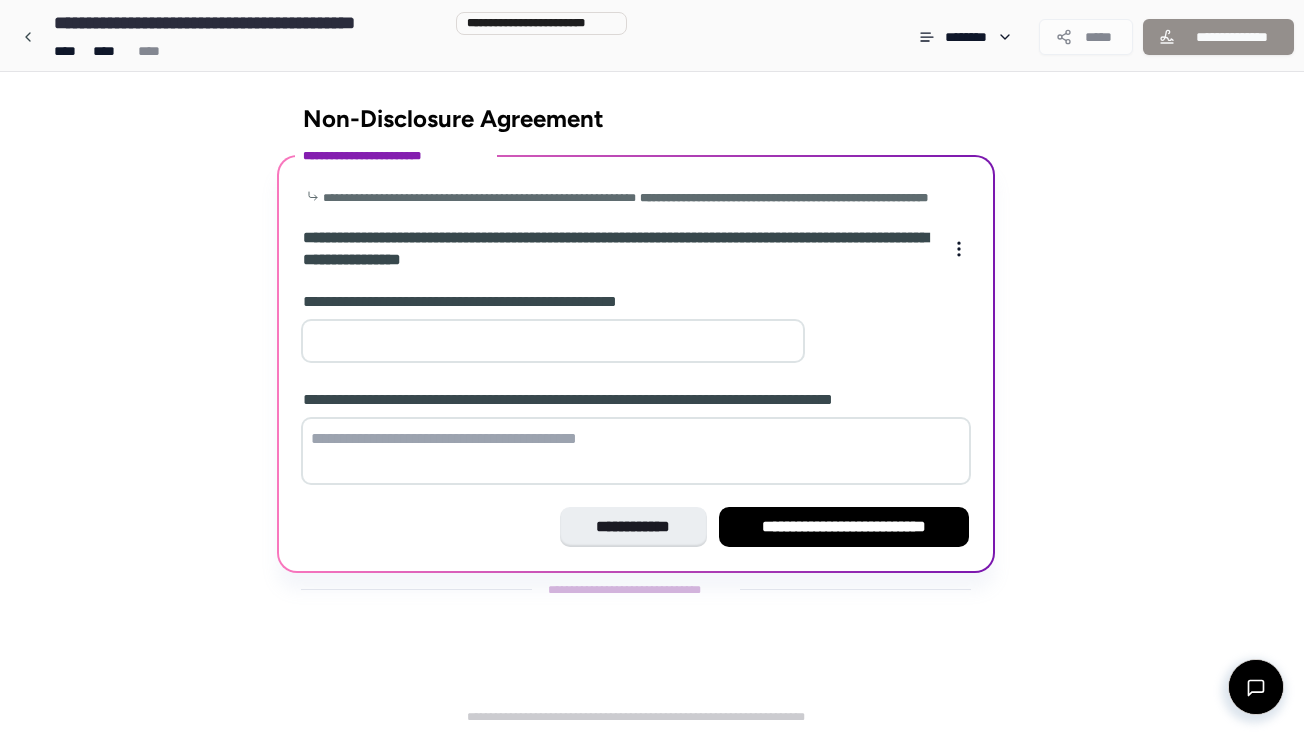 type on "*" 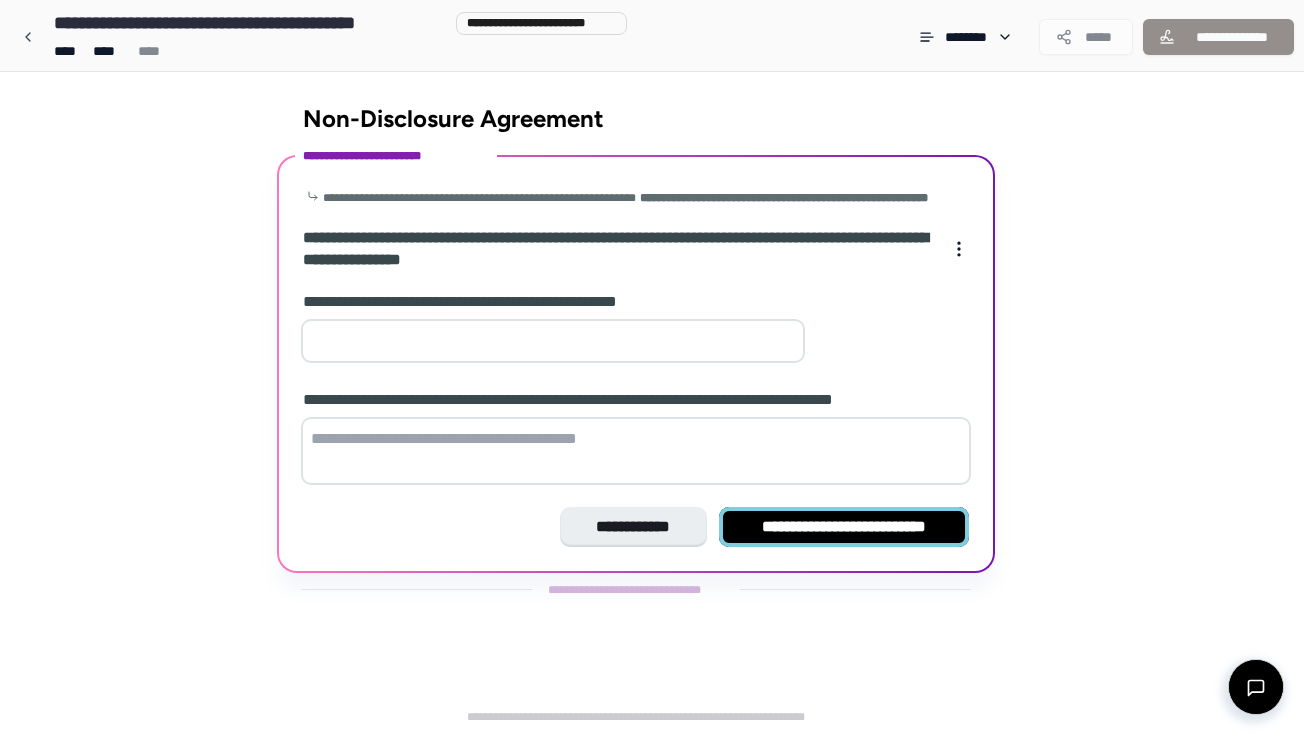 click on "**********" at bounding box center (844, 527) 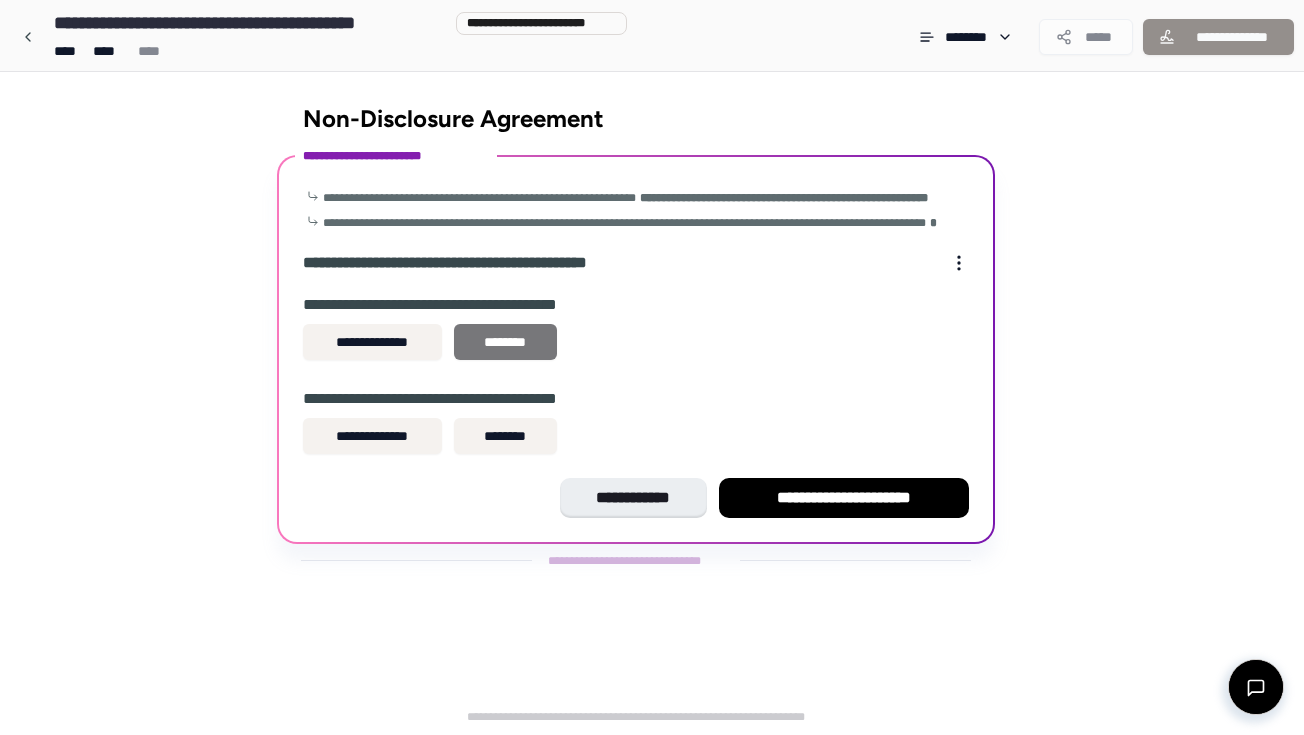 click on "********" at bounding box center [505, 342] 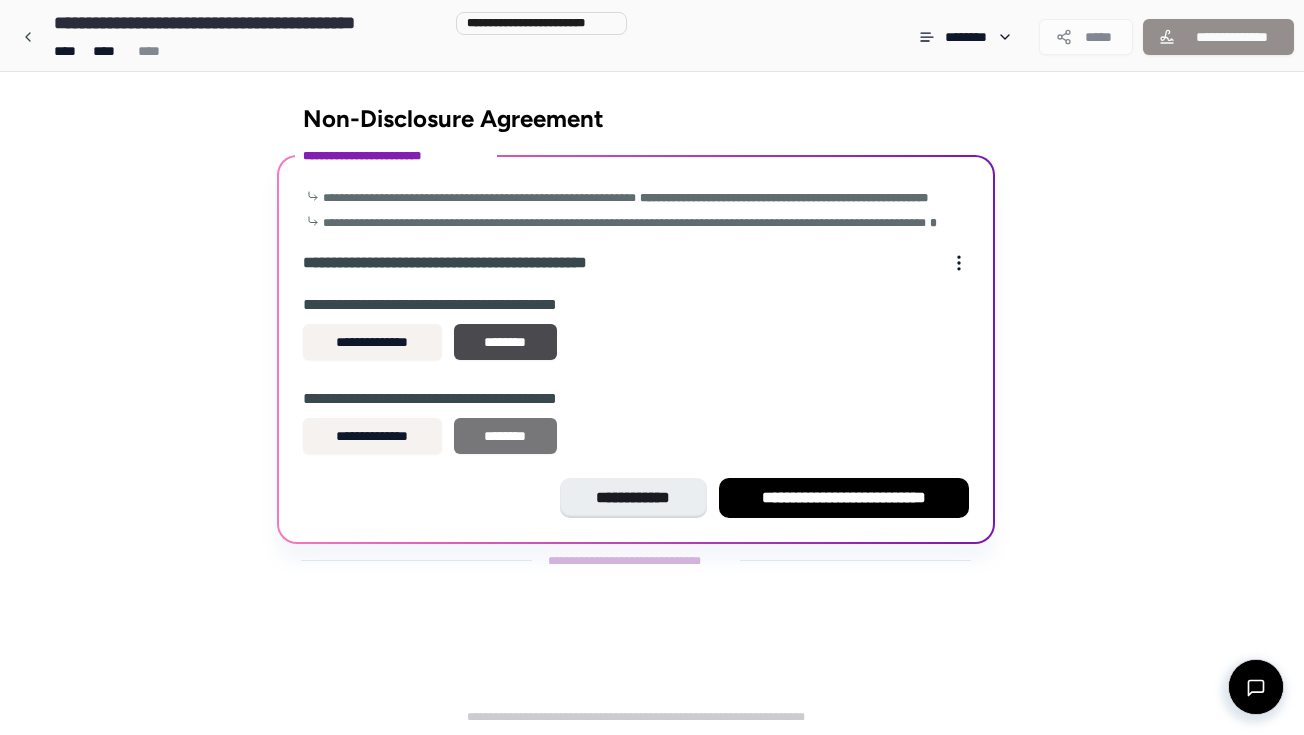 click on "********" at bounding box center [505, 436] 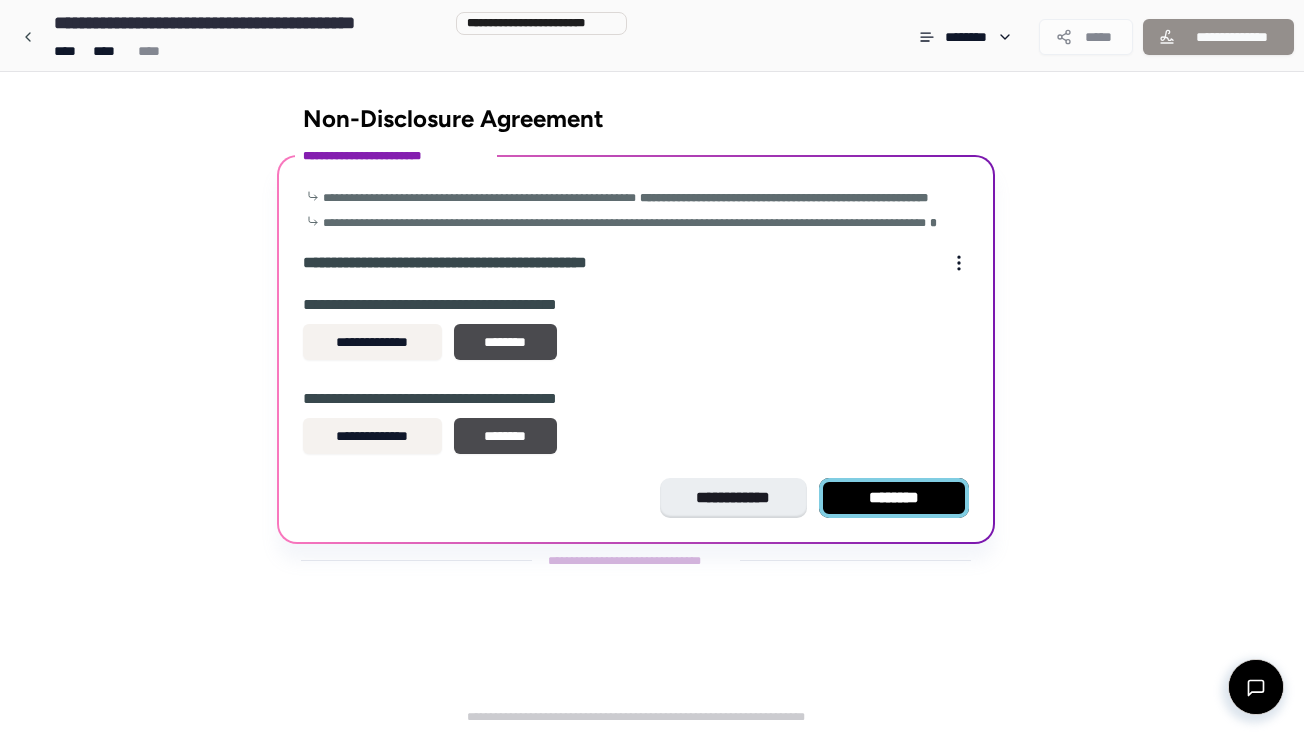 click on "********" at bounding box center [894, 498] 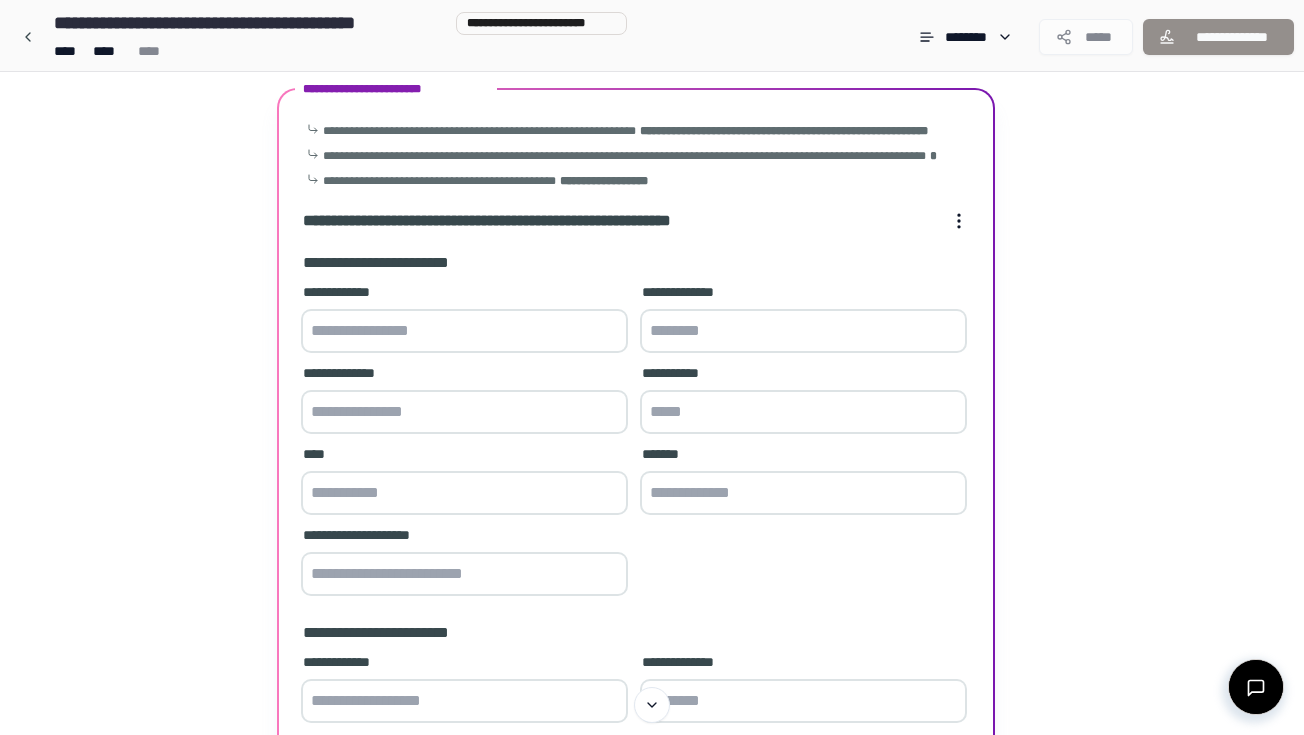 scroll, scrollTop: 68, scrollLeft: 0, axis: vertical 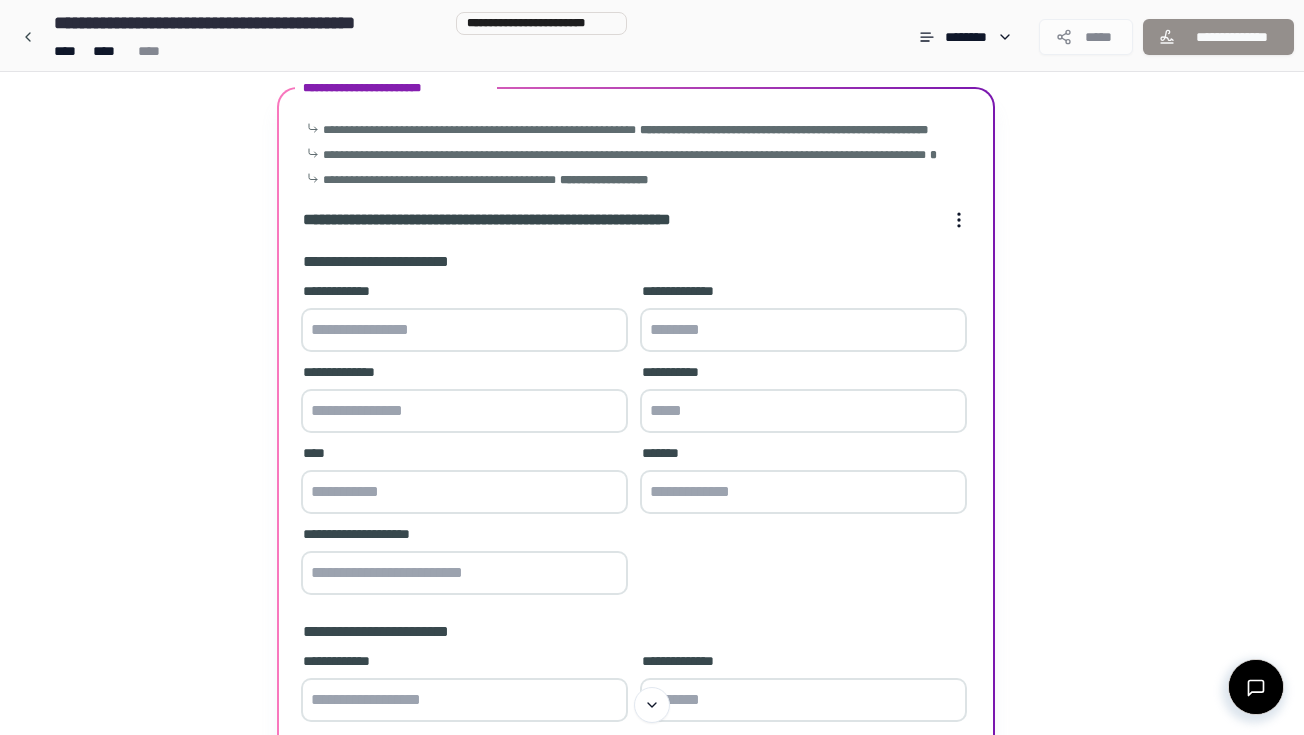 click at bounding box center [464, 330] 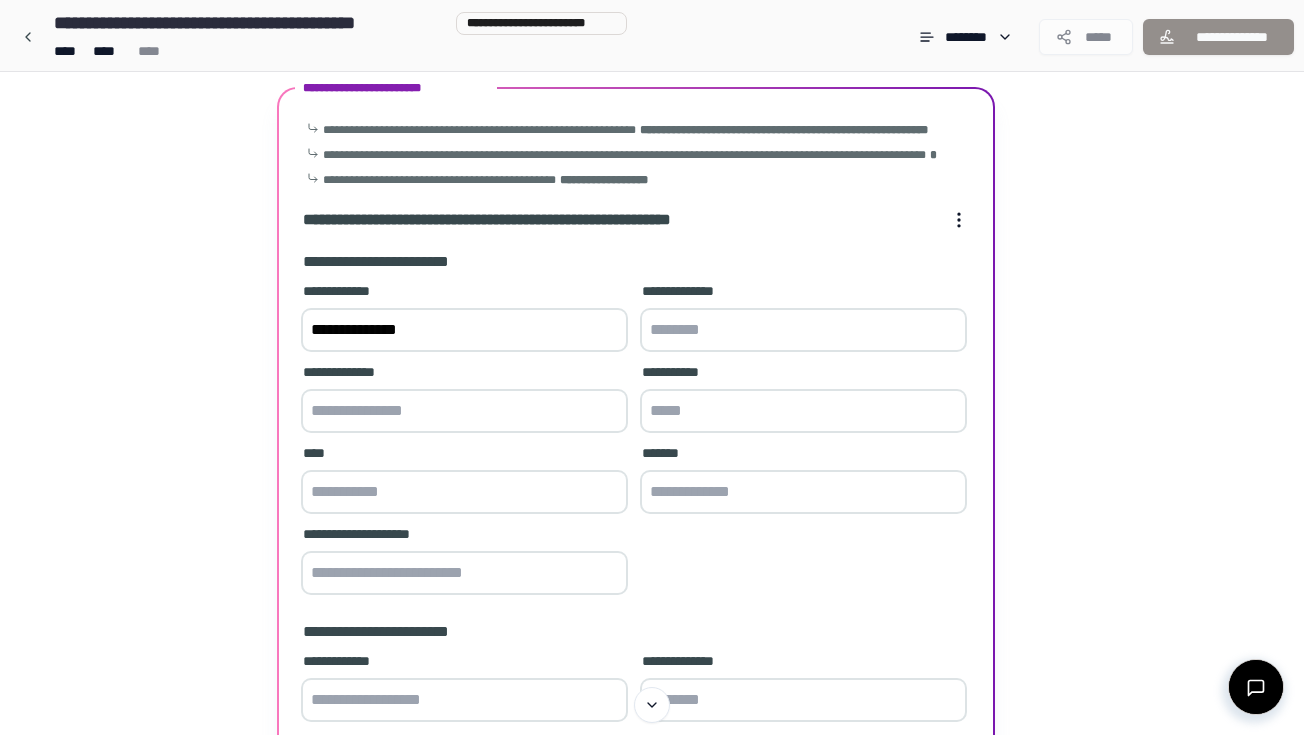 type on "**********" 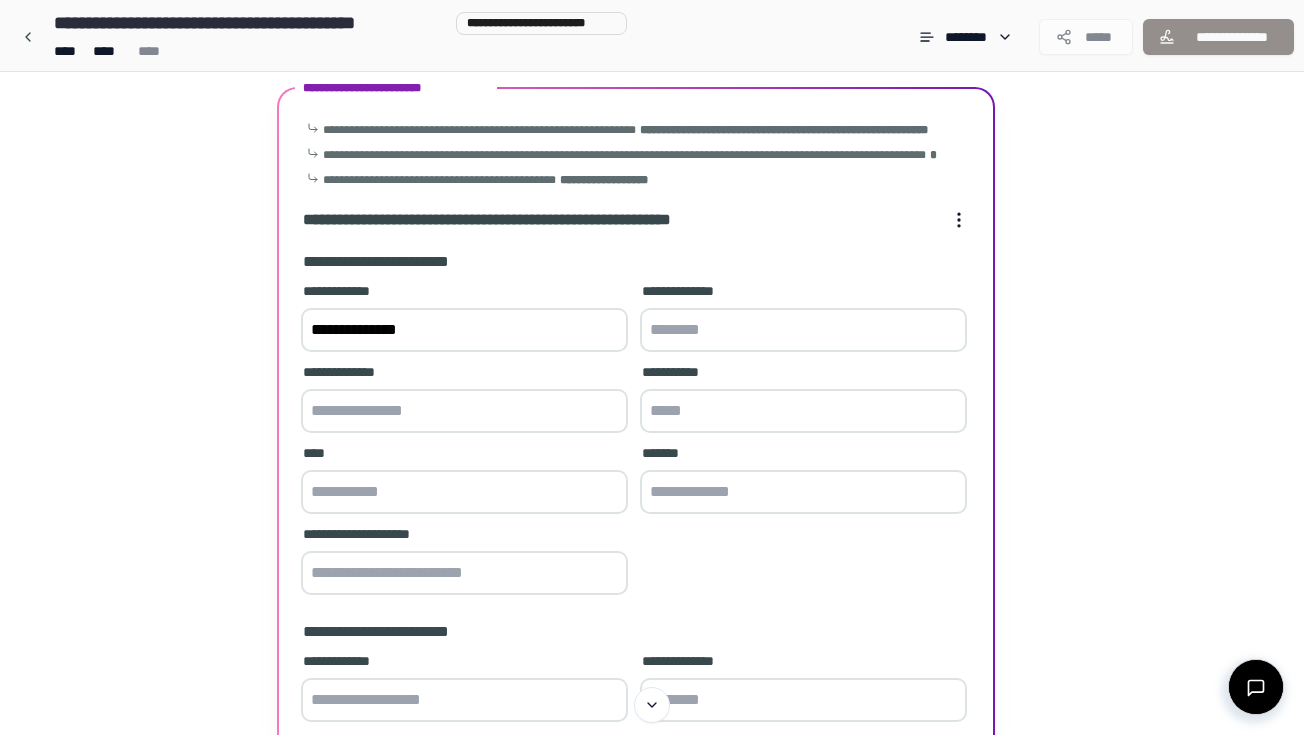 click at bounding box center [464, 411] 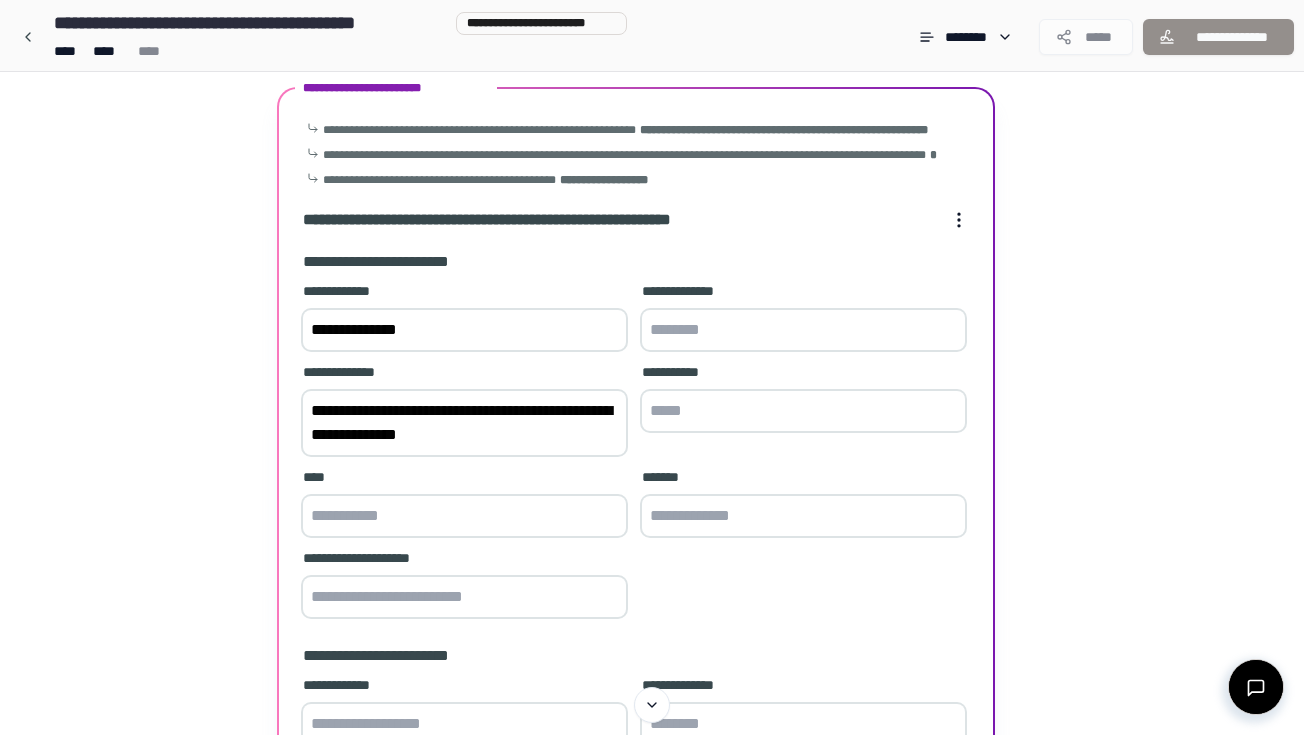 drag, startPoint x: 490, startPoint y: 469, endPoint x: 451, endPoint y: 469, distance: 39 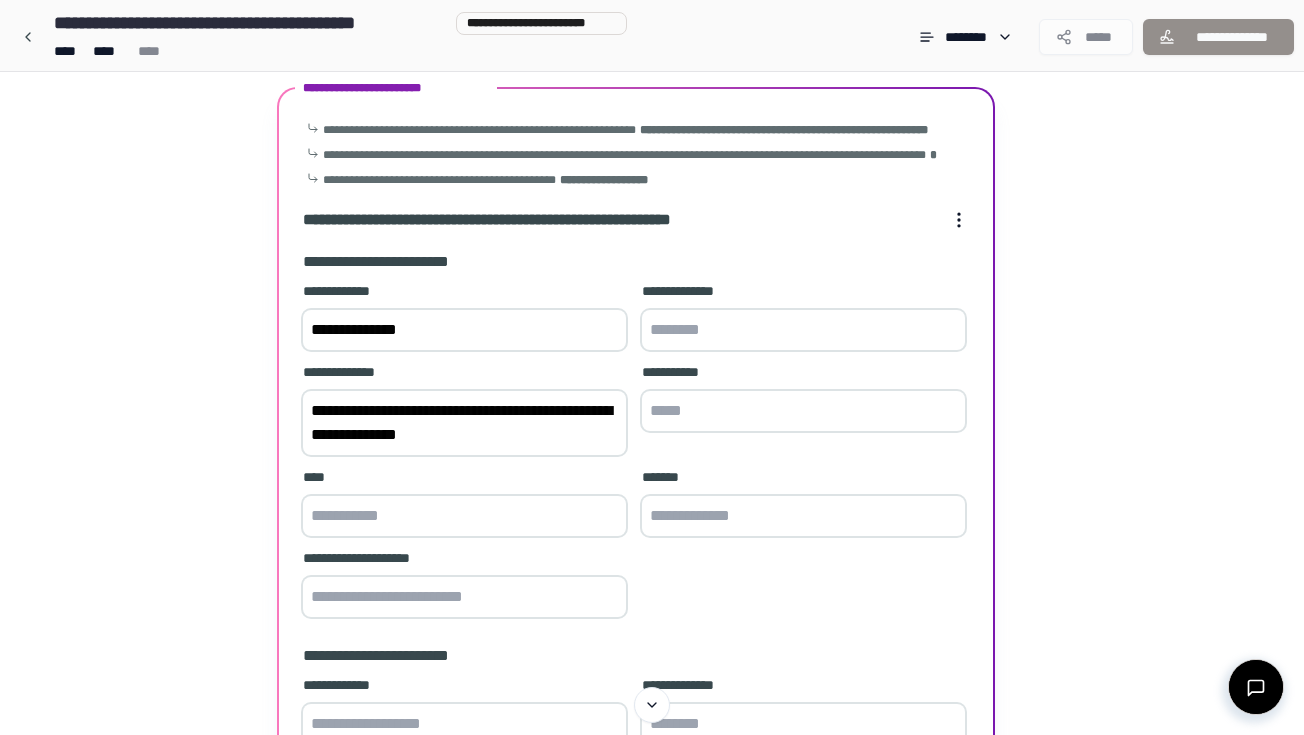 paste on "*****" 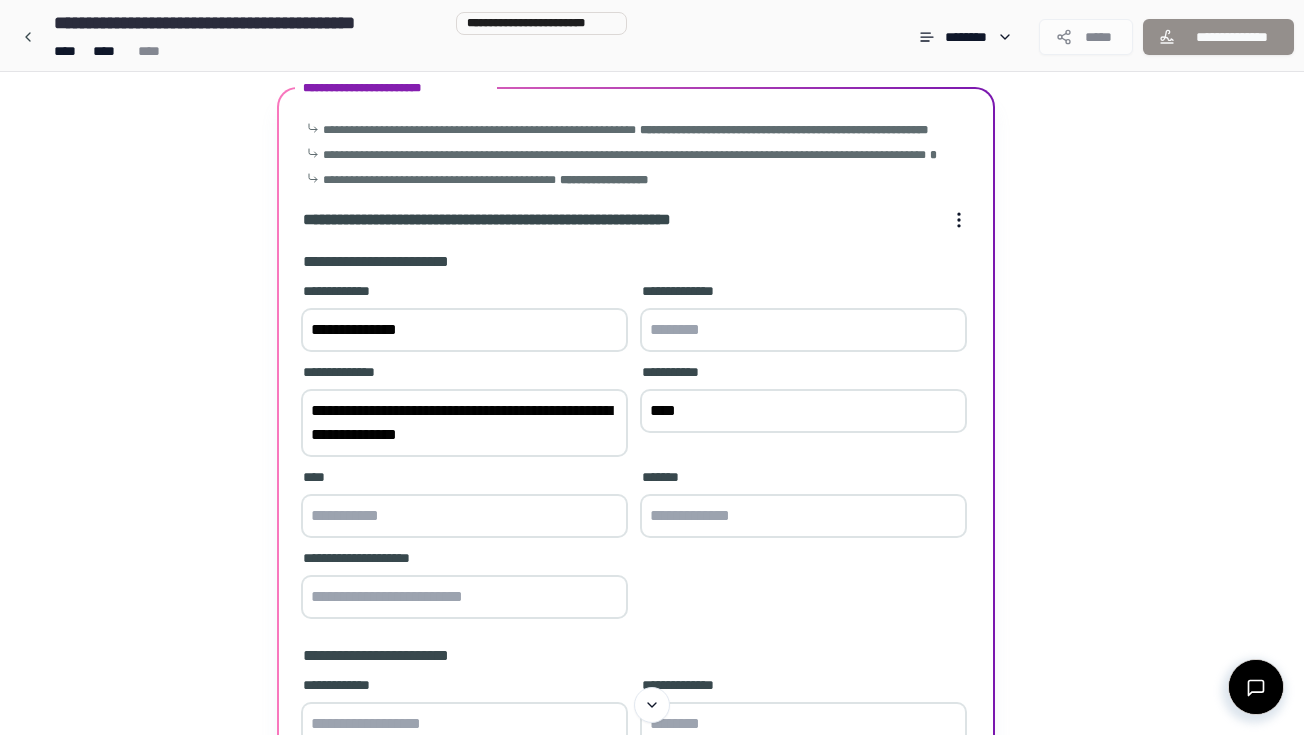 type on "****" 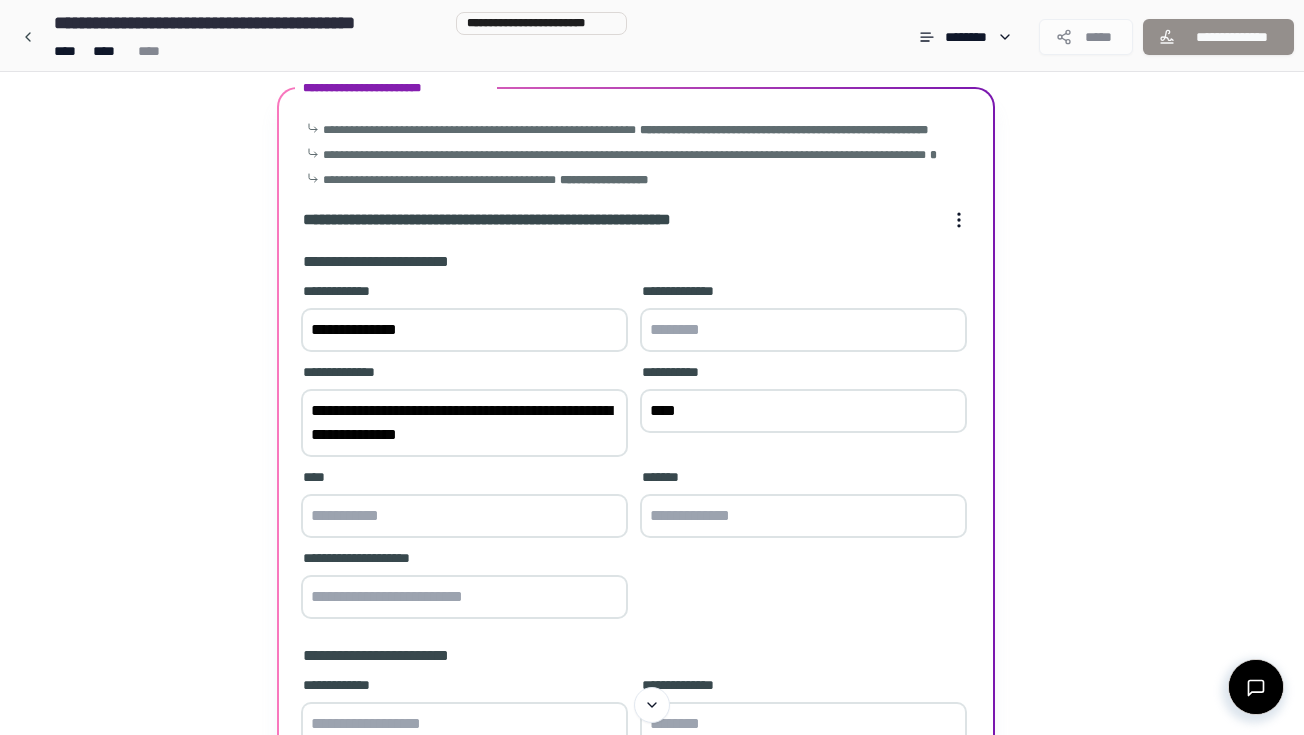 click at bounding box center (464, 516) 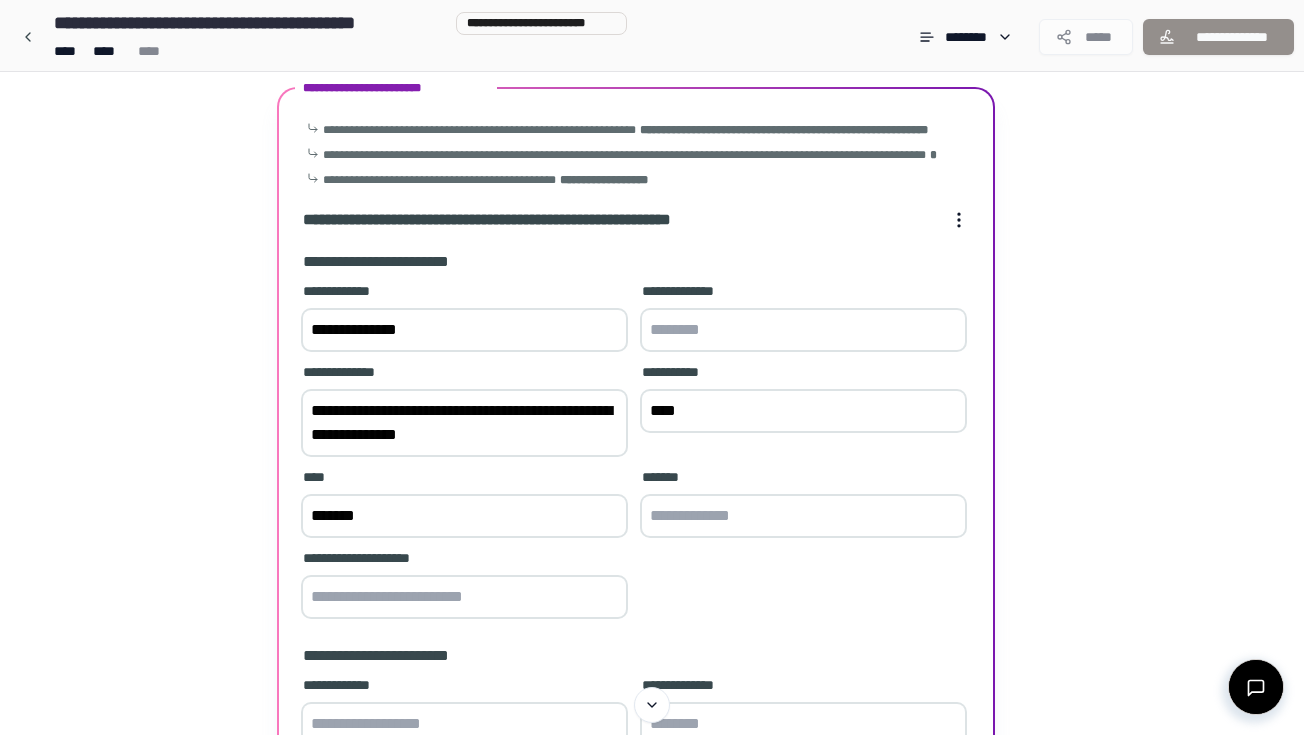 type on "*******" 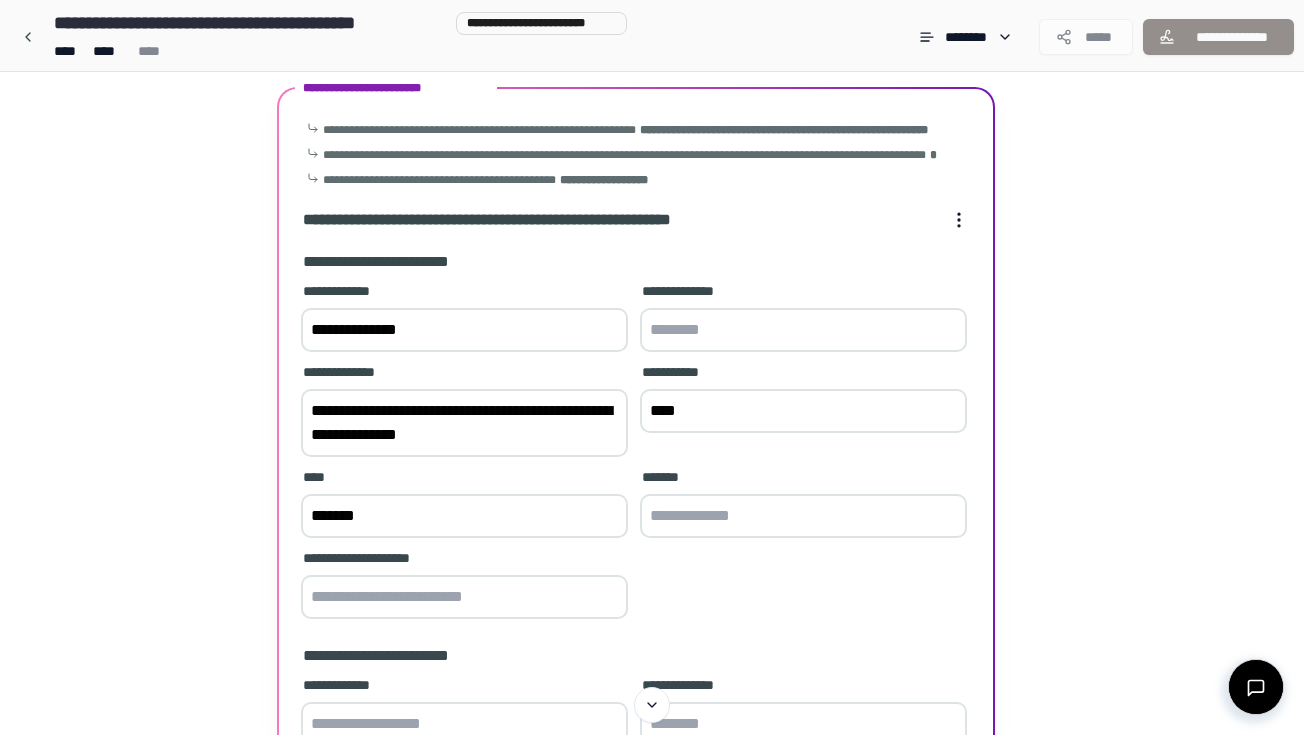 type on "*" 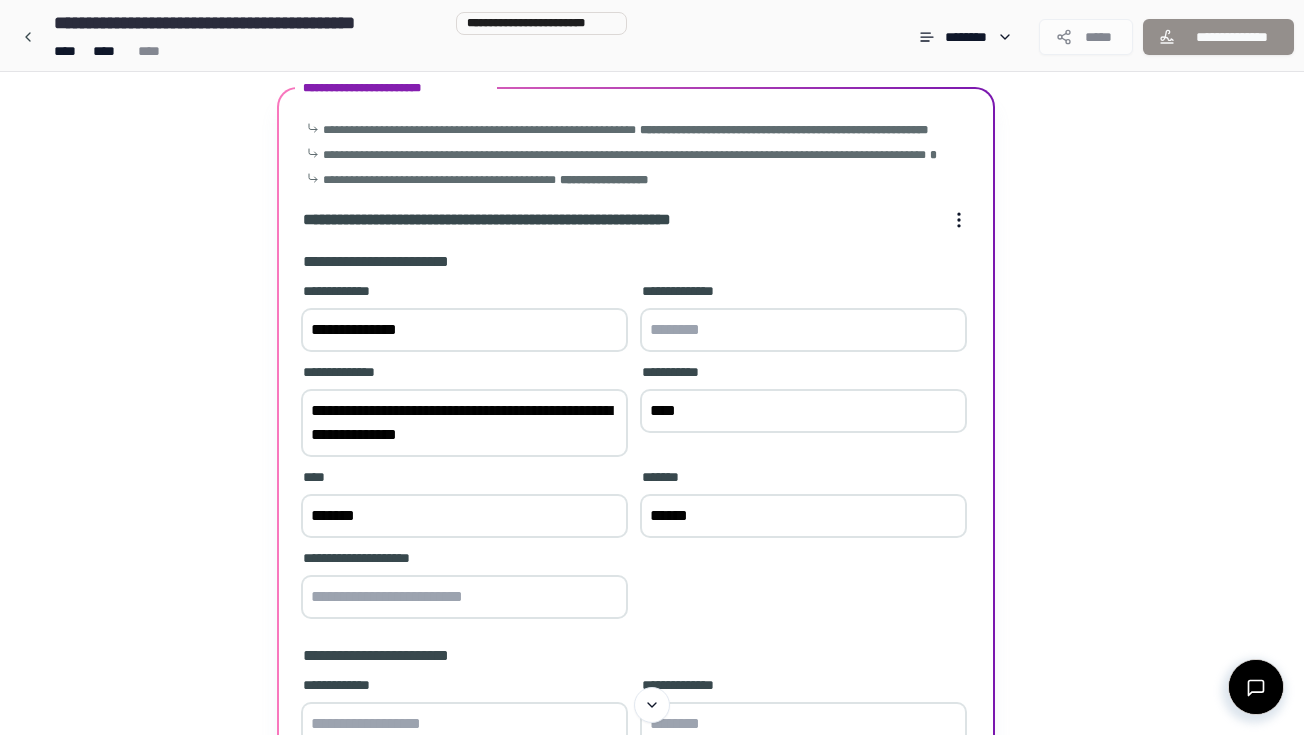 type on "******" 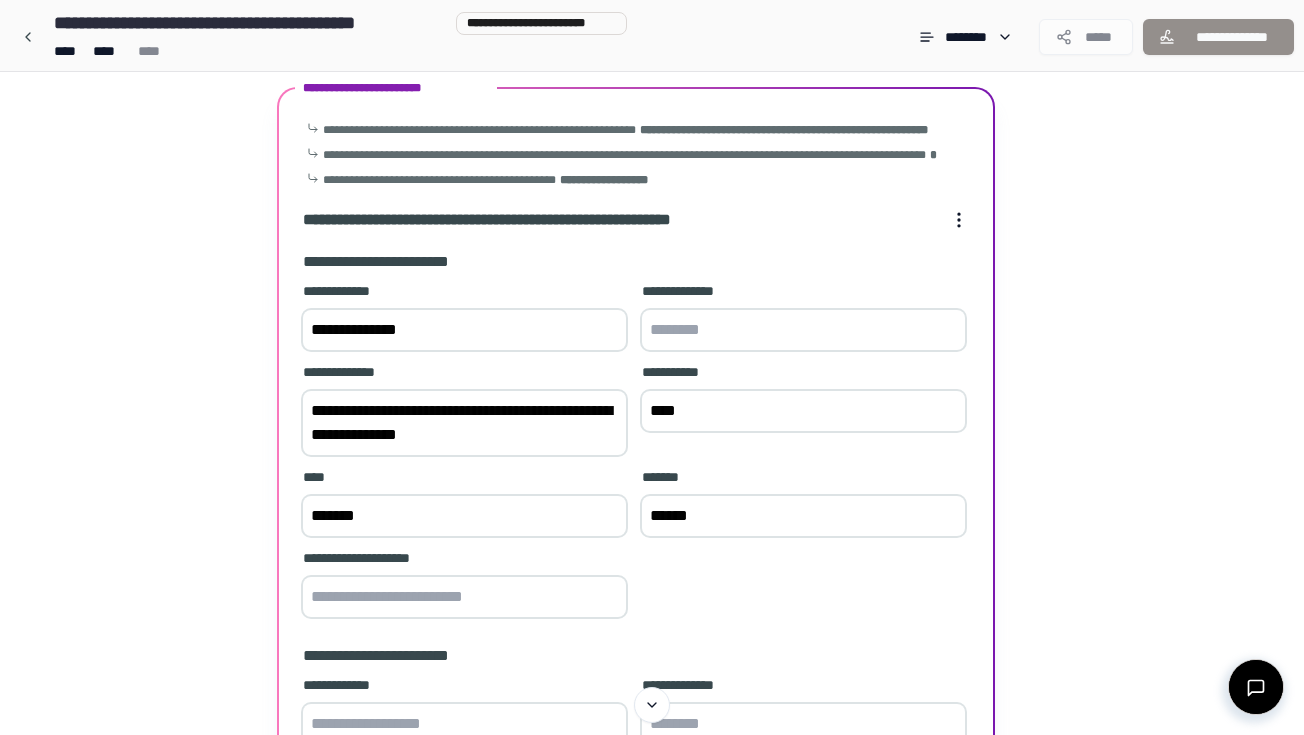 click on "*******" at bounding box center (464, 516) 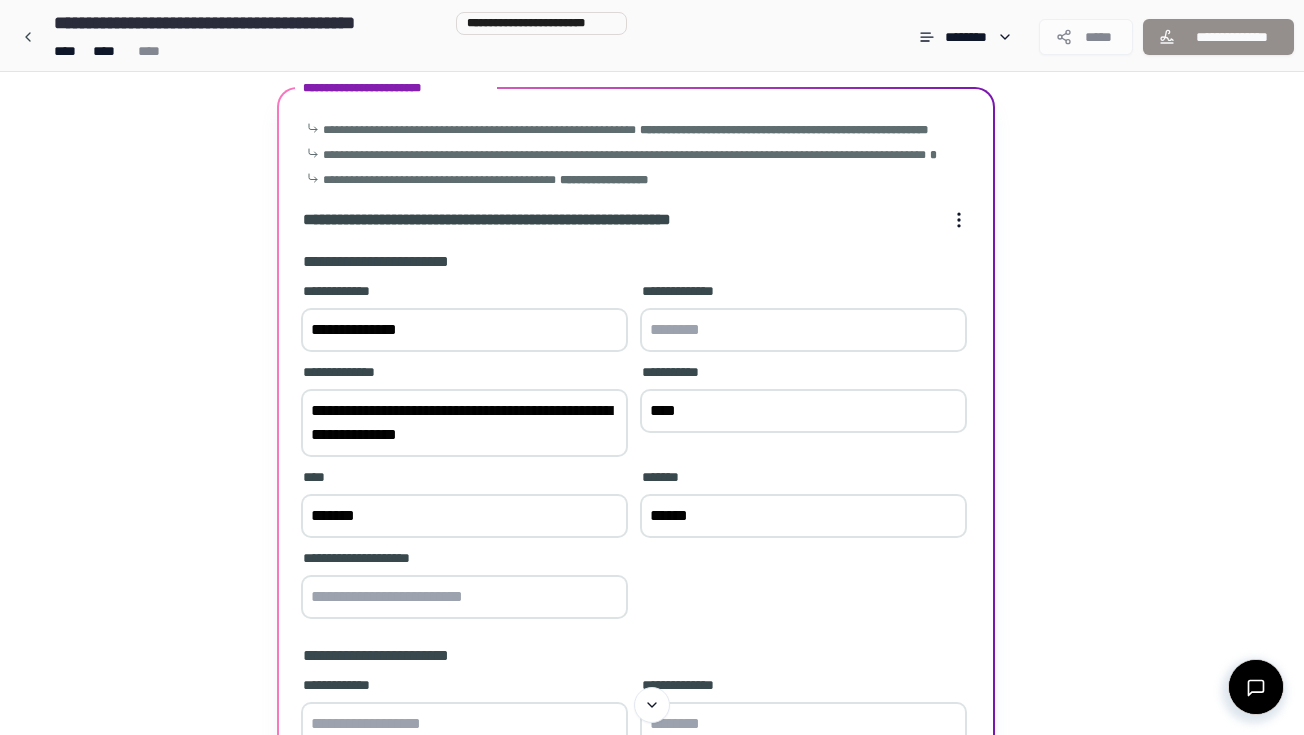 drag, startPoint x: 506, startPoint y: 459, endPoint x: 393, endPoint y: 477, distance: 114.424644 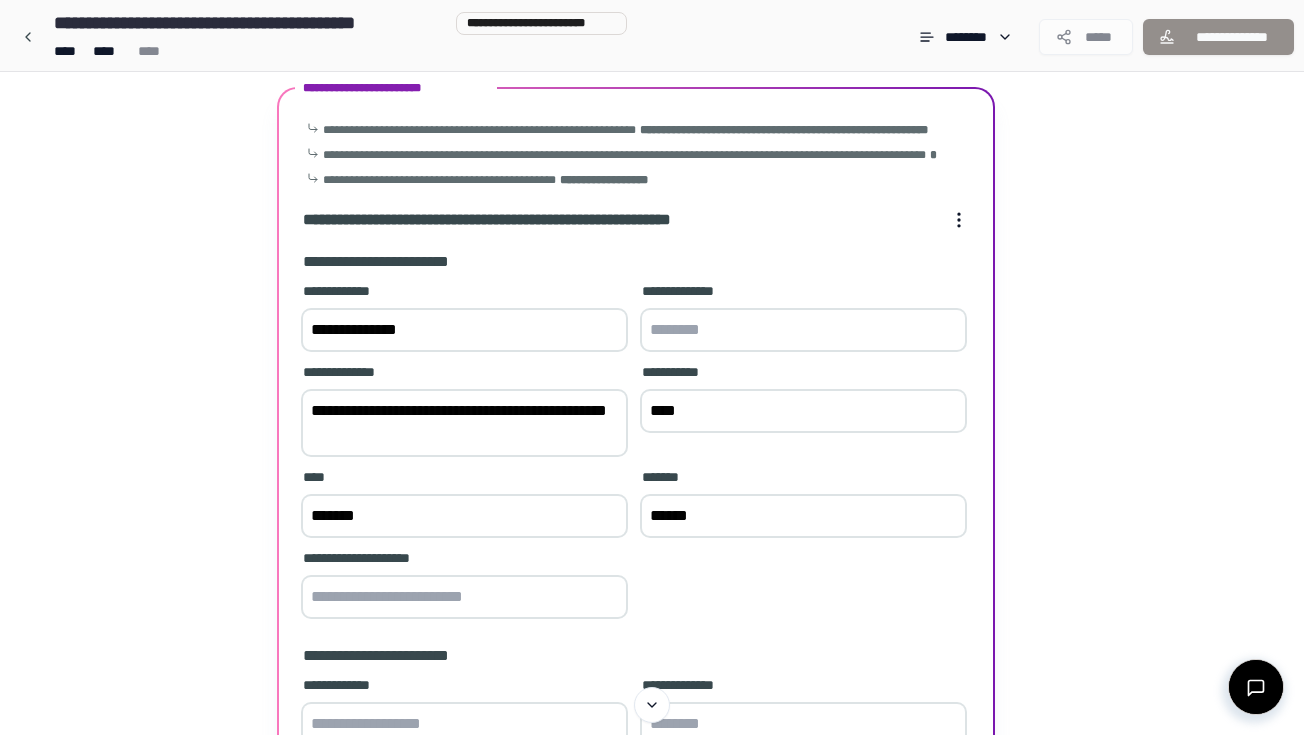 type on "**********" 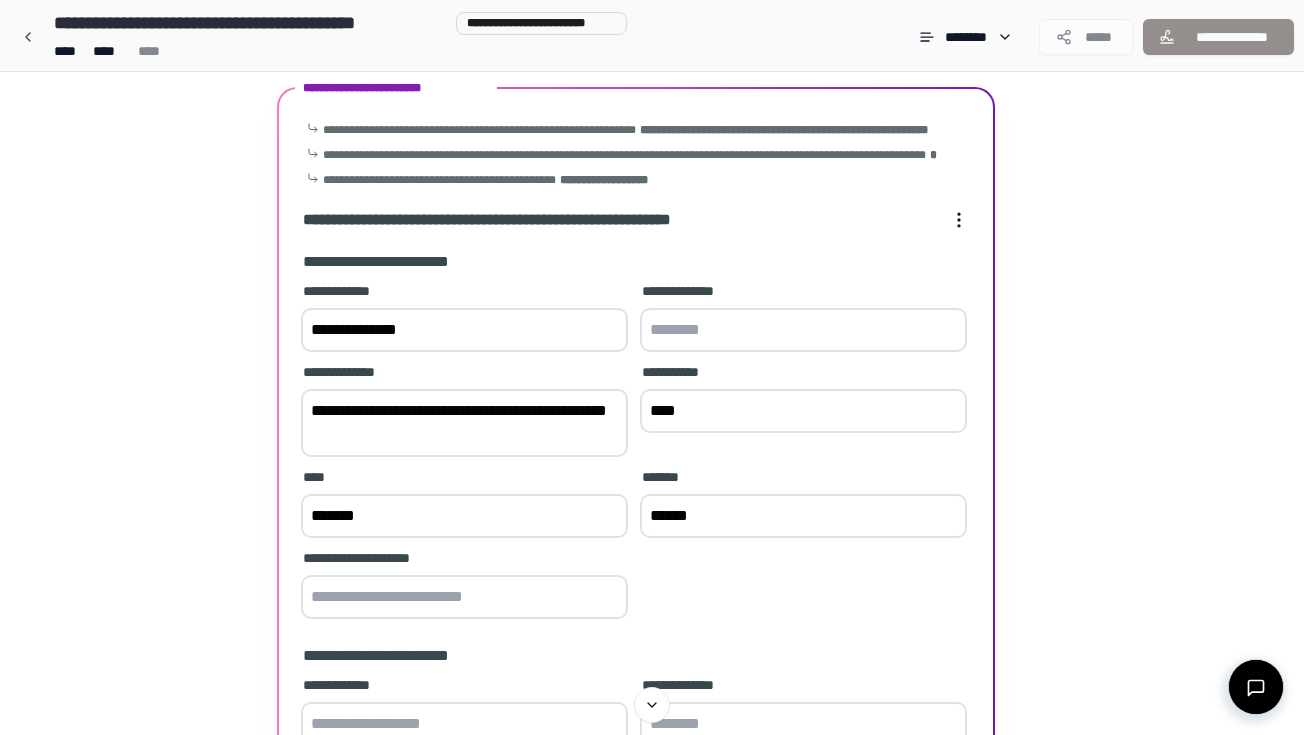 paste on "********" 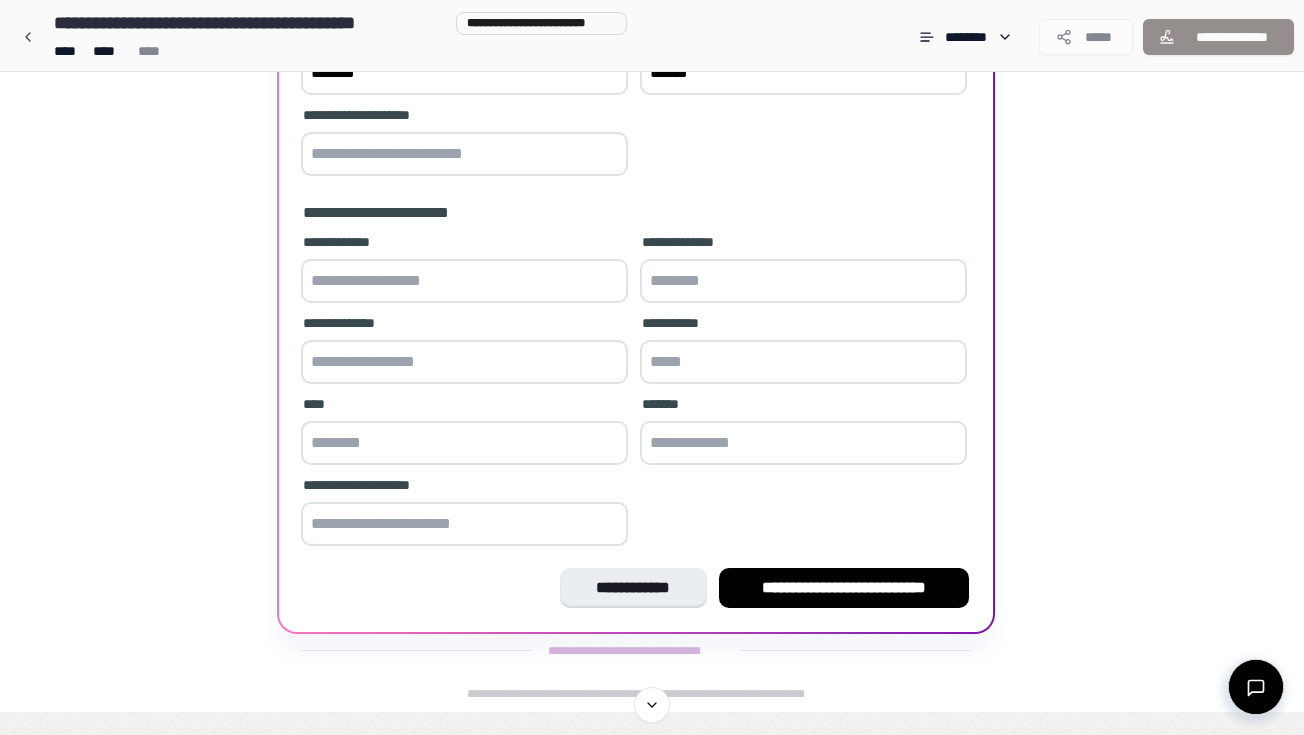 scroll, scrollTop: 522, scrollLeft: 0, axis: vertical 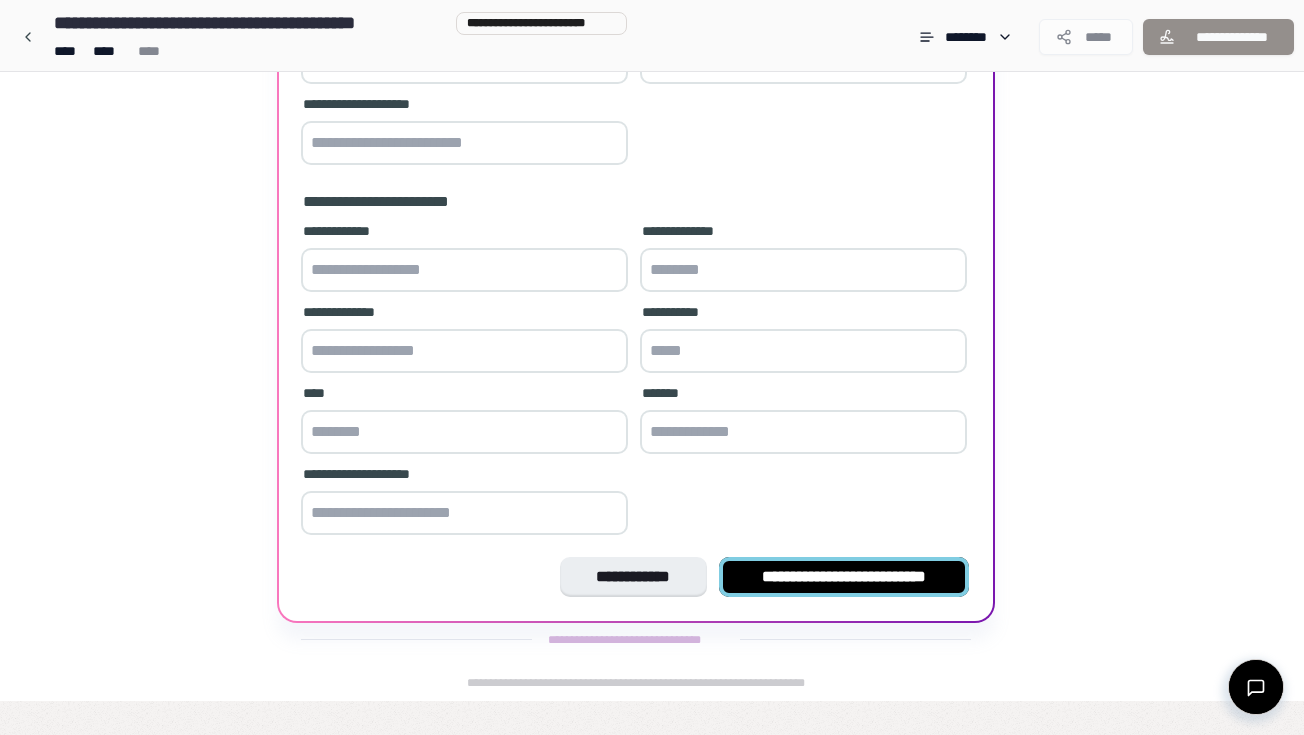 type on "********" 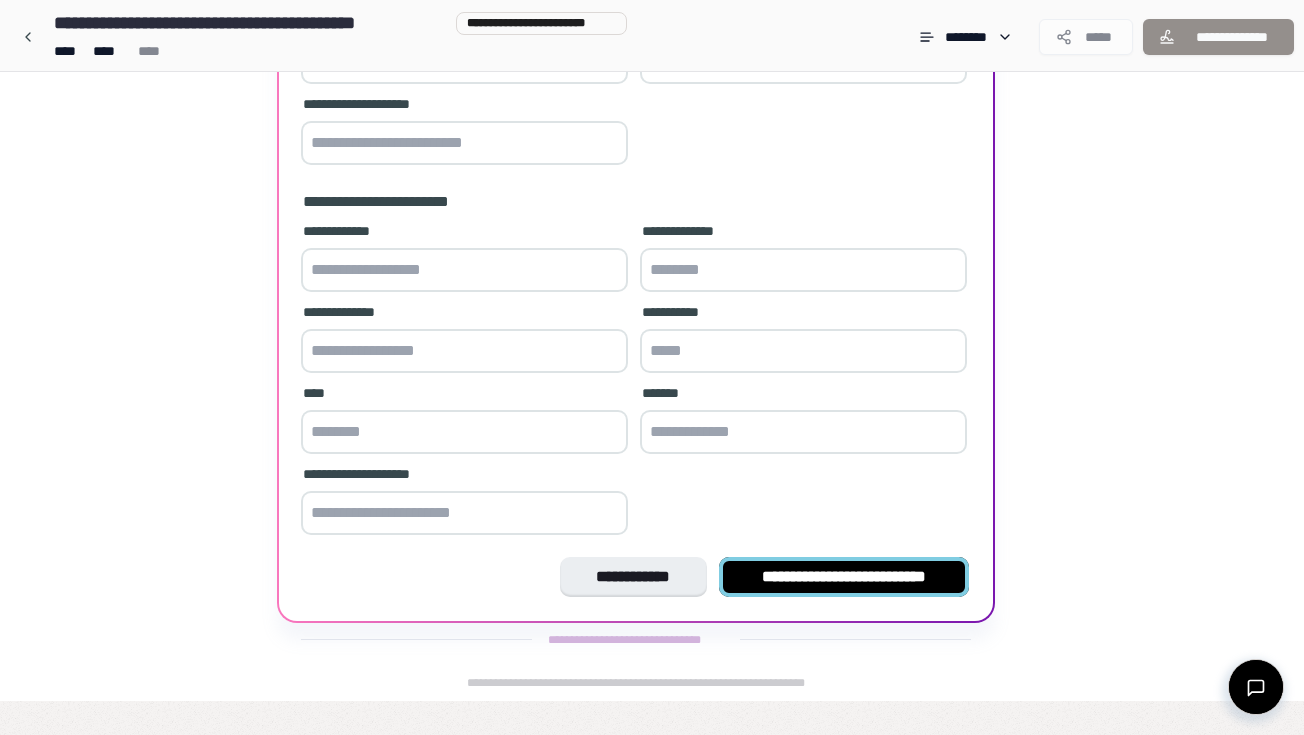 click on "**********" at bounding box center [844, 577] 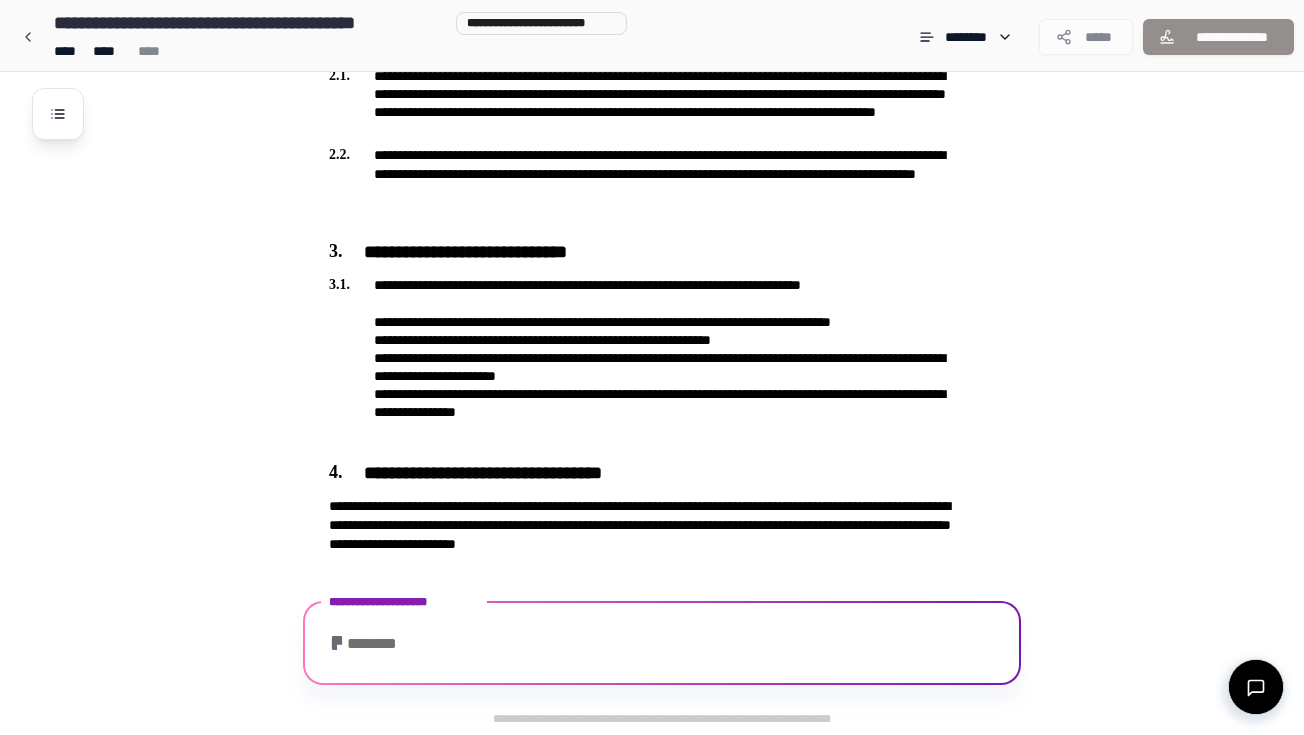 scroll, scrollTop: 847, scrollLeft: 0, axis: vertical 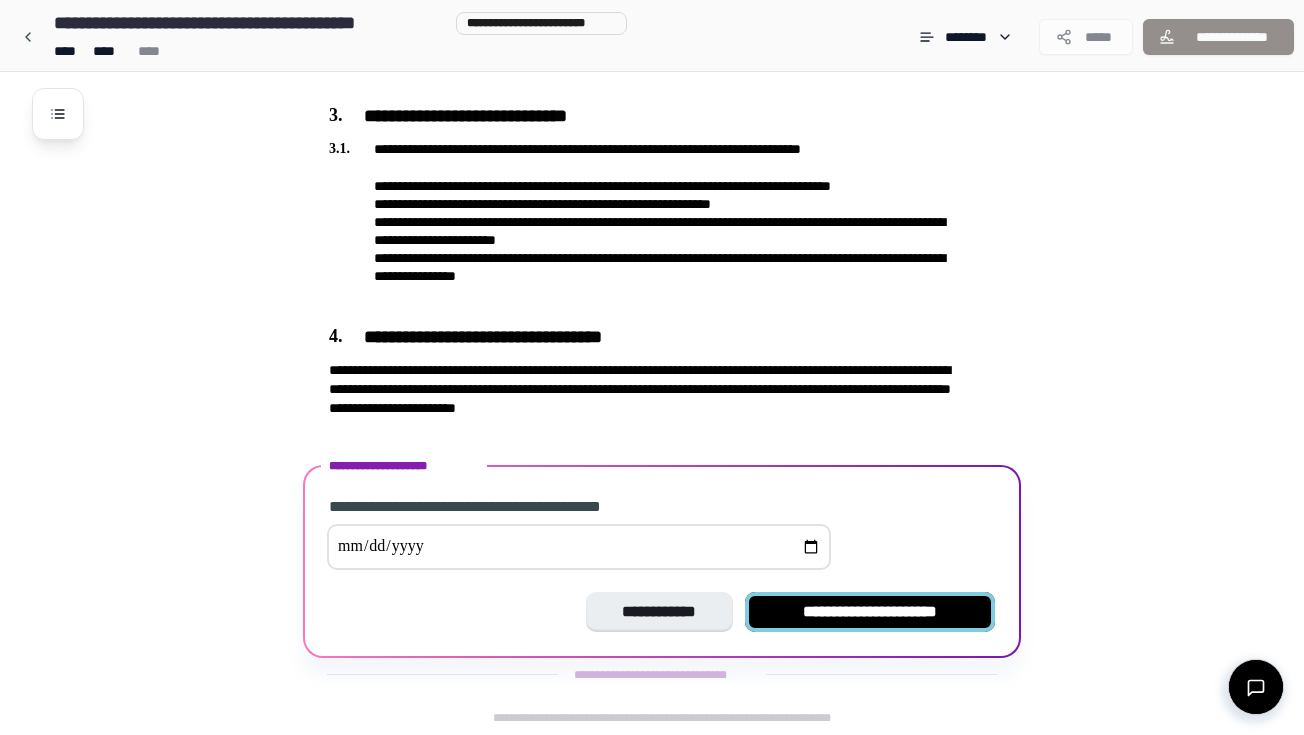 click on "**********" at bounding box center [870, 612] 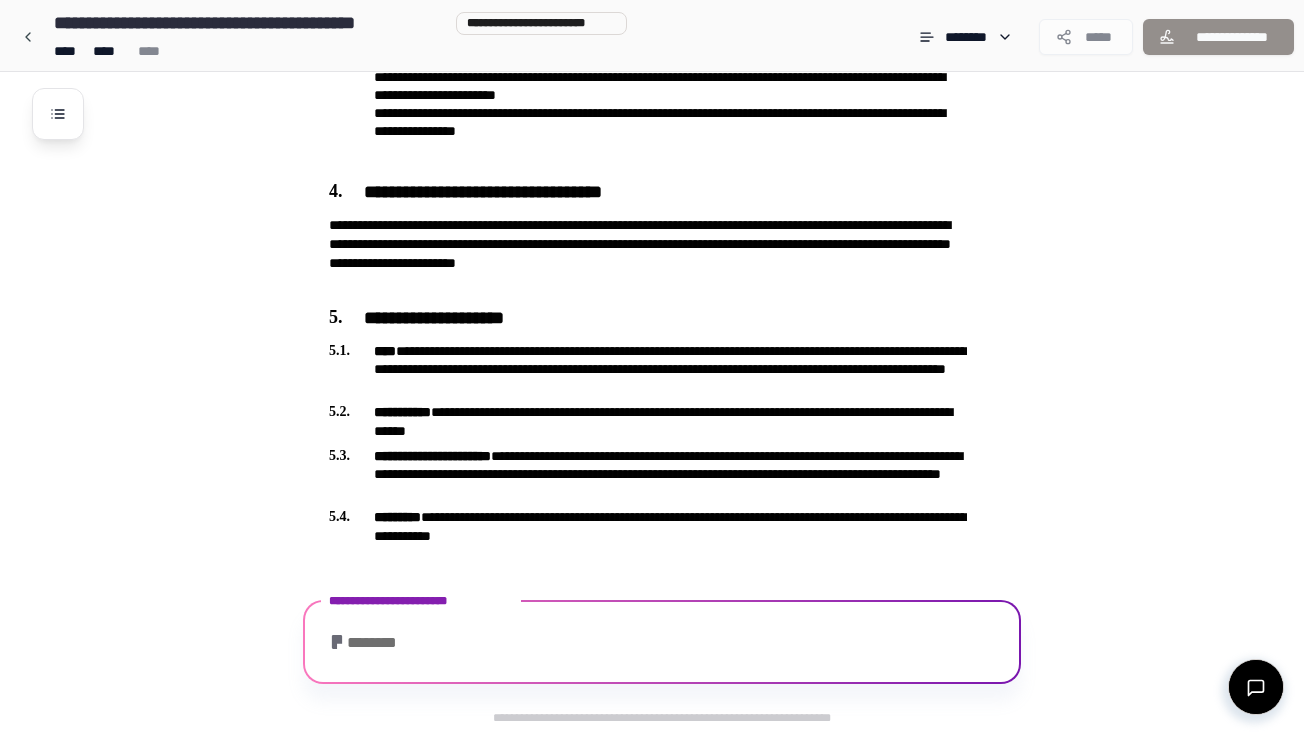 scroll, scrollTop: 1131, scrollLeft: 0, axis: vertical 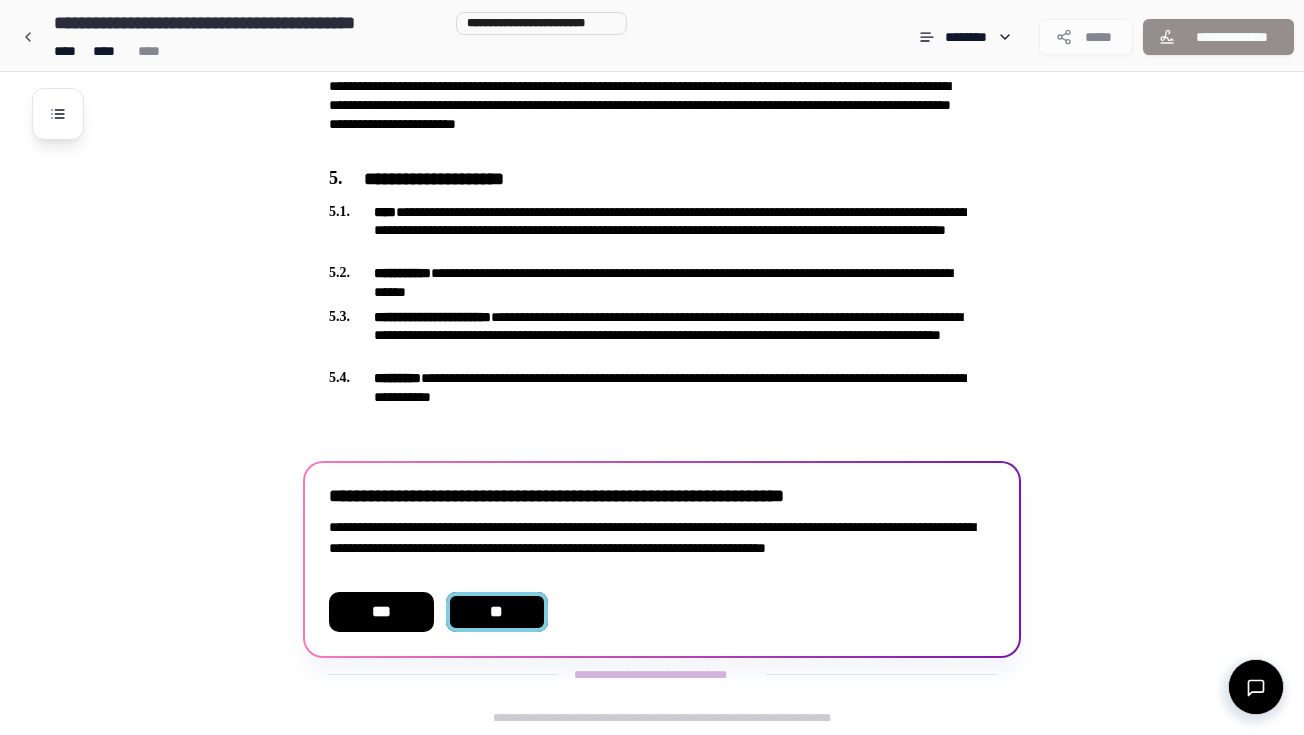 click on "**" at bounding box center [497, 612] 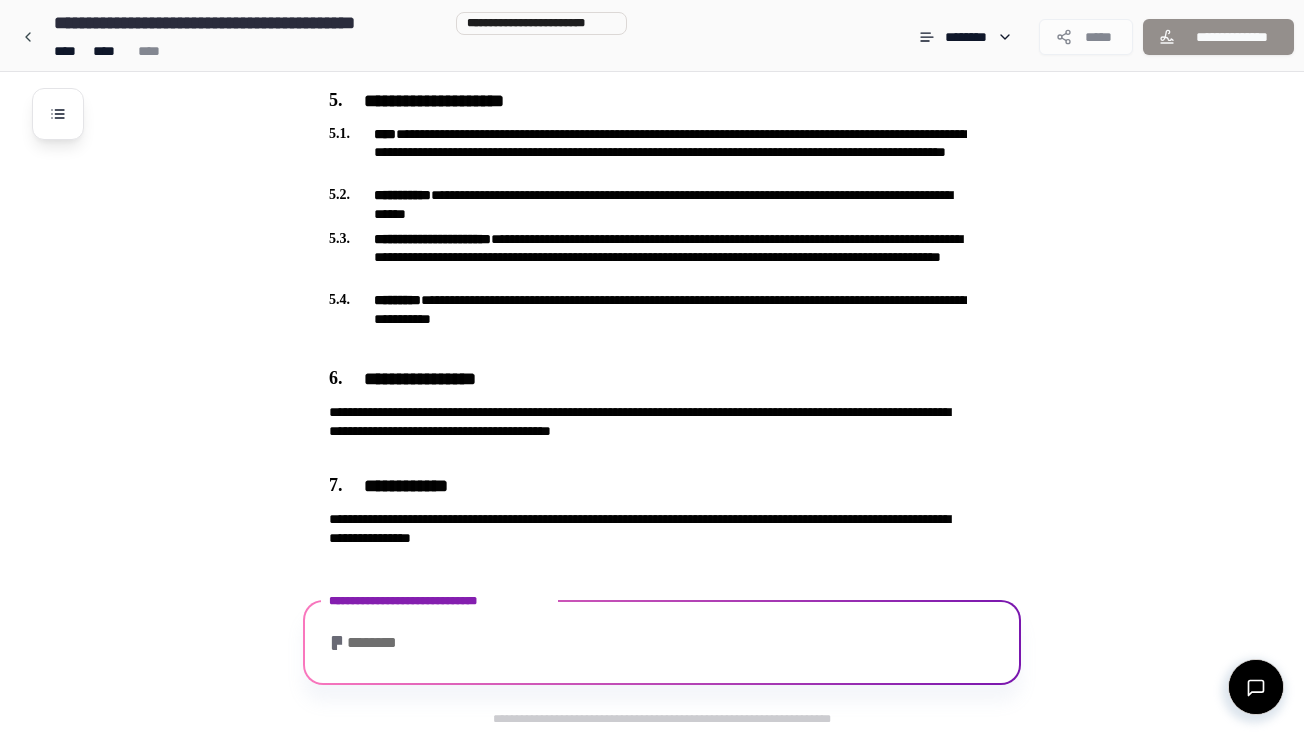 scroll, scrollTop: 1372, scrollLeft: 0, axis: vertical 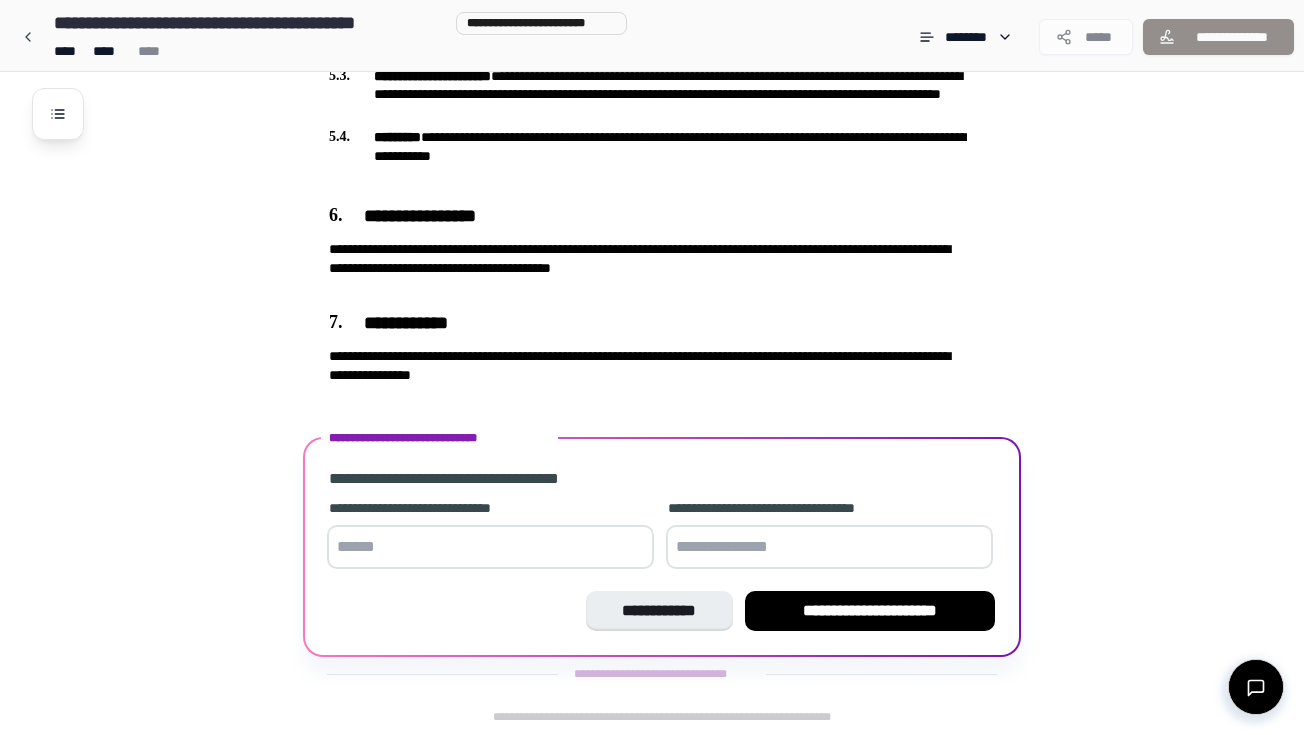 click at bounding box center (490, 547) 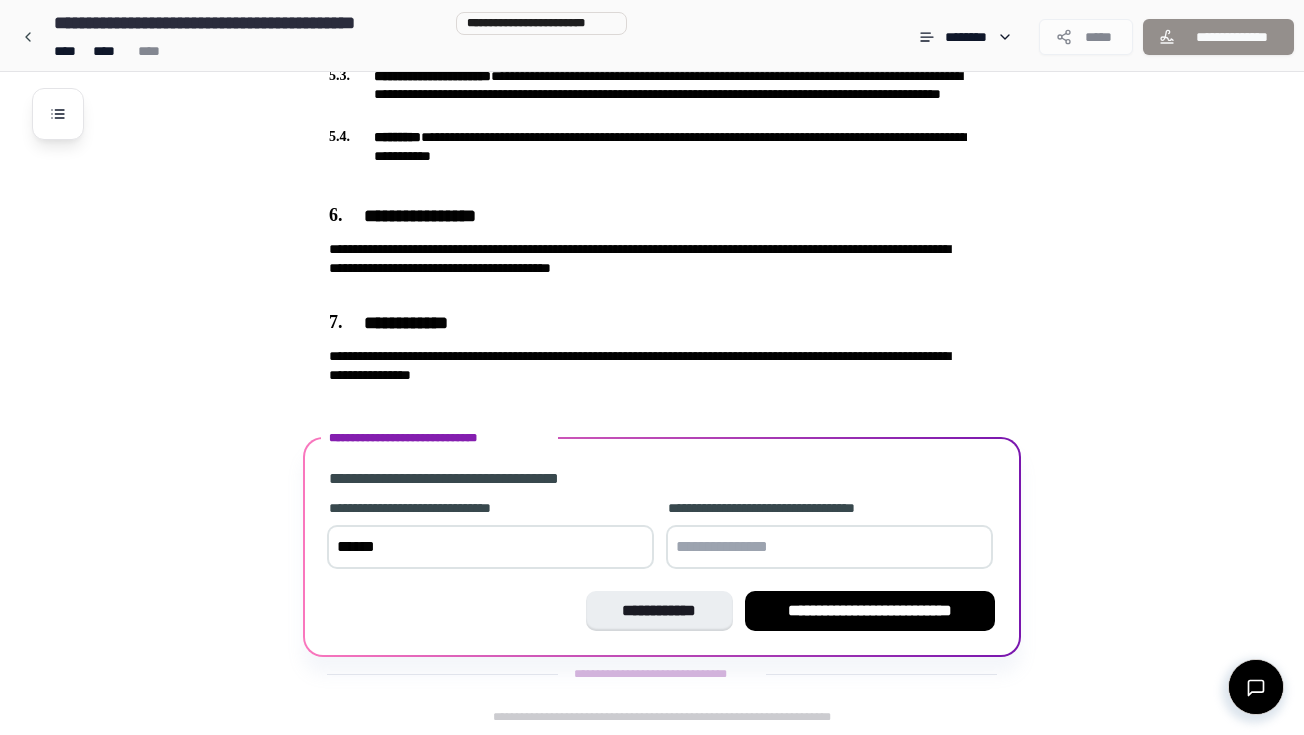 click on "******" at bounding box center [490, 547] 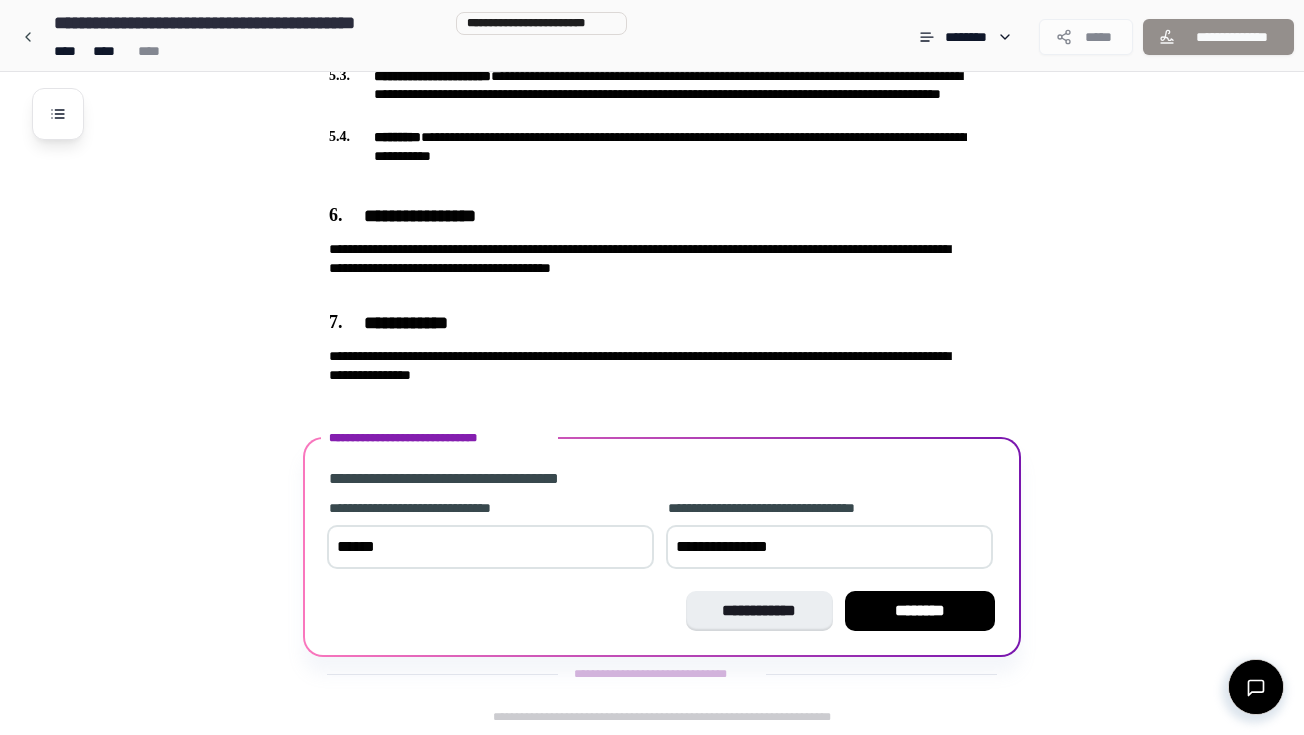 type on "**********" 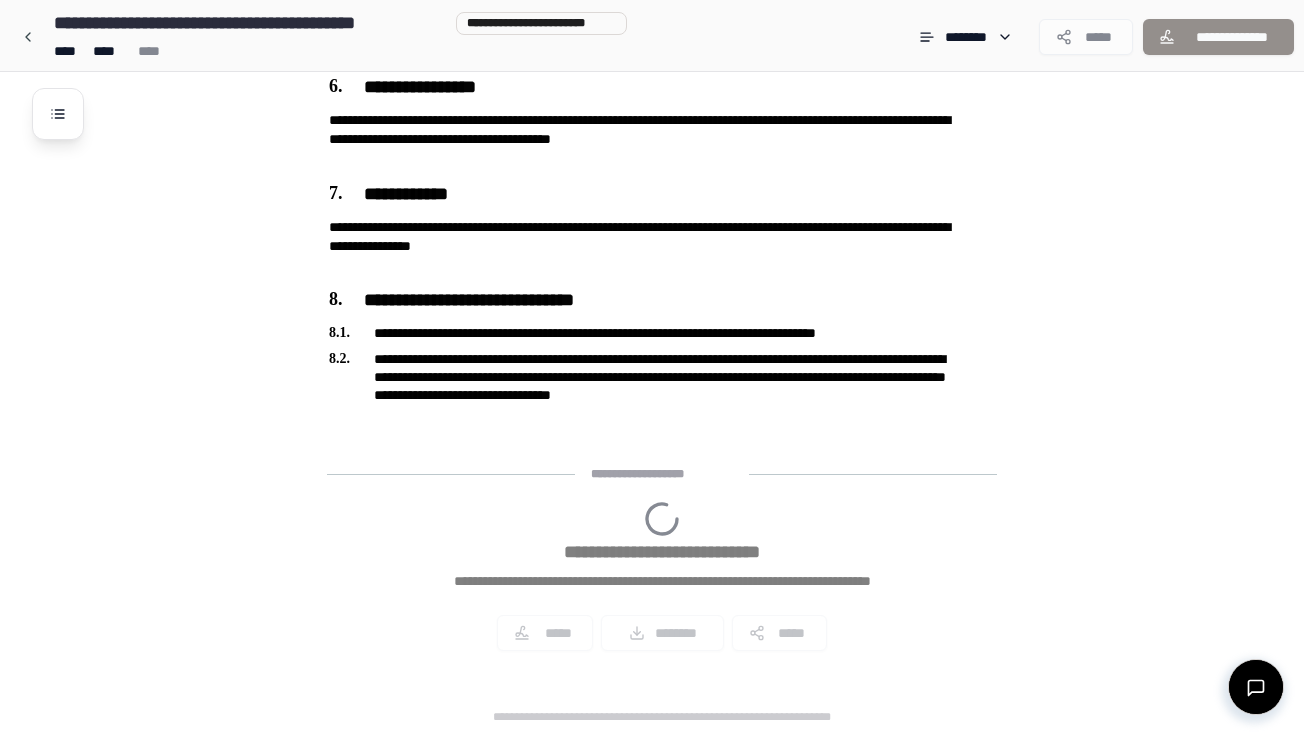 scroll, scrollTop: 1635, scrollLeft: 0, axis: vertical 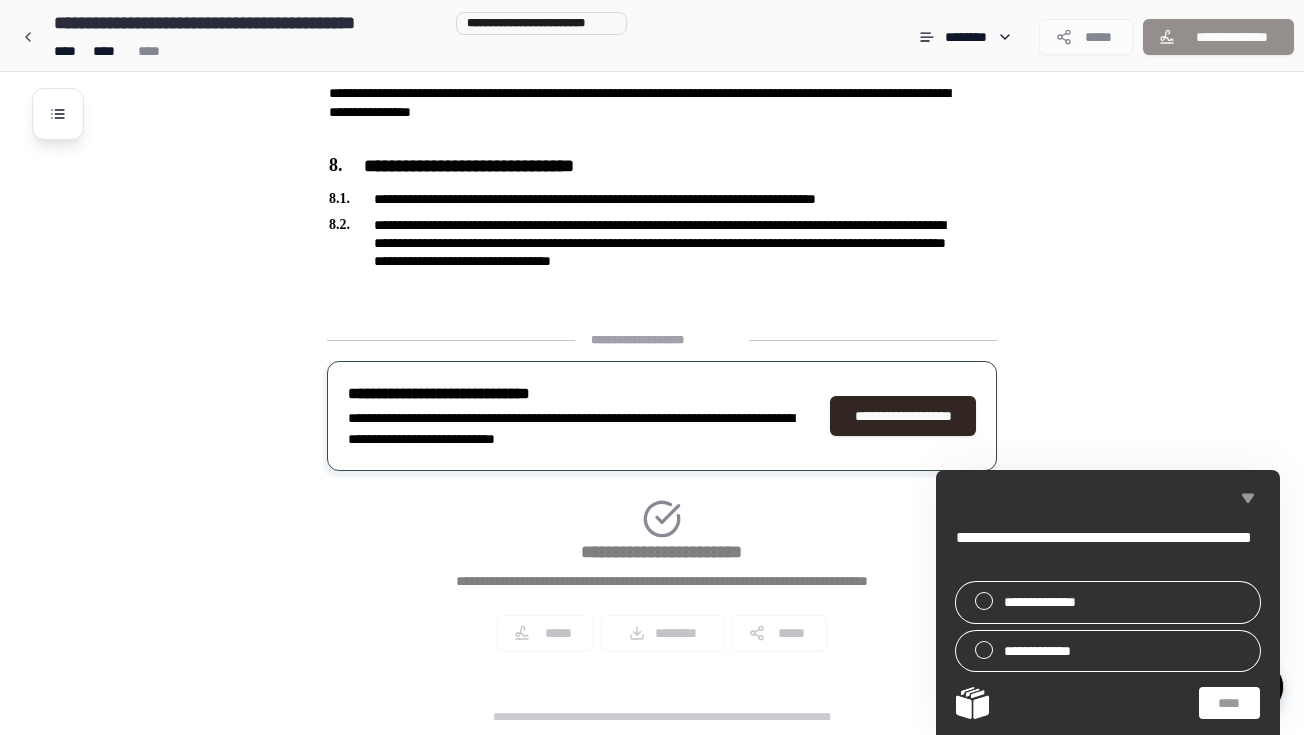 click 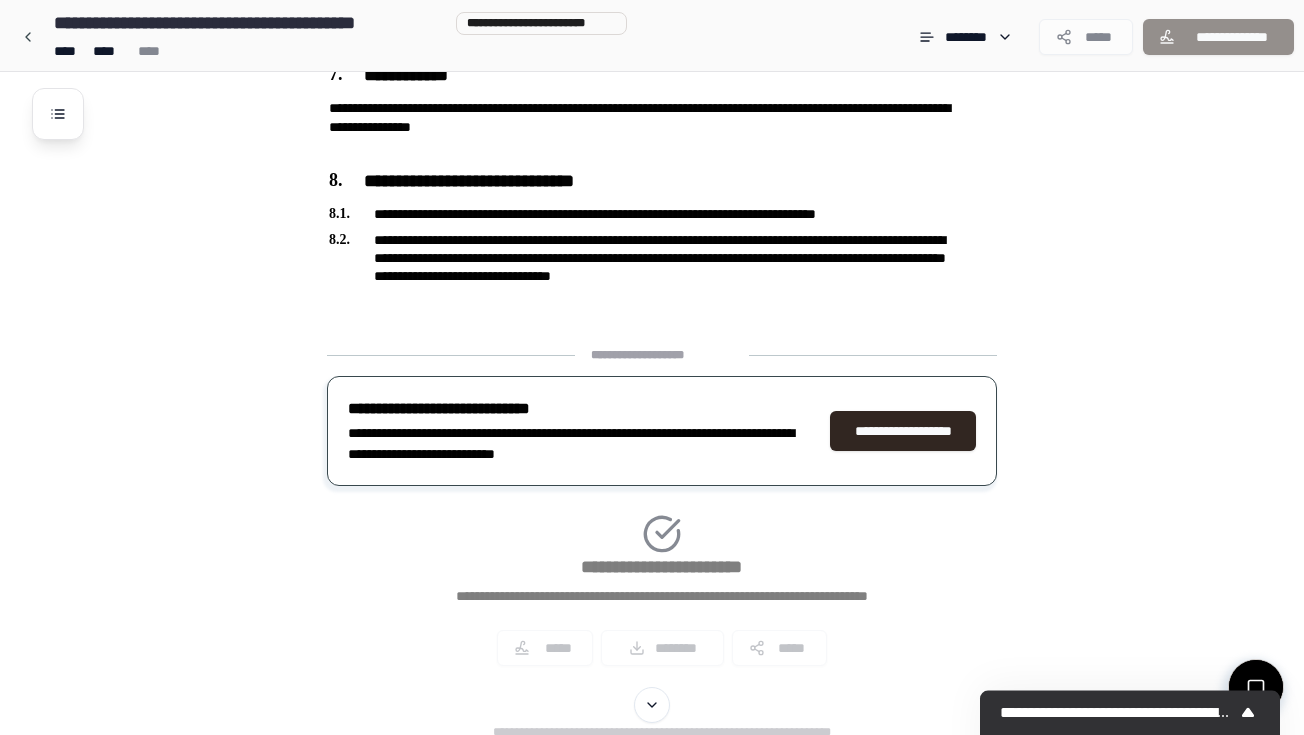 scroll, scrollTop: 1610, scrollLeft: 0, axis: vertical 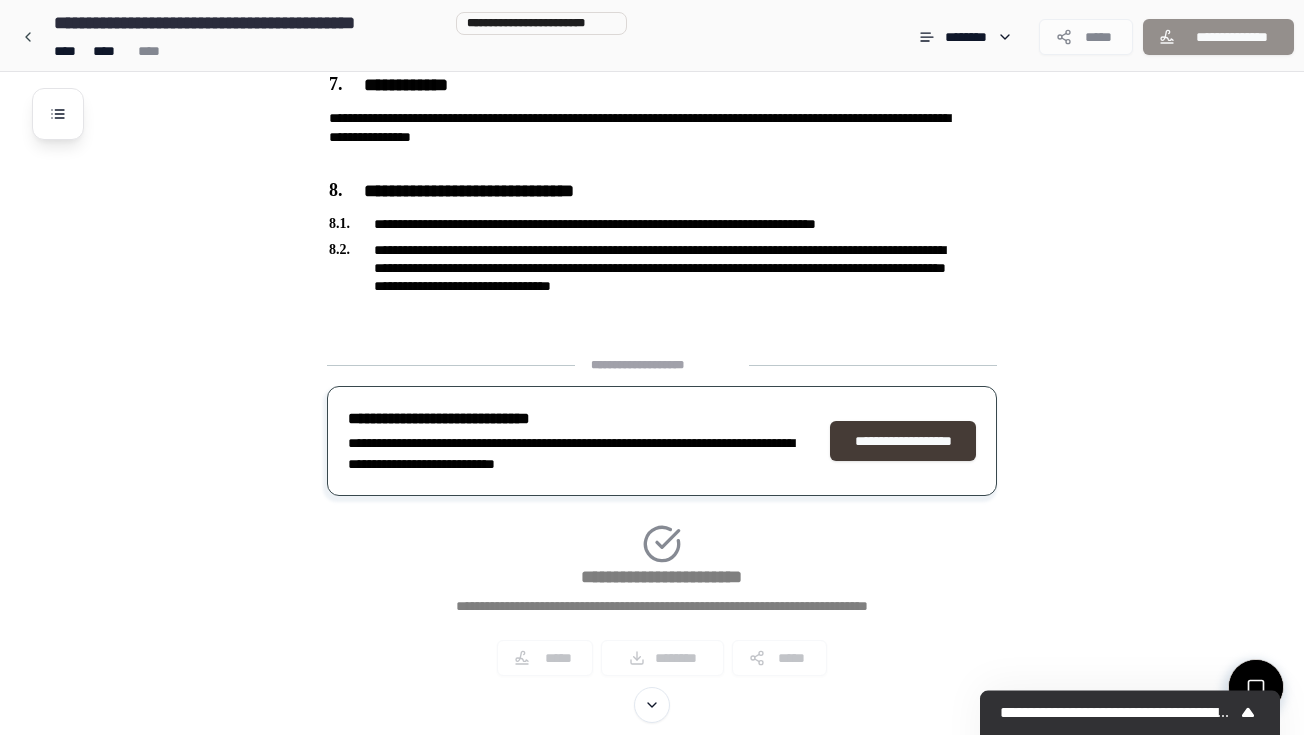 click on "**********" at bounding box center (903, 441) 